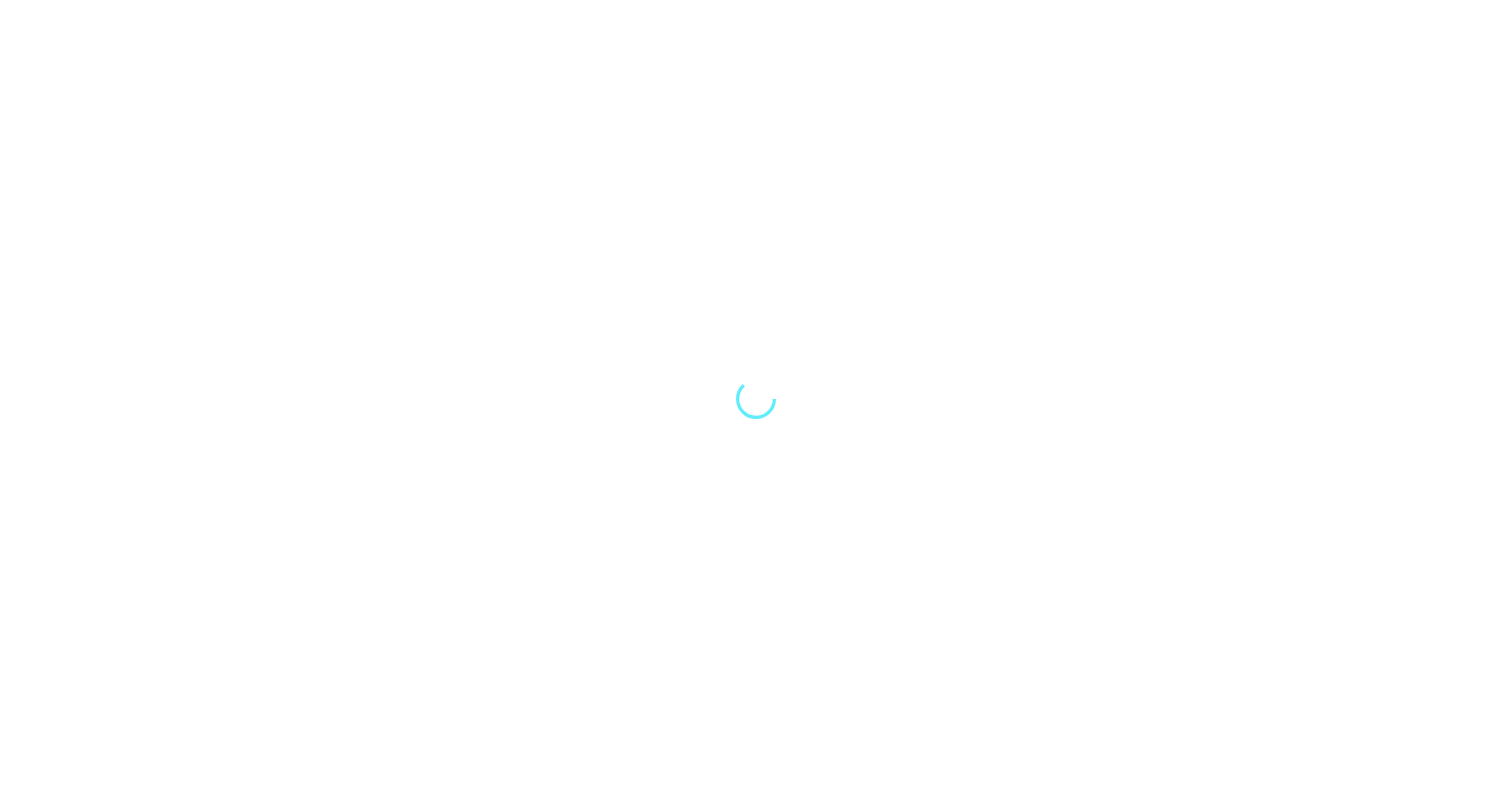 scroll, scrollTop: 0, scrollLeft: 0, axis: both 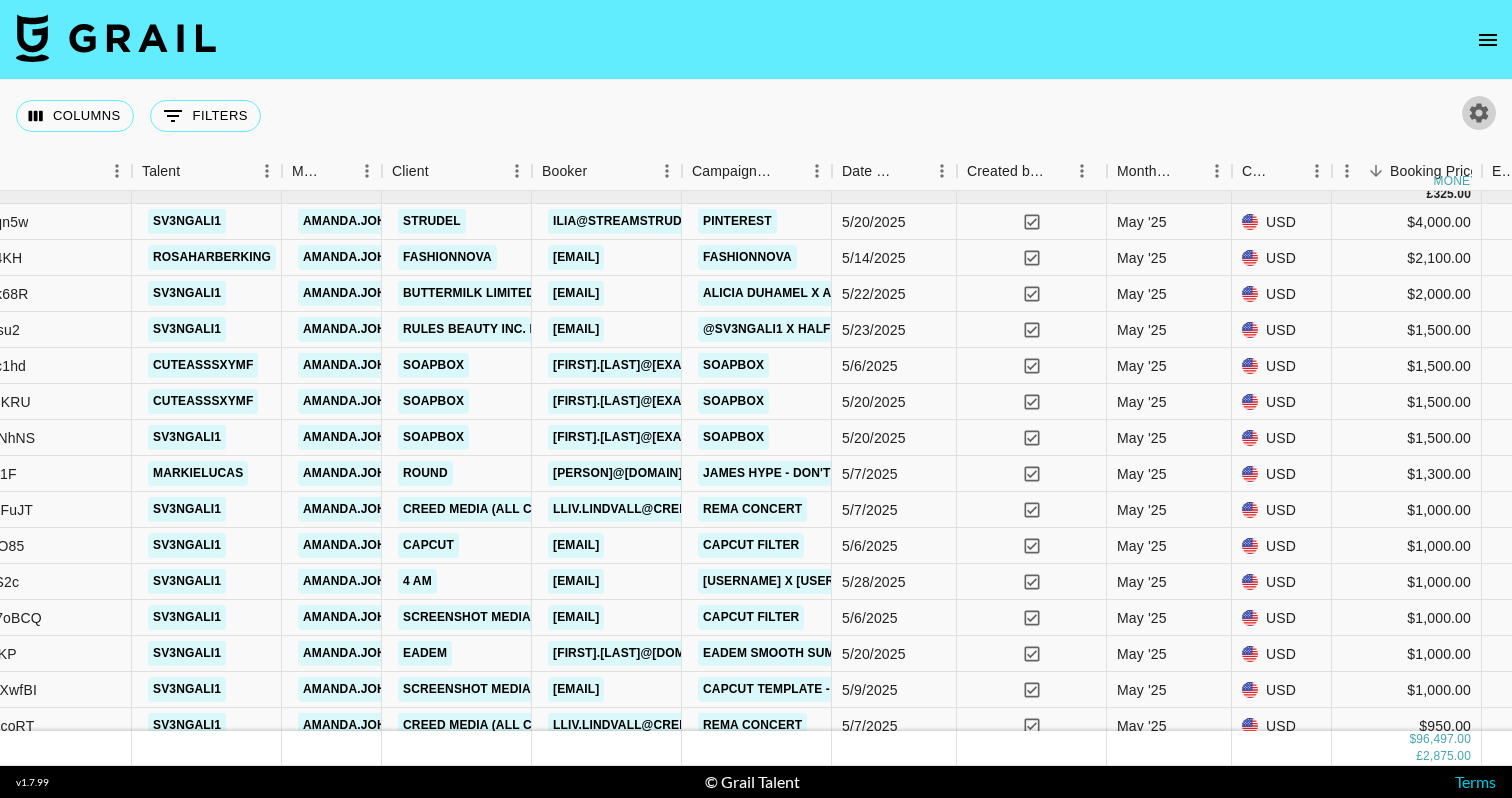 click 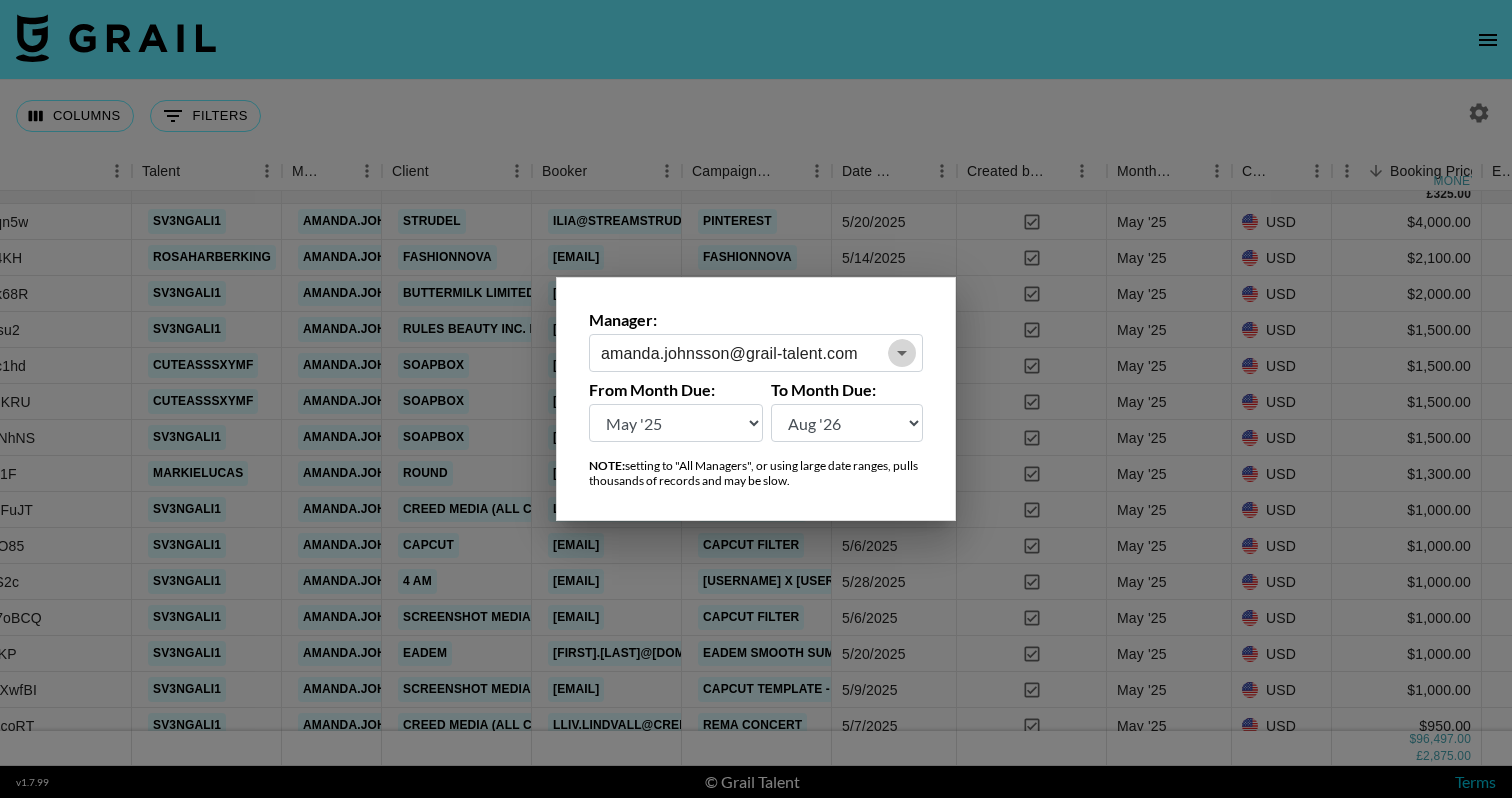 click 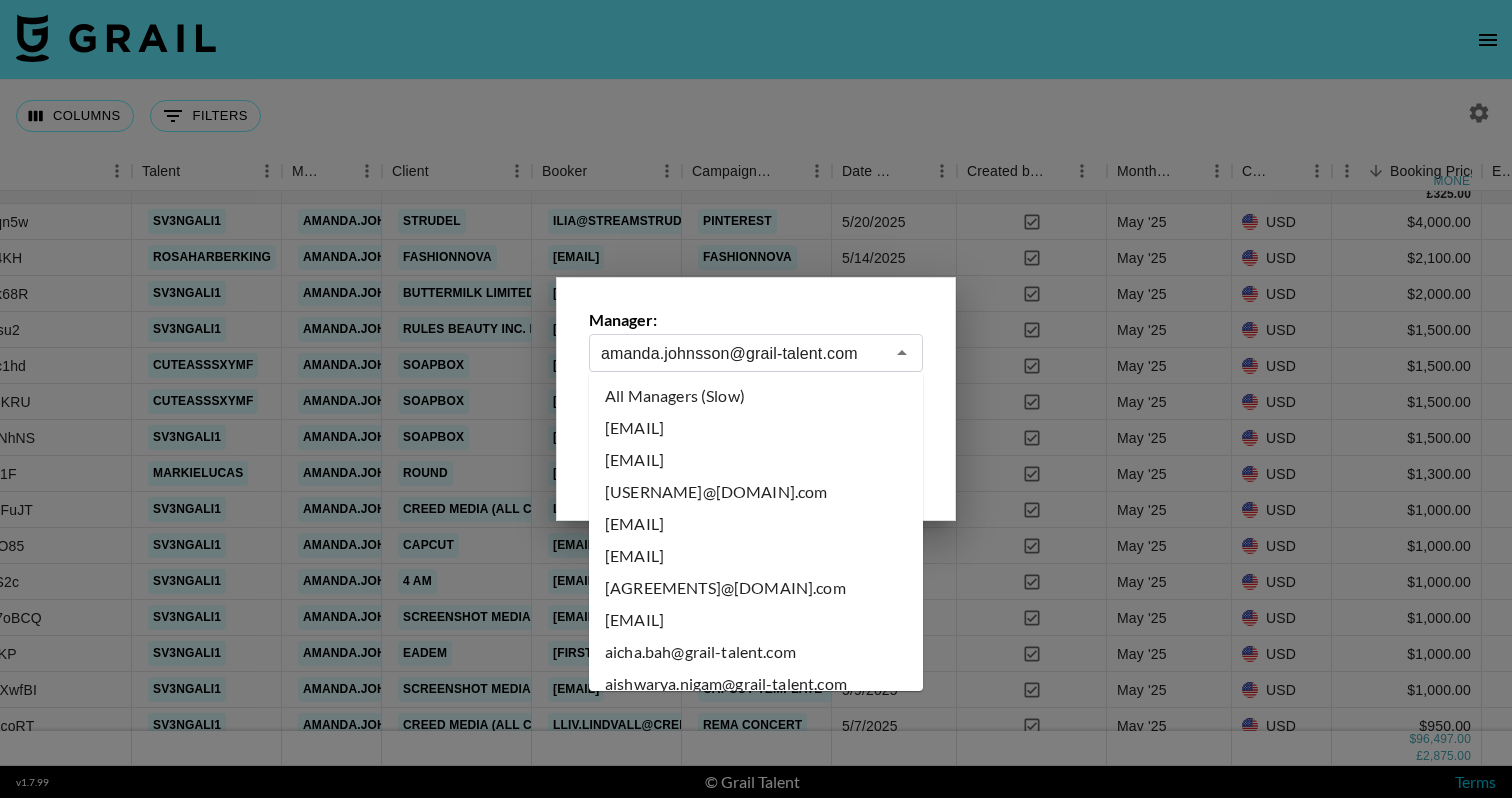 scroll, scrollTop: 0, scrollLeft: 0, axis: both 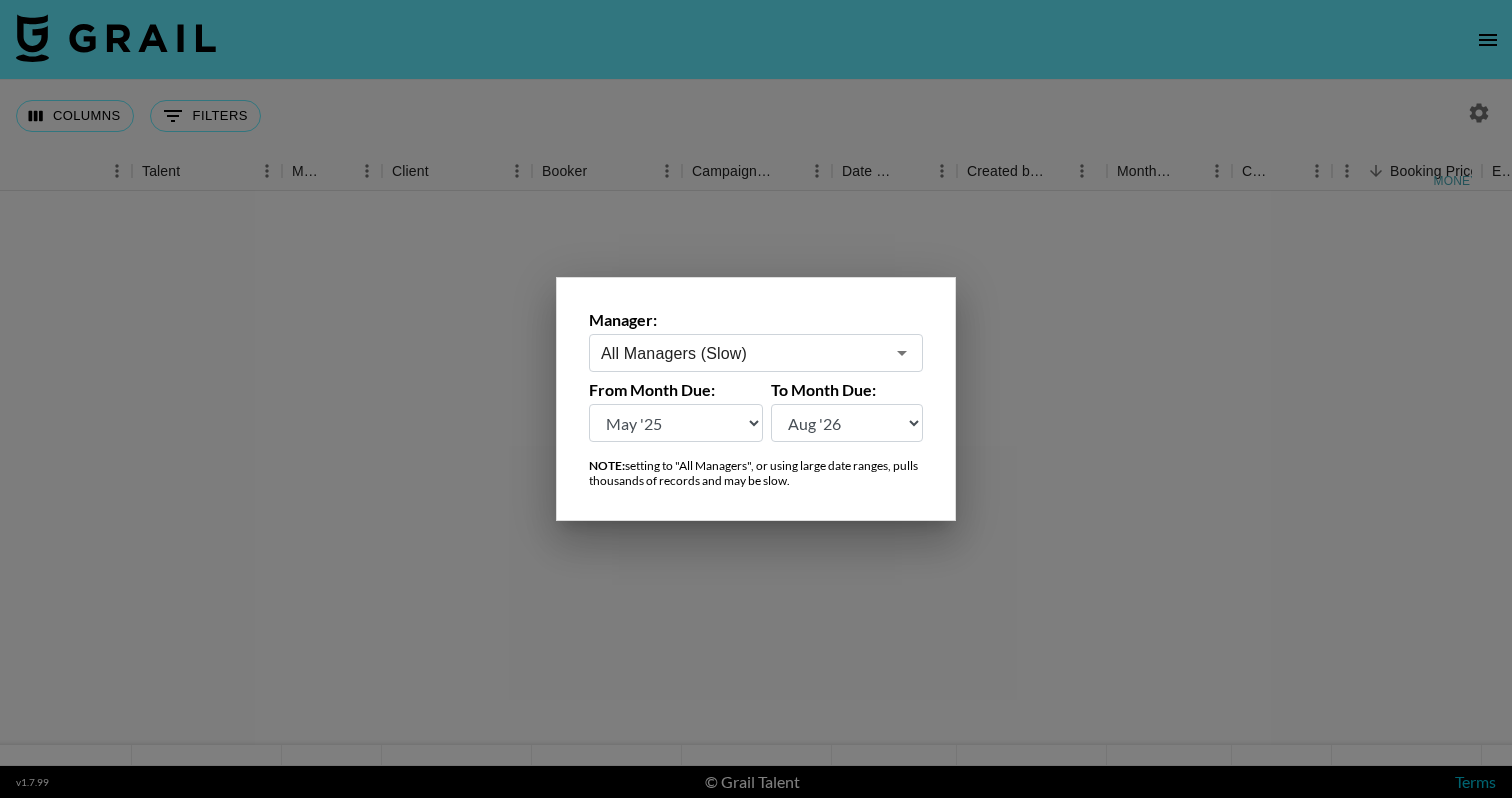 click at bounding box center (756, 399) 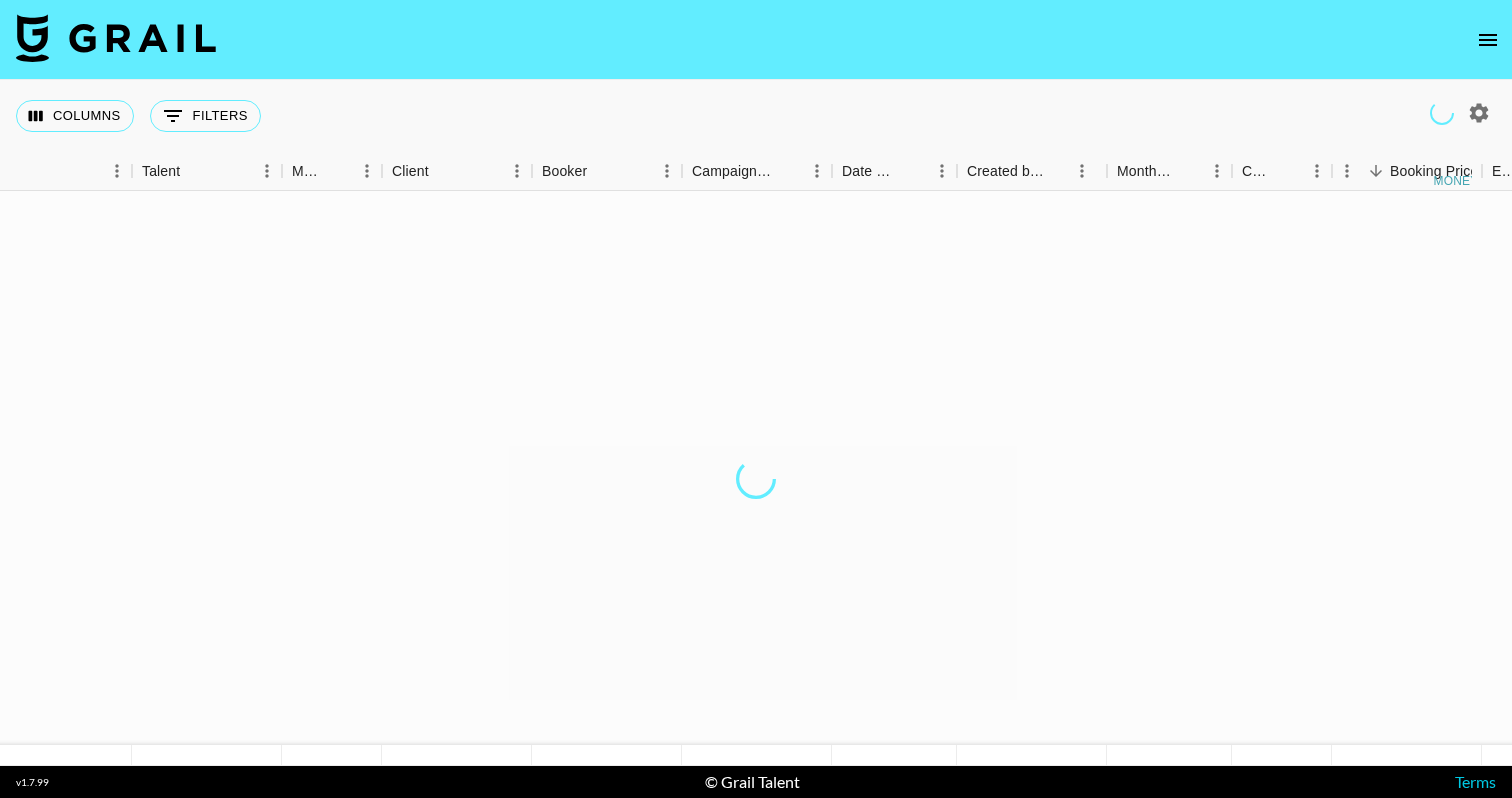 click 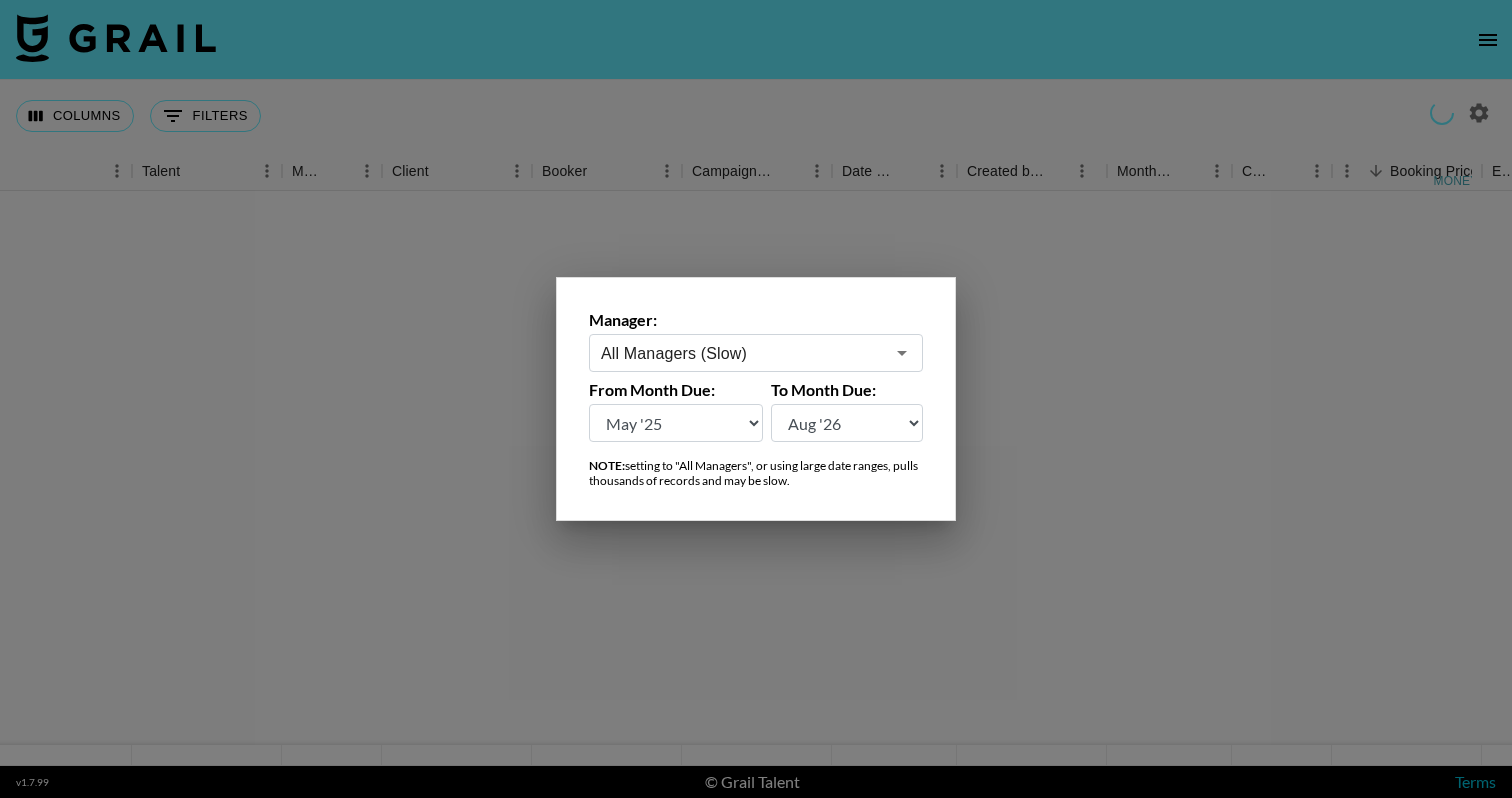 click at bounding box center [756, 399] 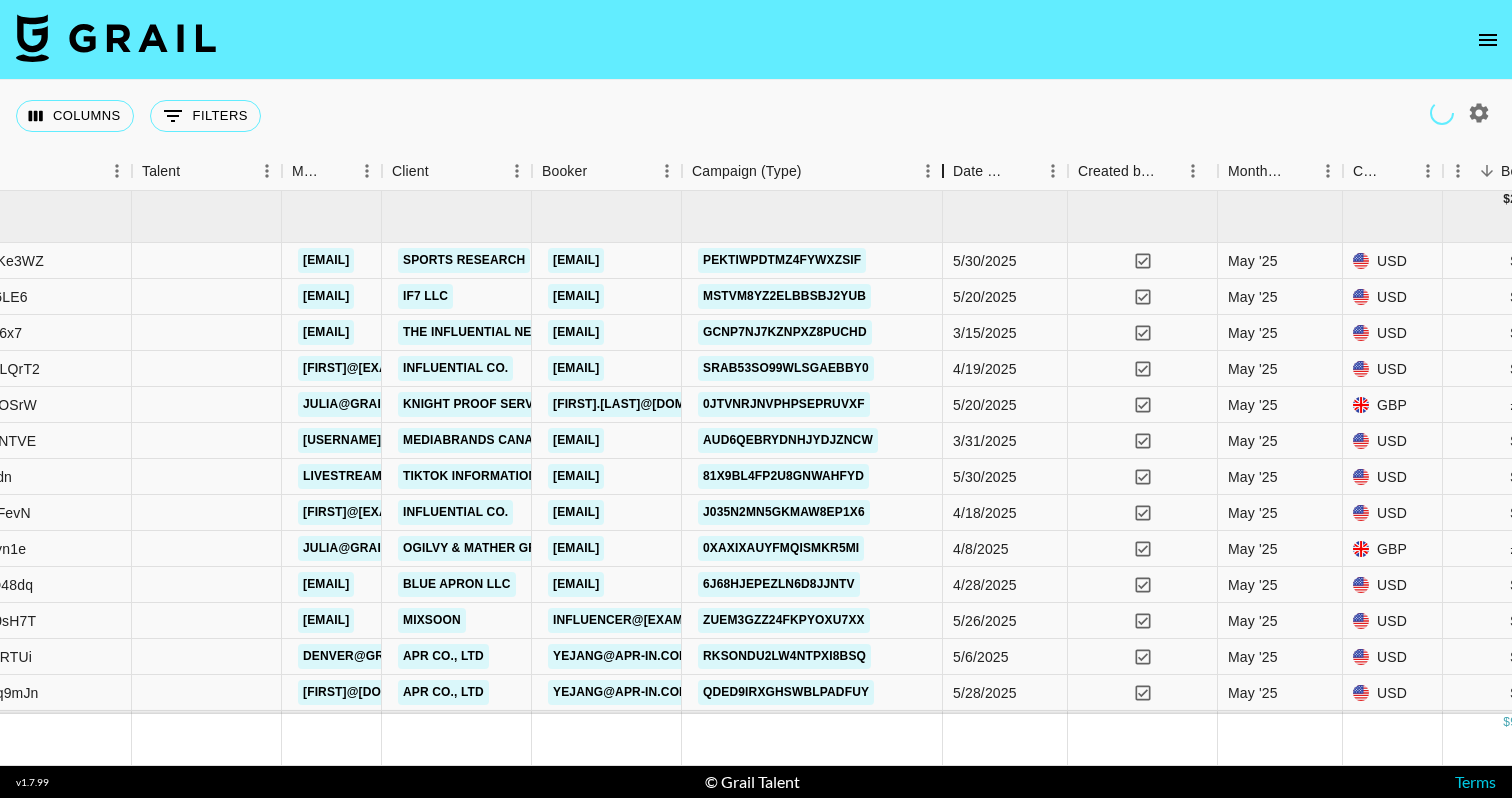 drag, startPoint x: 838, startPoint y: 157, endPoint x: 951, endPoint y: 160, distance: 113.03982 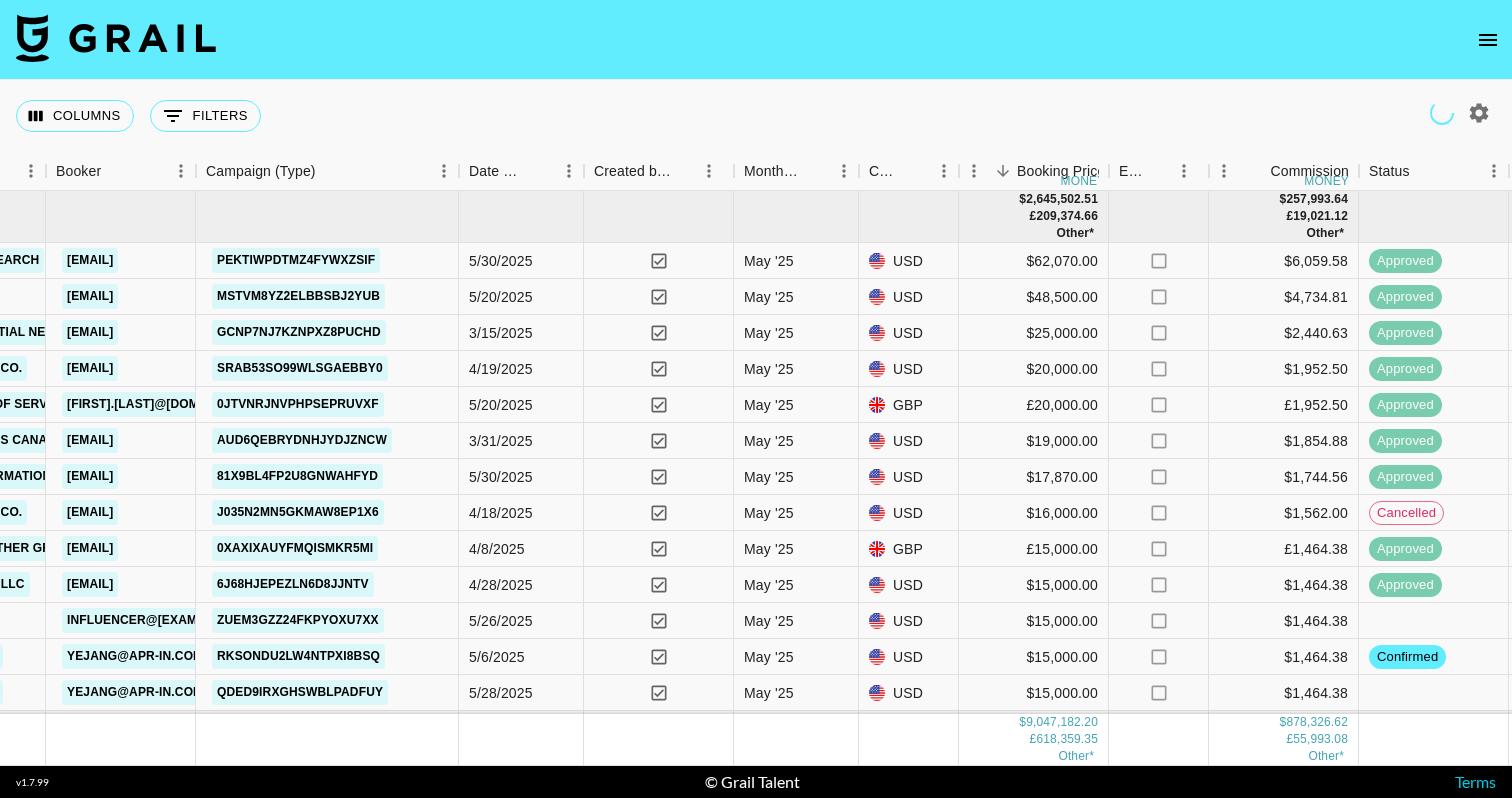 scroll, scrollTop: -1, scrollLeft: 1019, axis: both 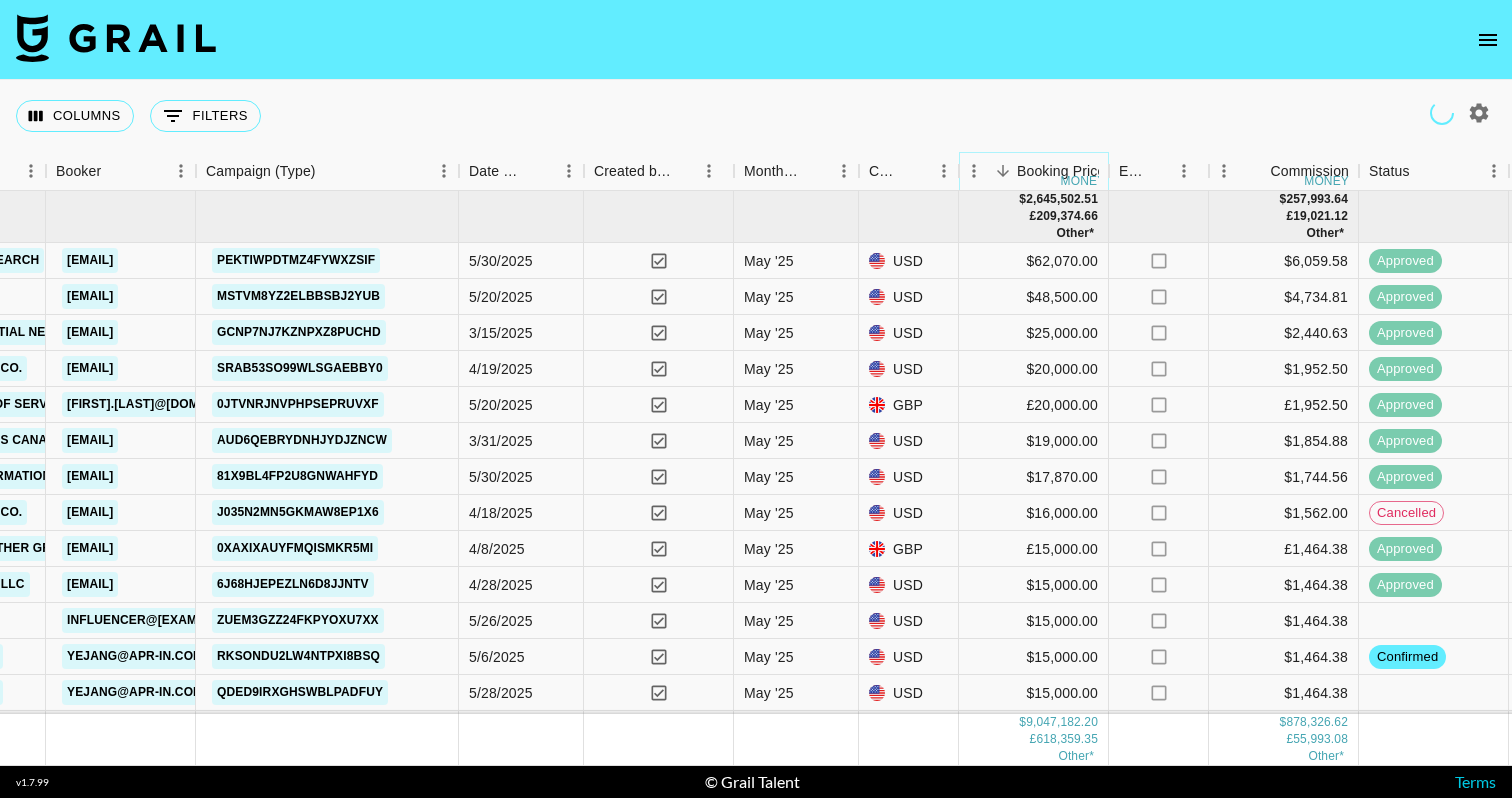 click 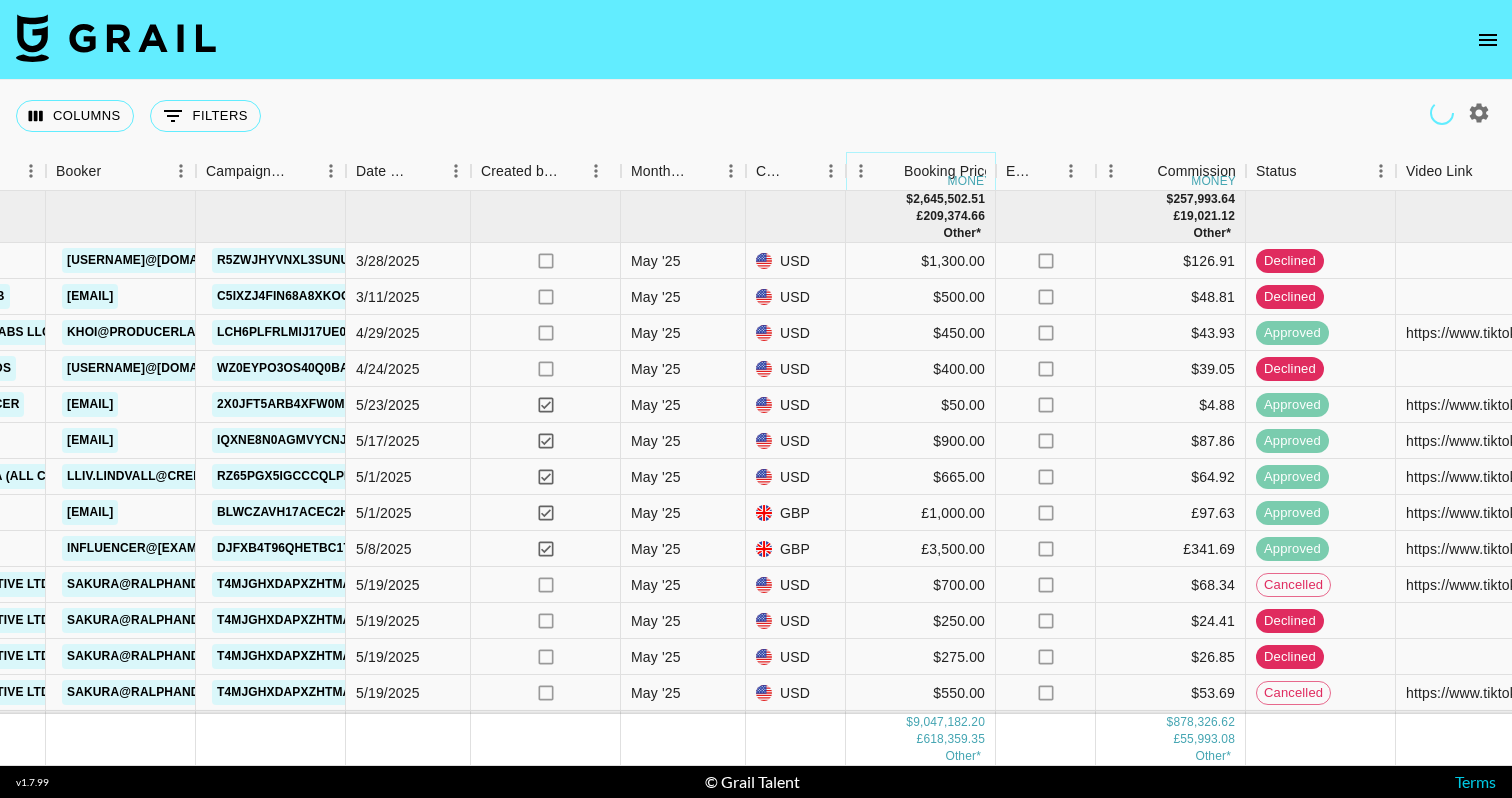 click 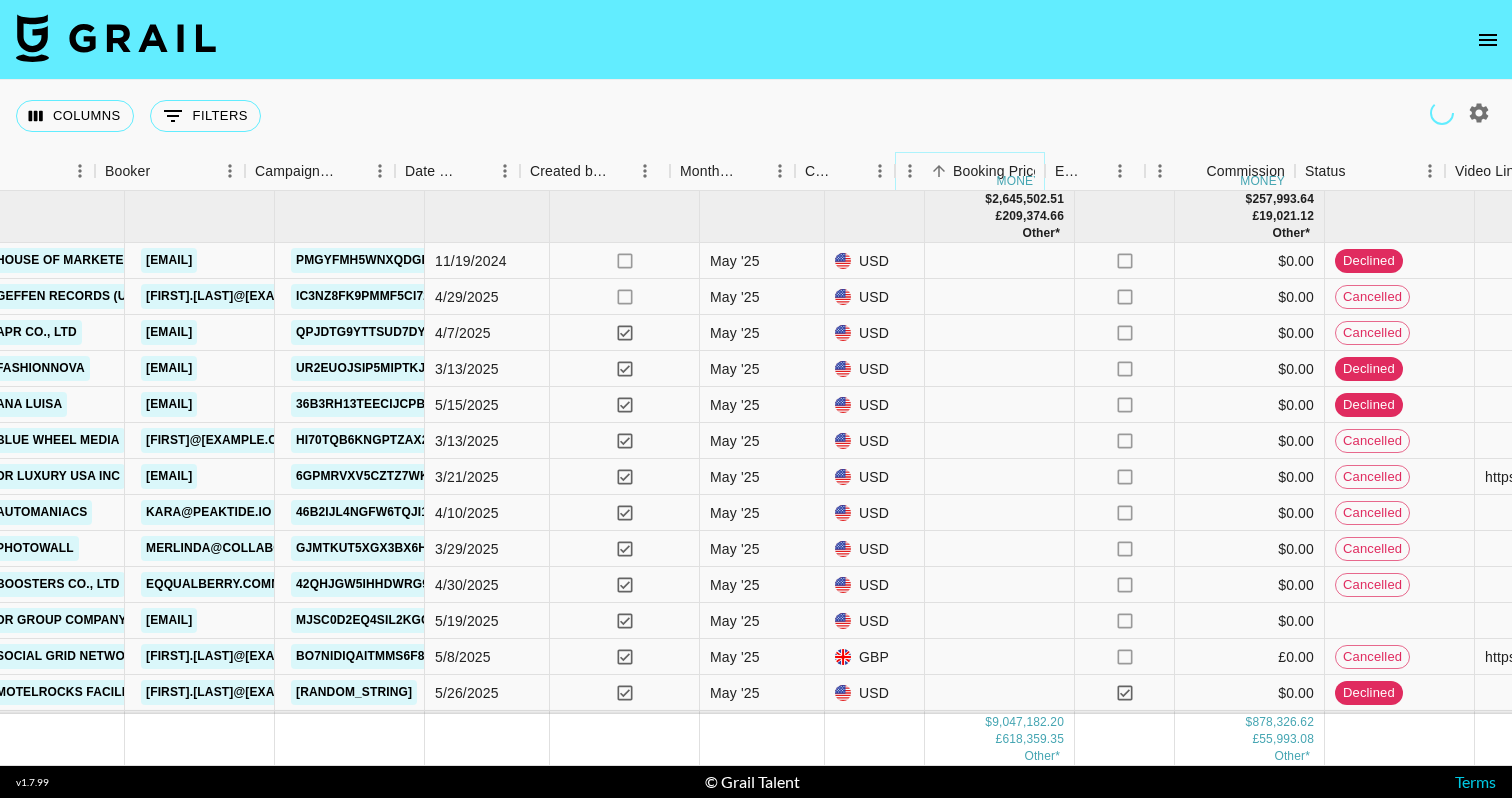 scroll, scrollTop: 0, scrollLeft: 970, axis: horizontal 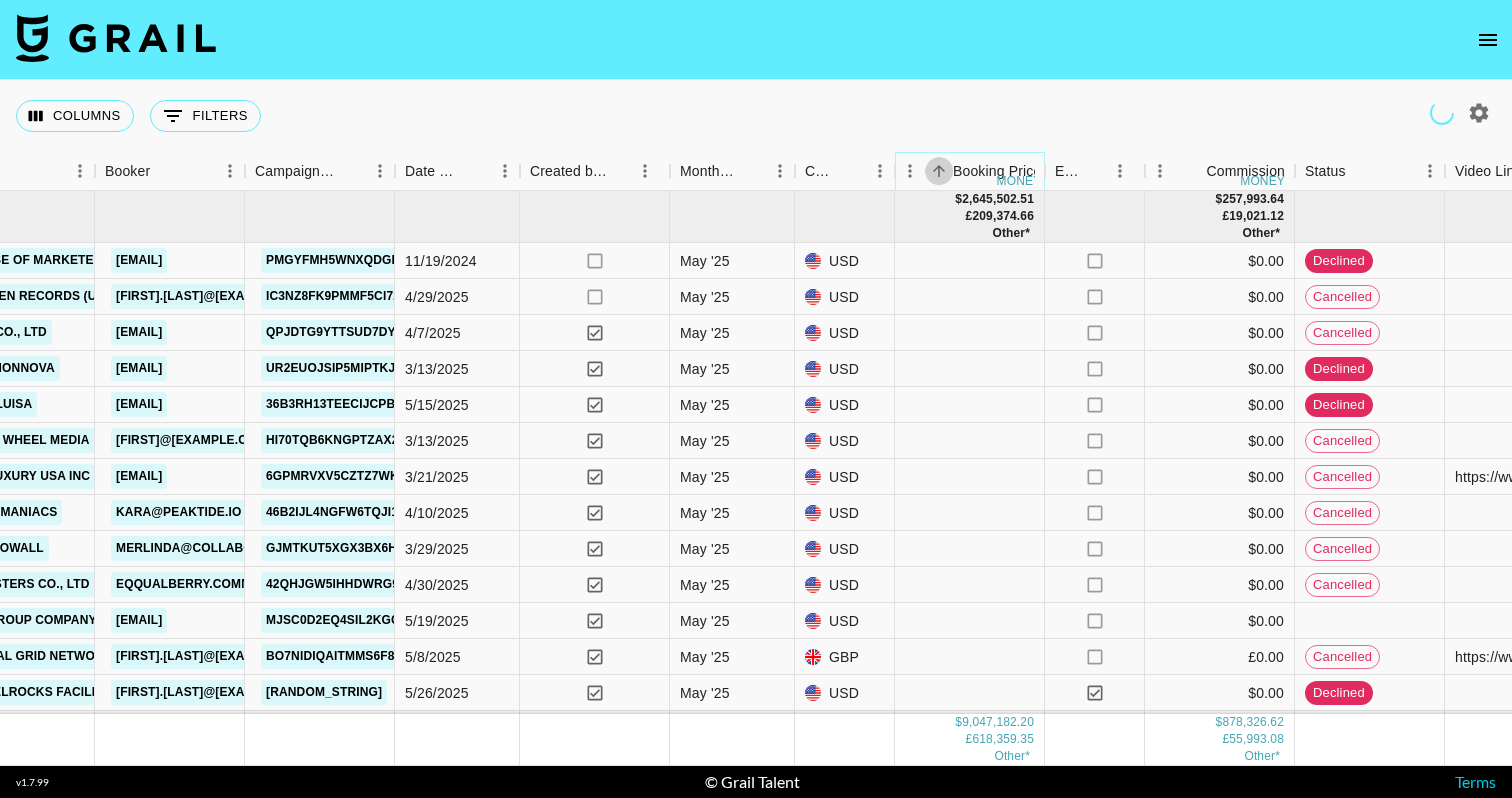 click 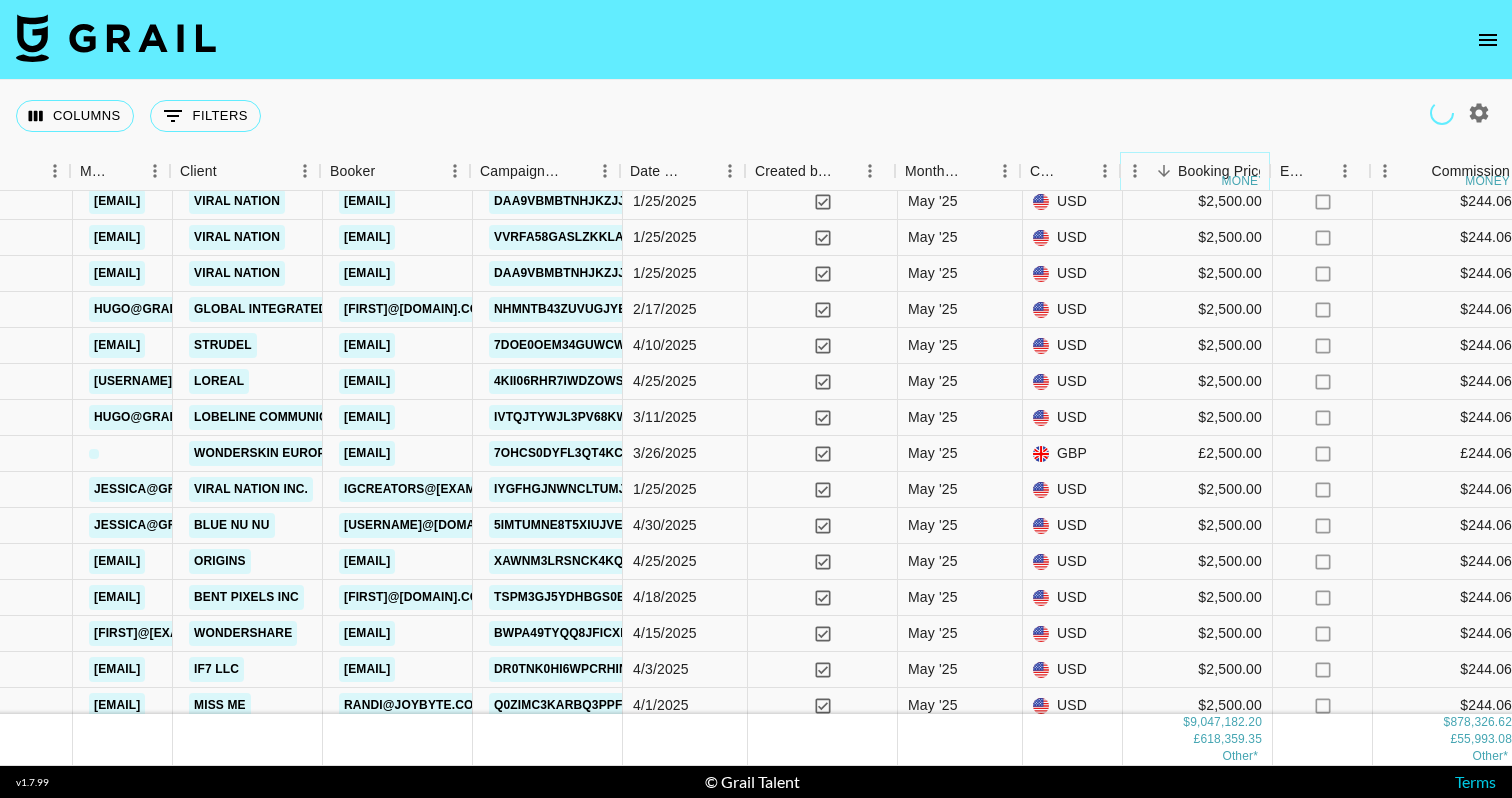 scroll, scrollTop: 8735, scrollLeft: 815, axis: both 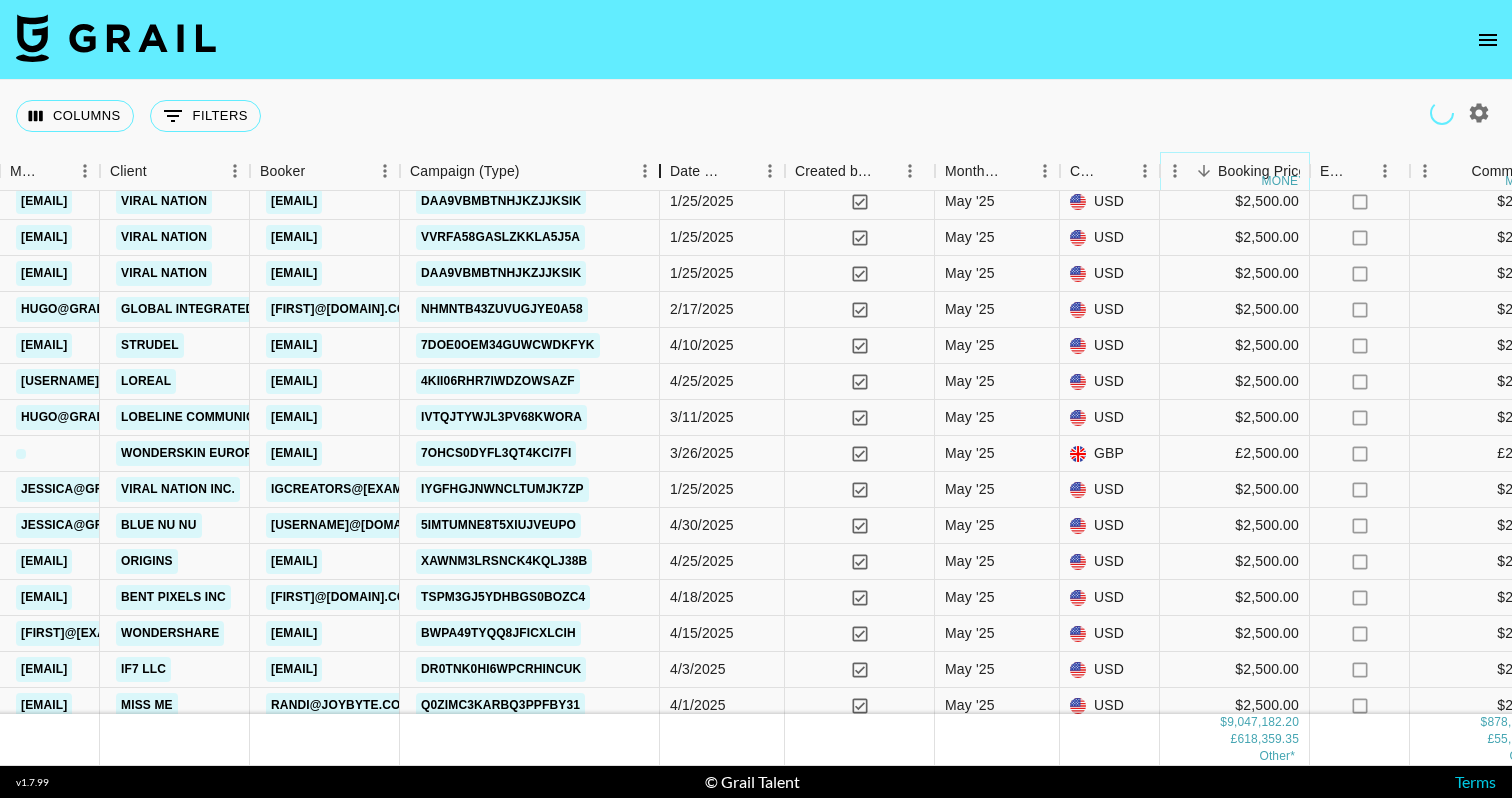 drag, startPoint x: 550, startPoint y: 178, endPoint x: 663, endPoint y: 178, distance: 113 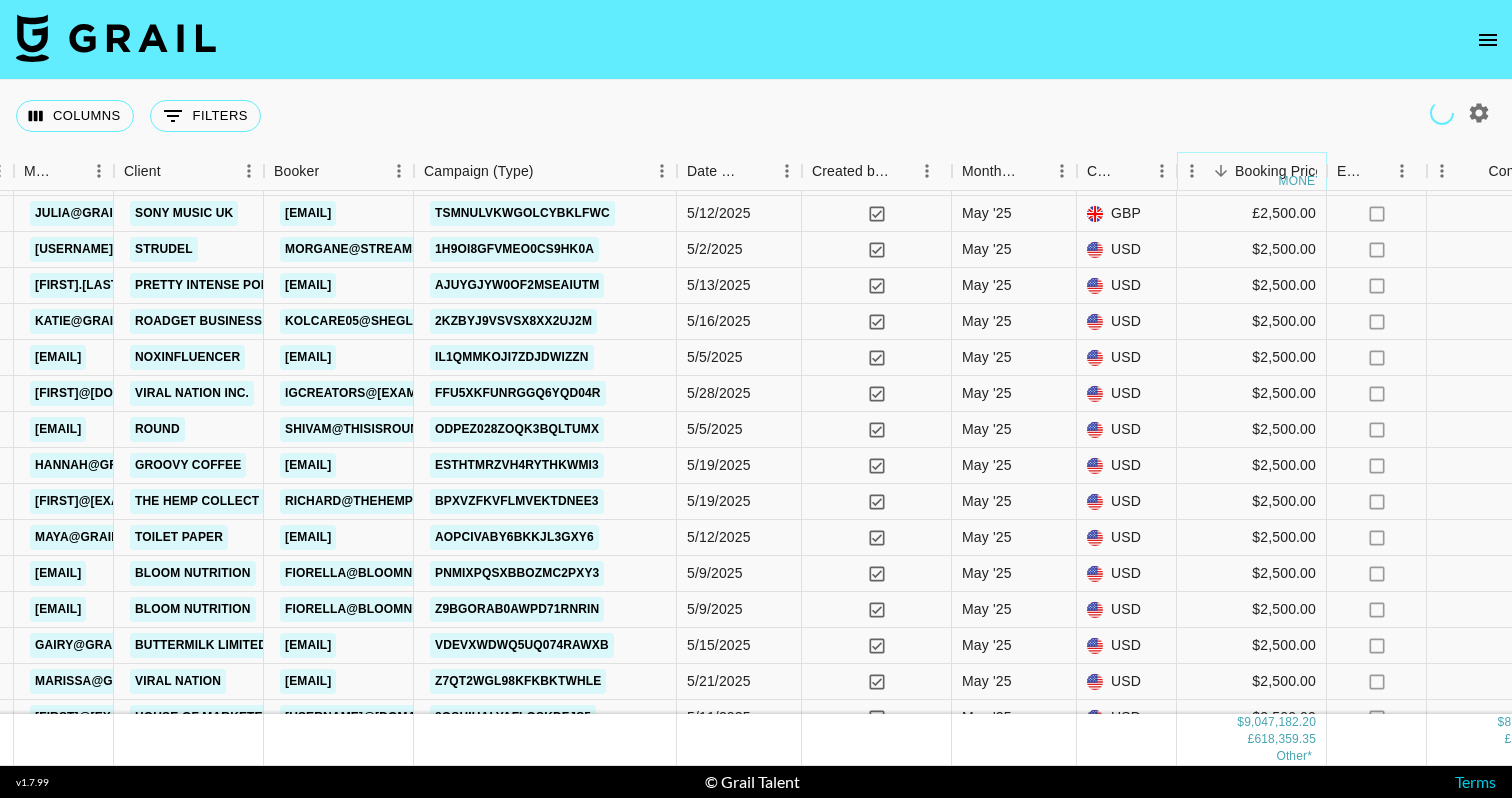 scroll, scrollTop: 9801, scrollLeft: 801, axis: both 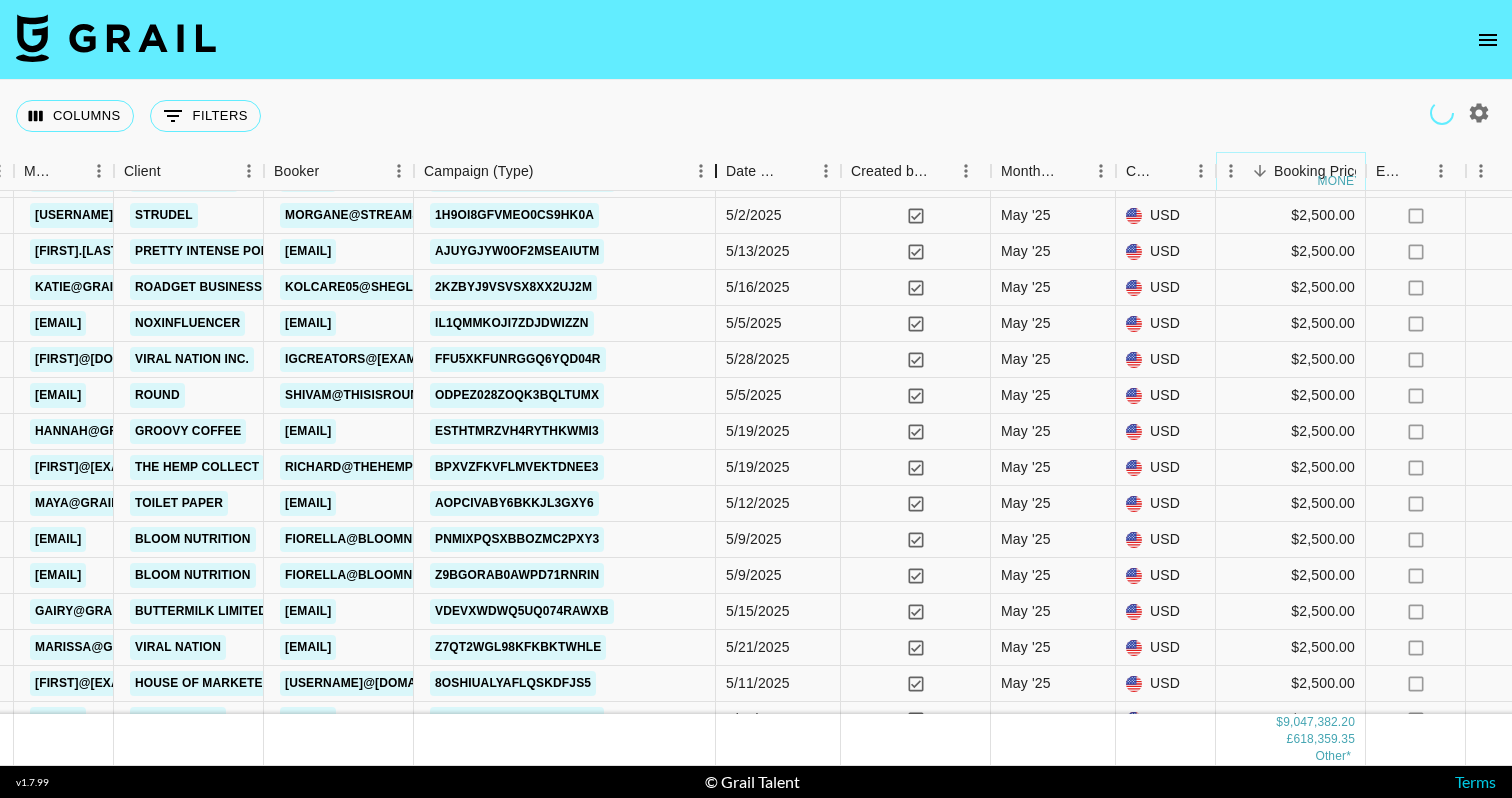 drag, startPoint x: 573, startPoint y: 174, endPoint x: 725, endPoint y: 186, distance: 152.47295 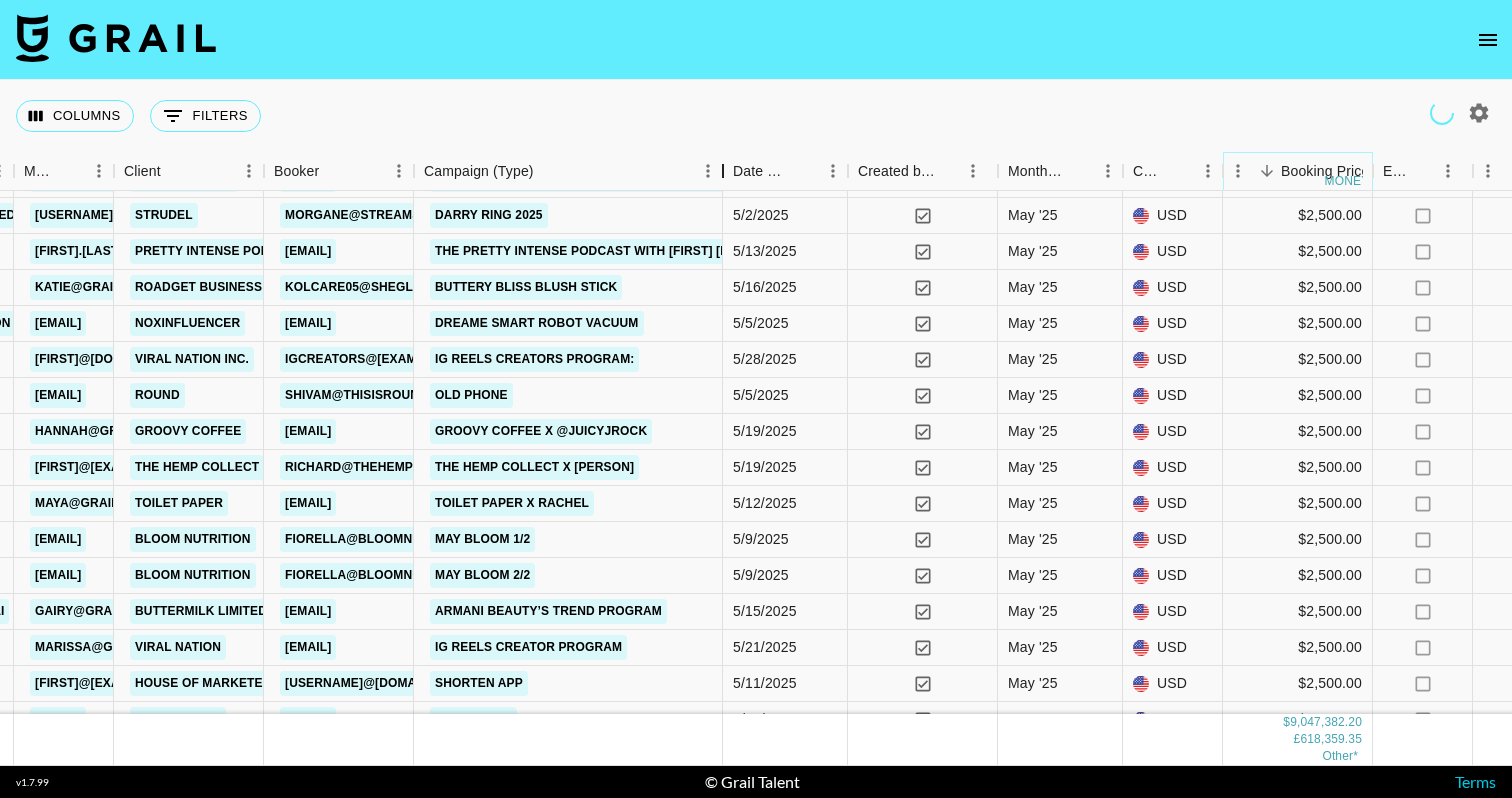 drag, startPoint x: 570, startPoint y: 175, endPoint x: 744, endPoint y: 154, distance: 175.26266 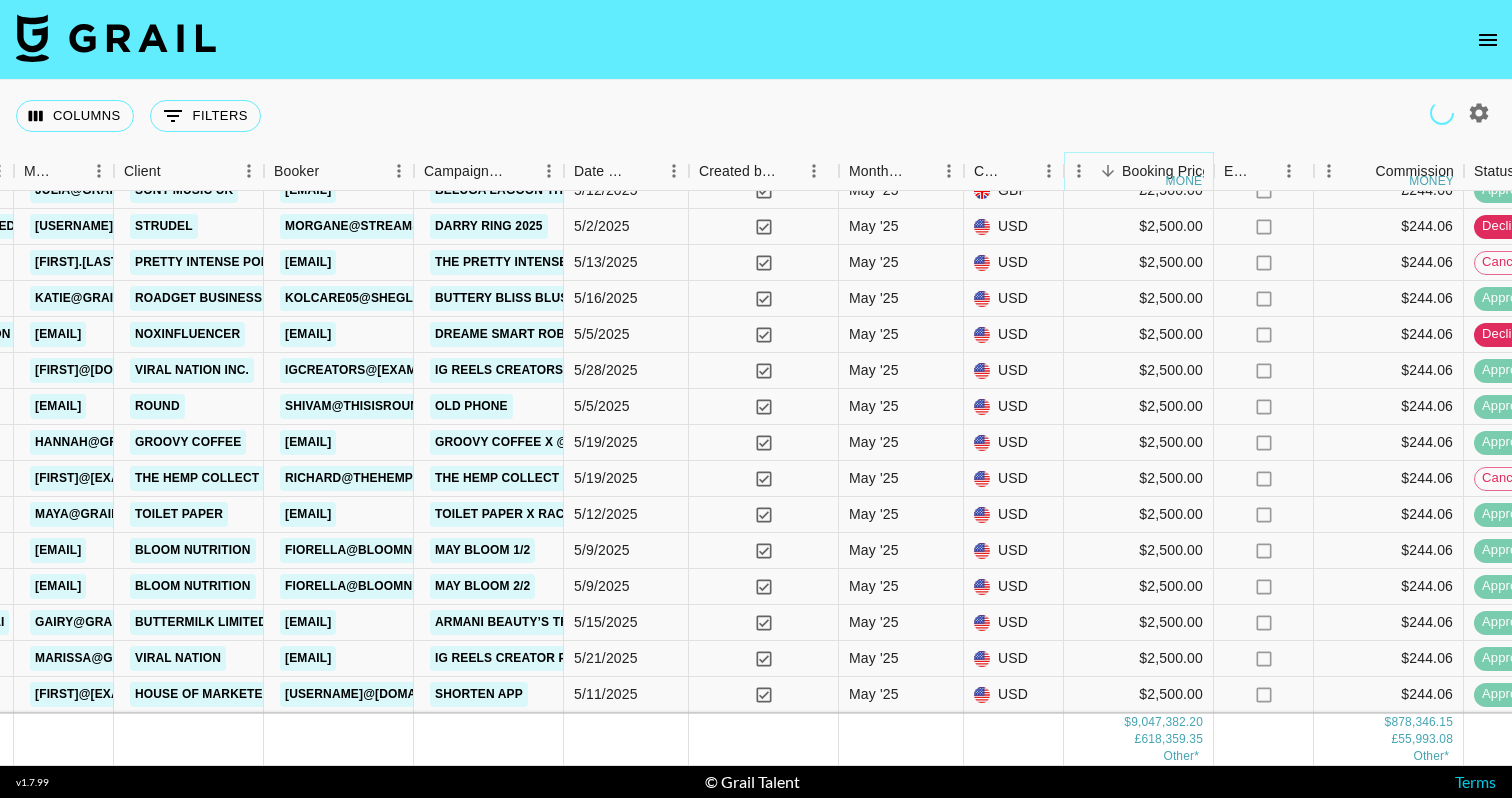 scroll, scrollTop: 9791, scrollLeft: 801, axis: both 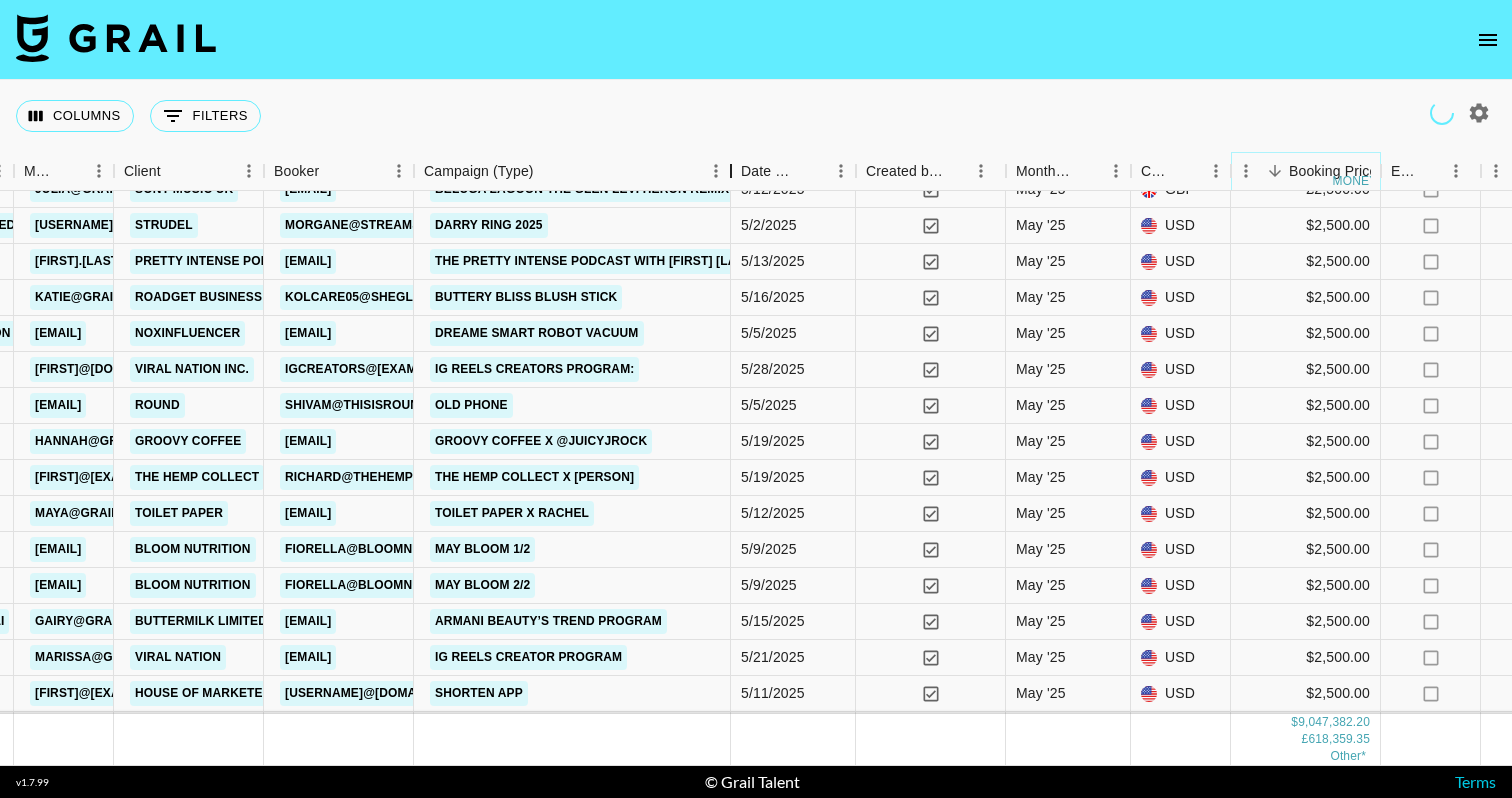 drag, startPoint x: 562, startPoint y: 177, endPoint x: 729, endPoint y: 179, distance: 167.01198 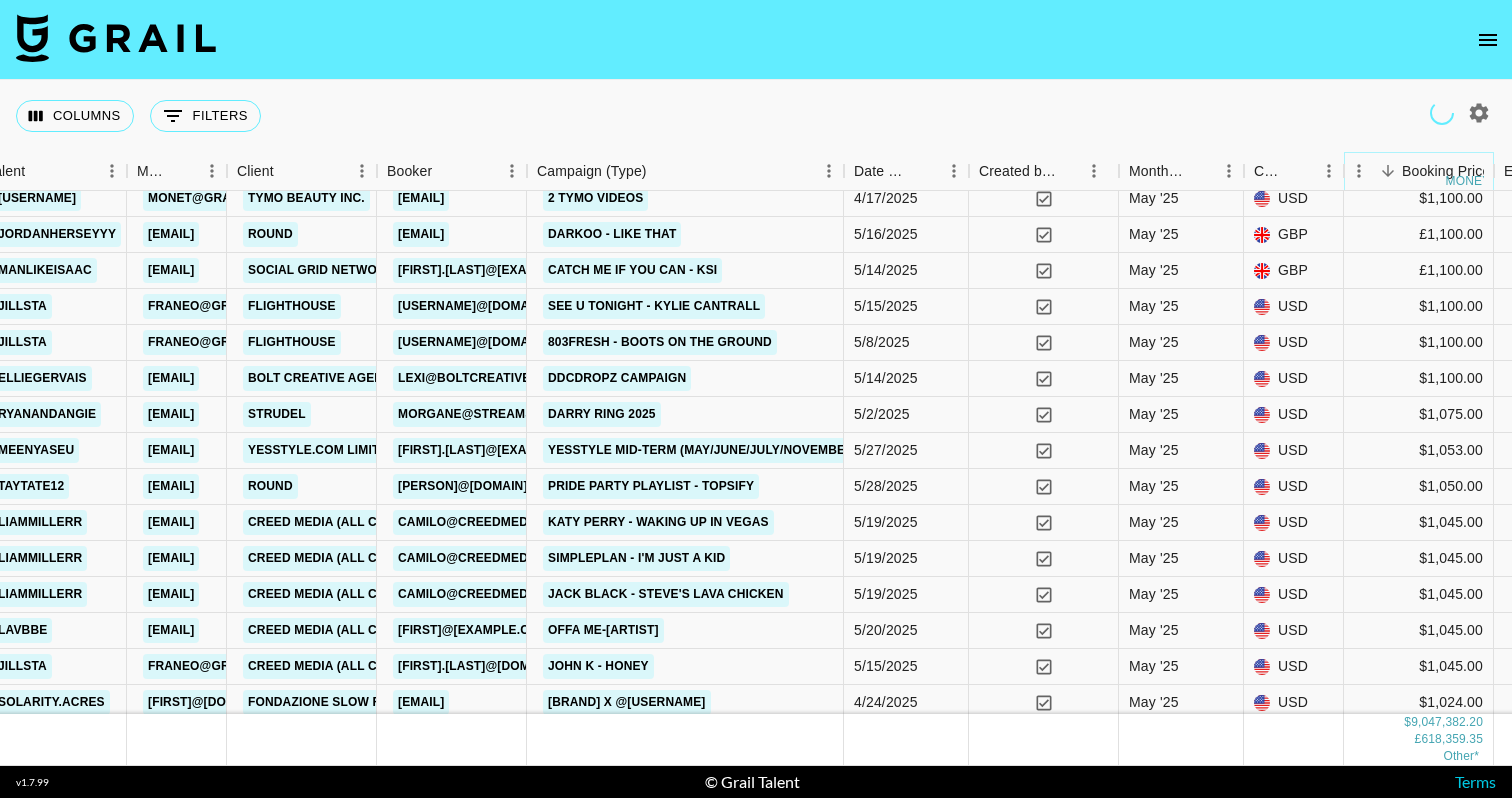 scroll, scrollTop: 22098, scrollLeft: 688, axis: both 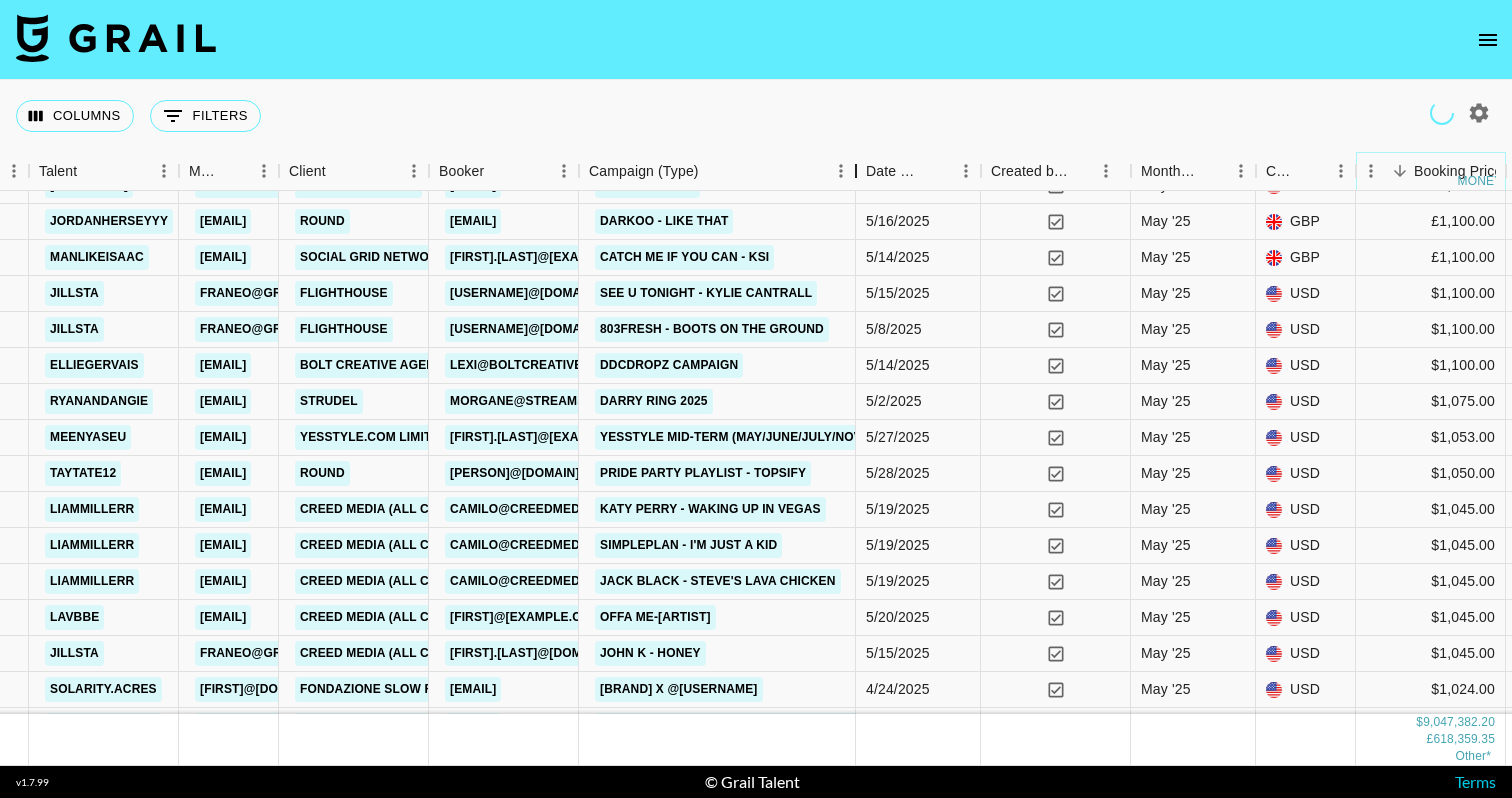 drag, startPoint x: 726, startPoint y: 168, endPoint x: 893, endPoint y: 171, distance: 167.02695 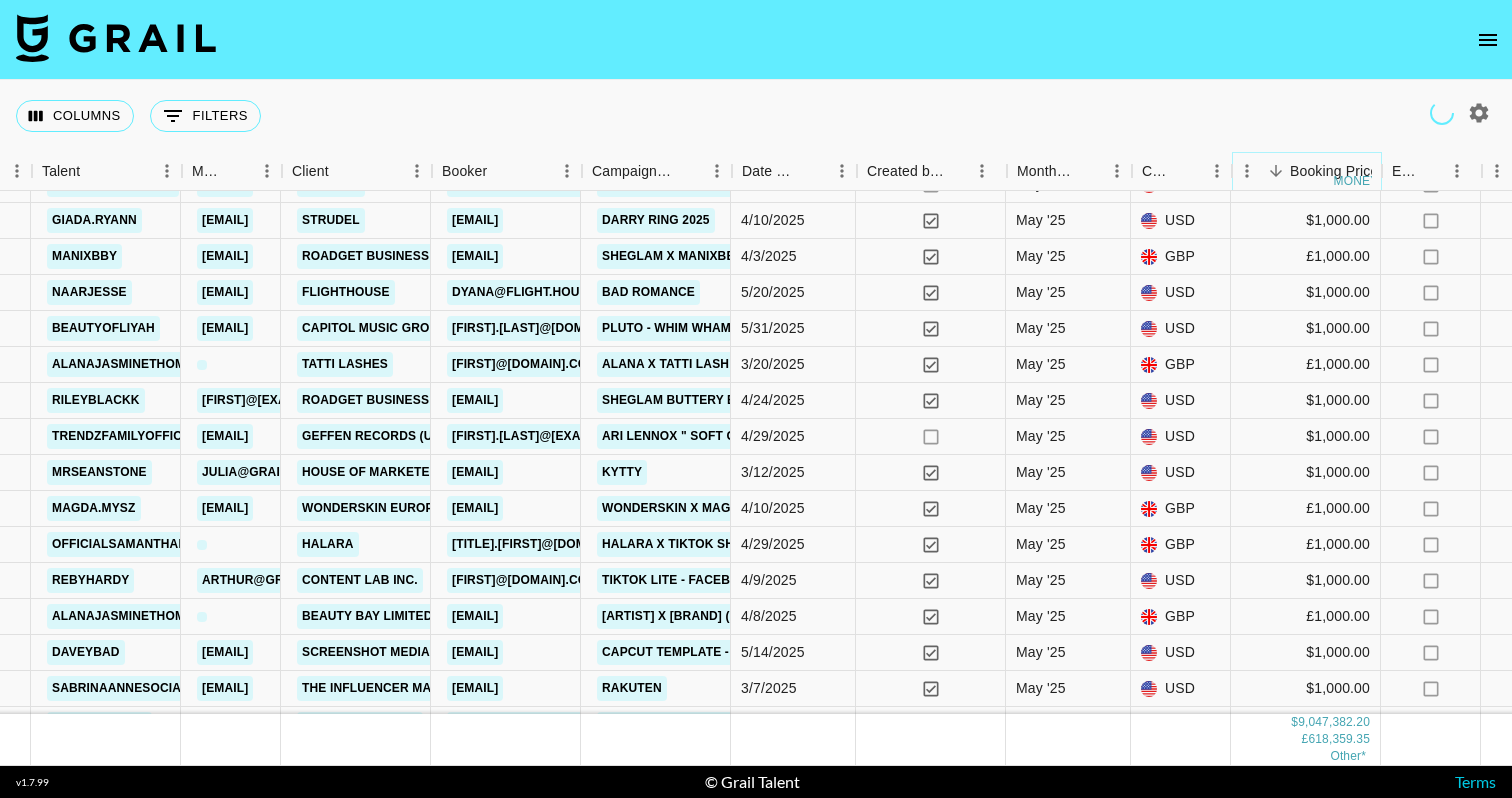 scroll, scrollTop: 22796, scrollLeft: 633, axis: both 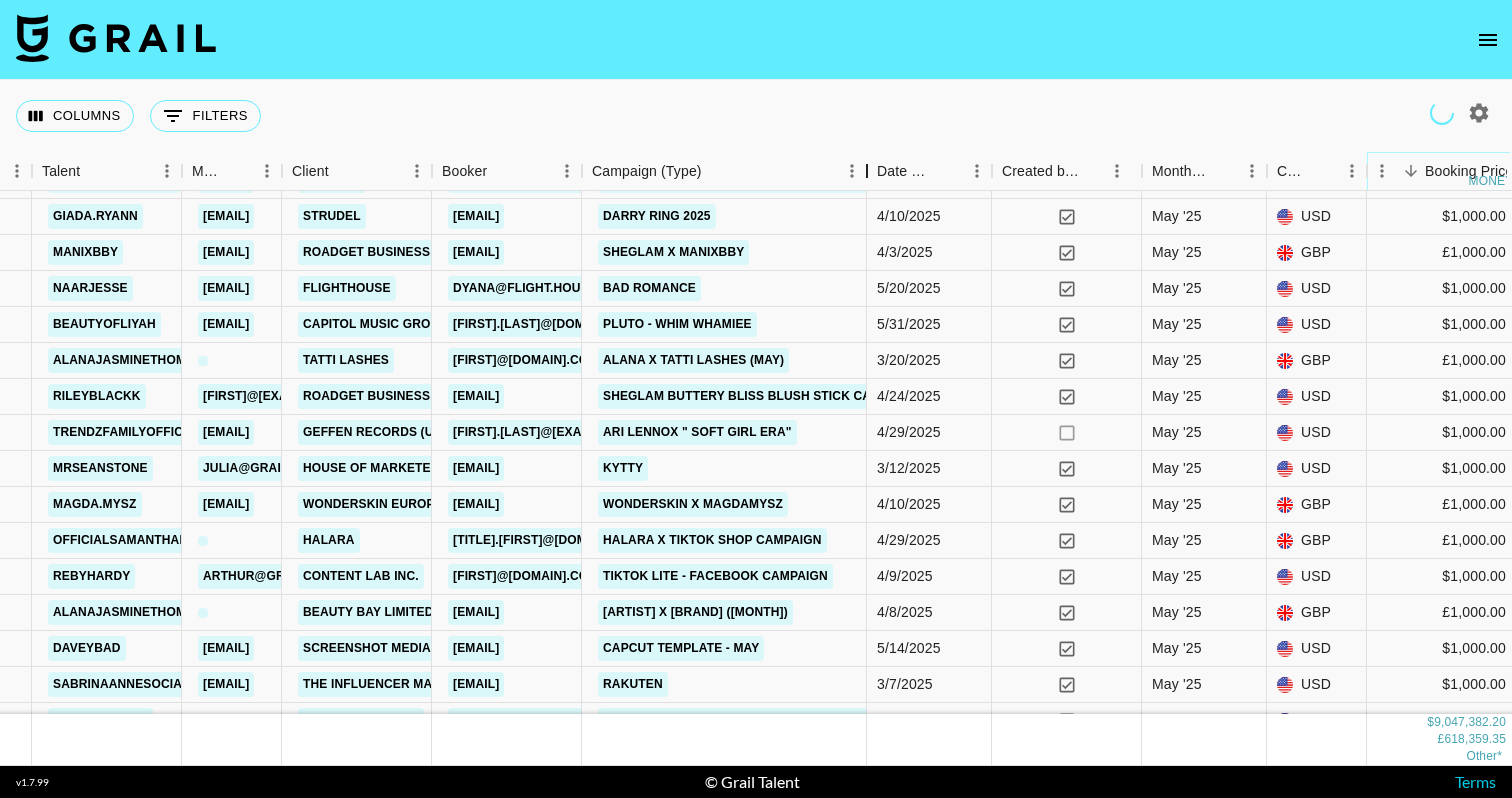 drag, startPoint x: 733, startPoint y: 181, endPoint x: 869, endPoint y: 182, distance: 136.00368 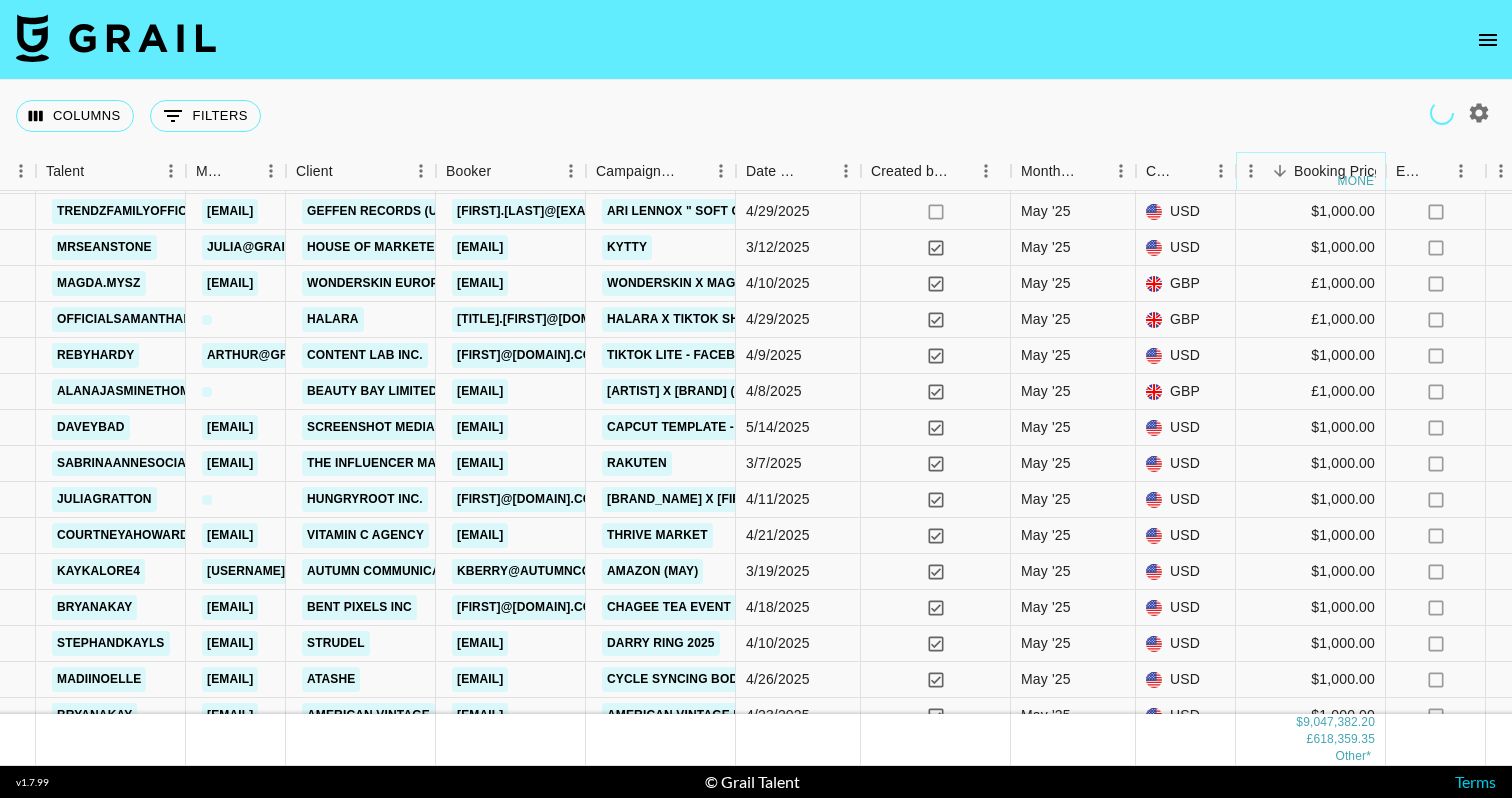 scroll, scrollTop: 23019, scrollLeft: 629, axis: both 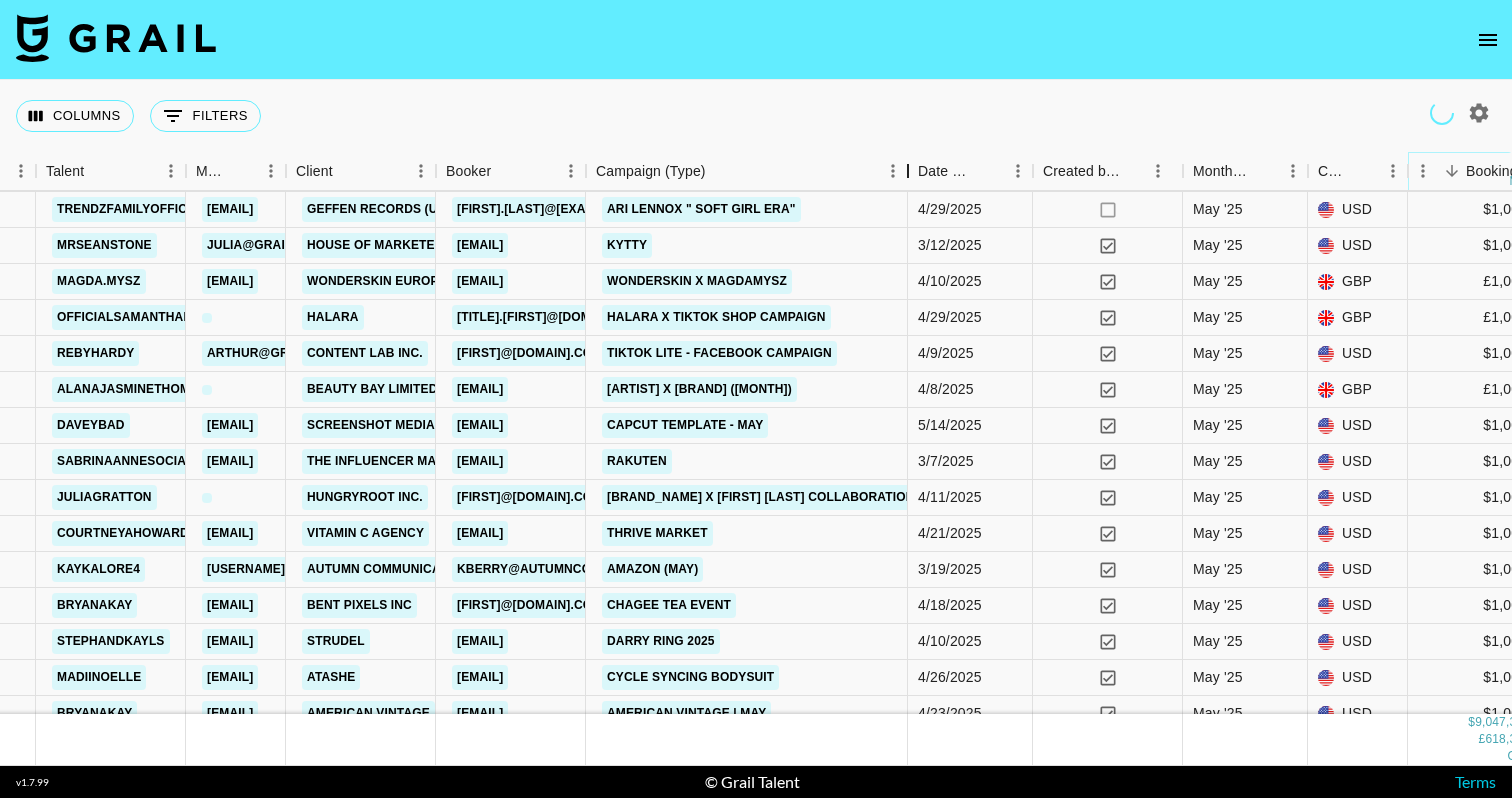 drag, startPoint x: 733, startPoint y: 177, endPoint x: 973, endPoint y: 181, distance: 240.03333 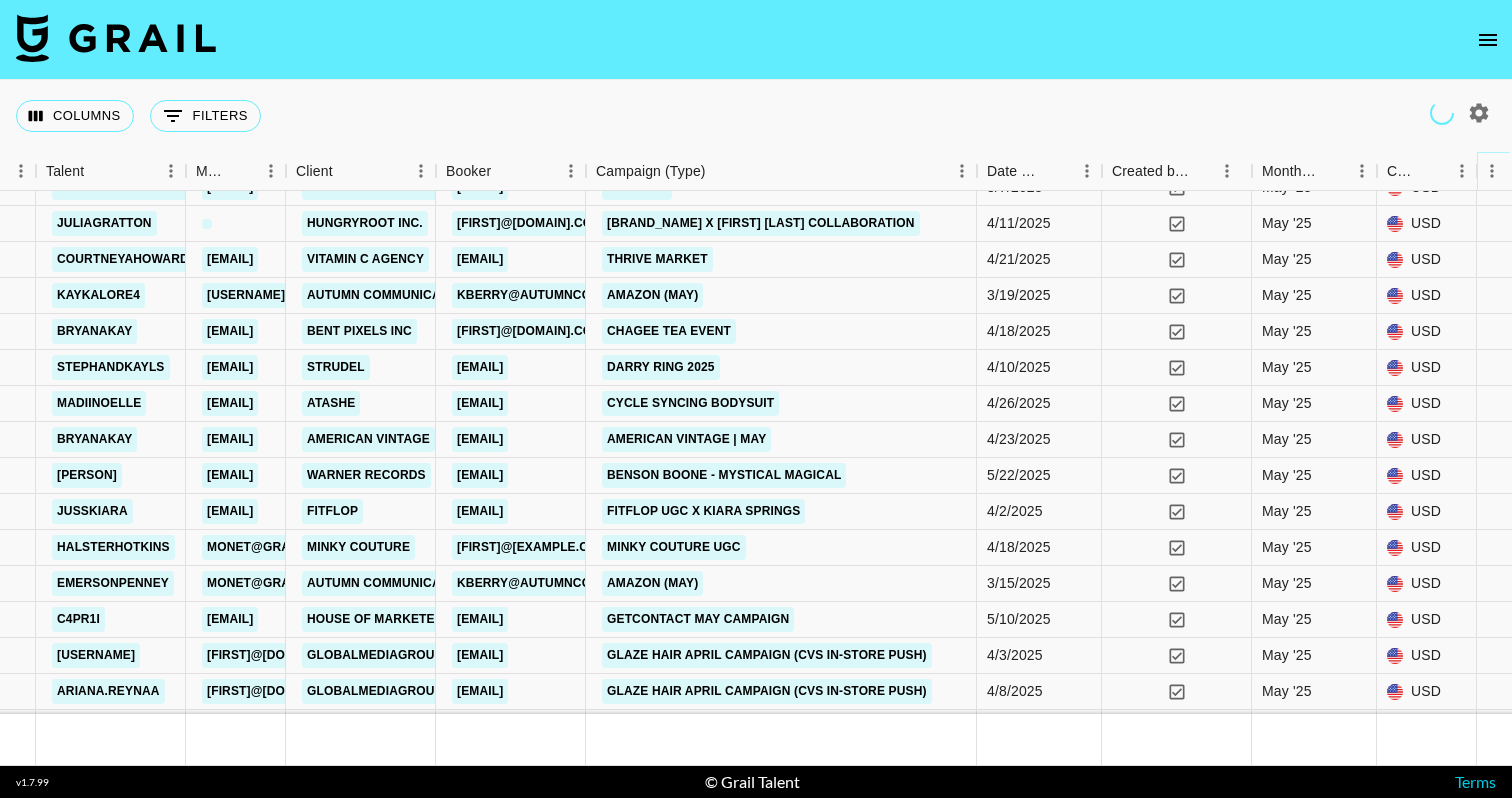 scroll, scrollTop: 23302, scrollLeft: 629, axis: both 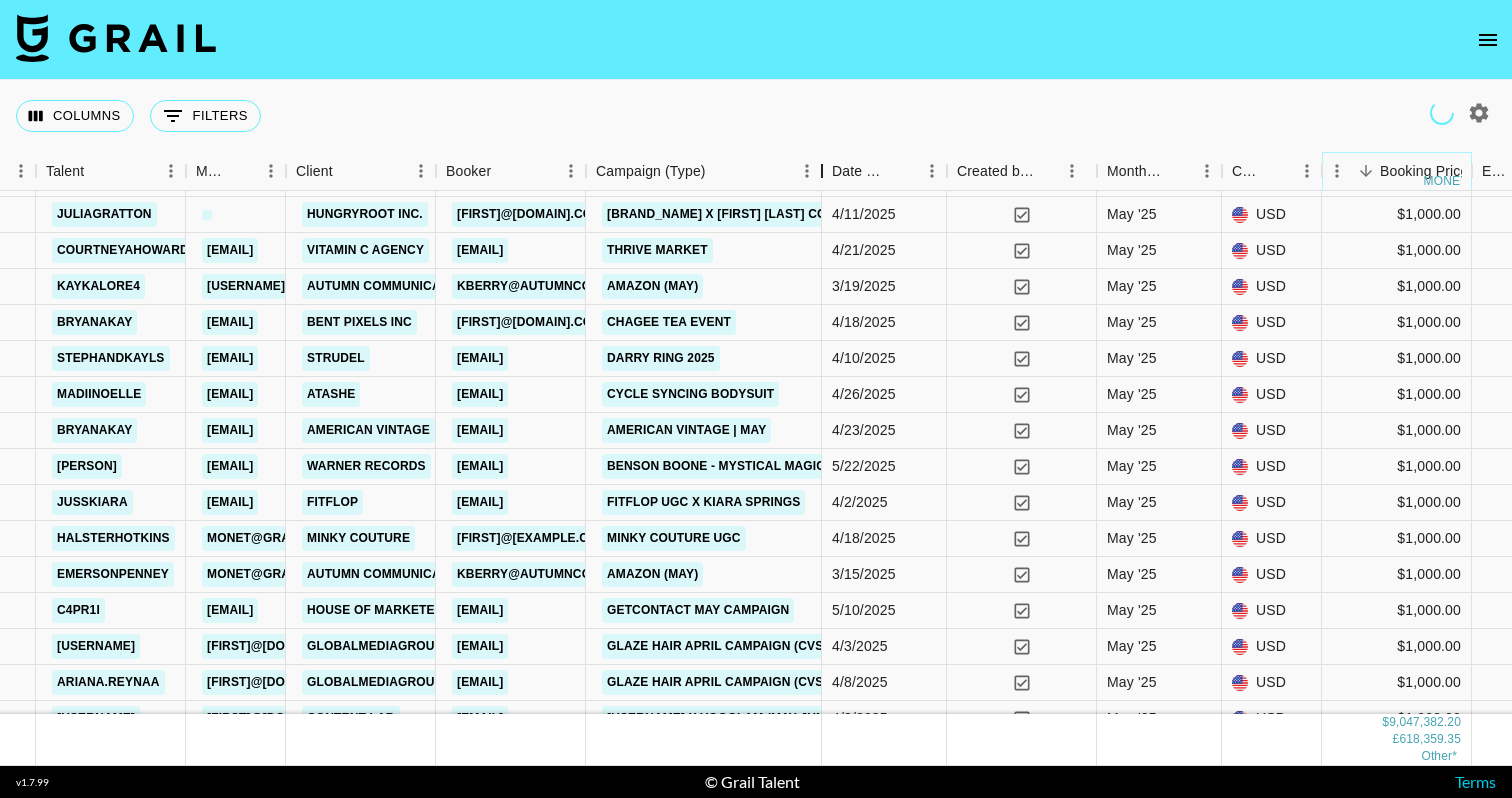 drag, startPoint x: 735, startPoint y: 180, endPoint x: 824, endPoint y: 180, distance: 89 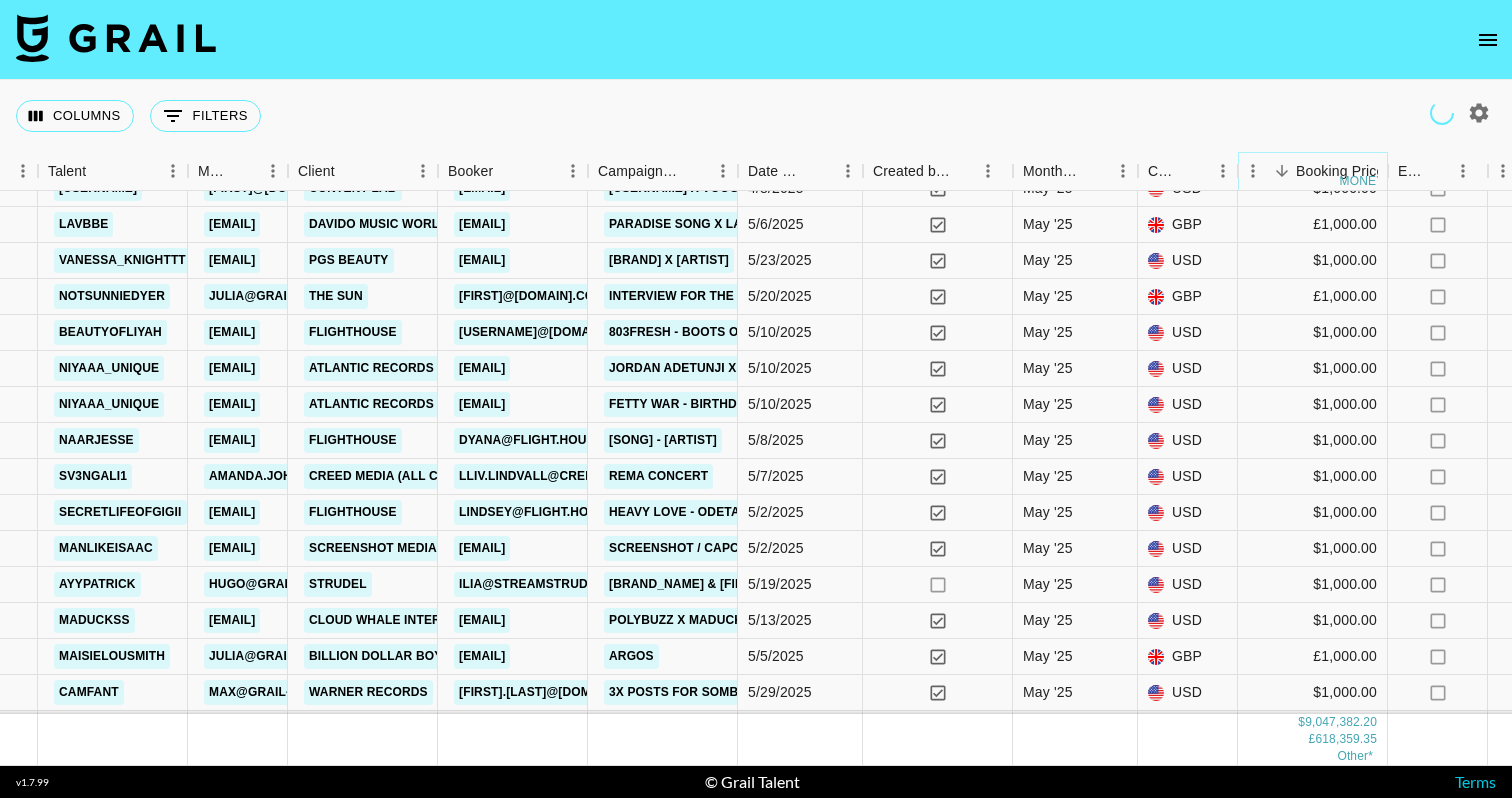 scroll, scrollTop: 23857, scrollLeft: 627, axis: both 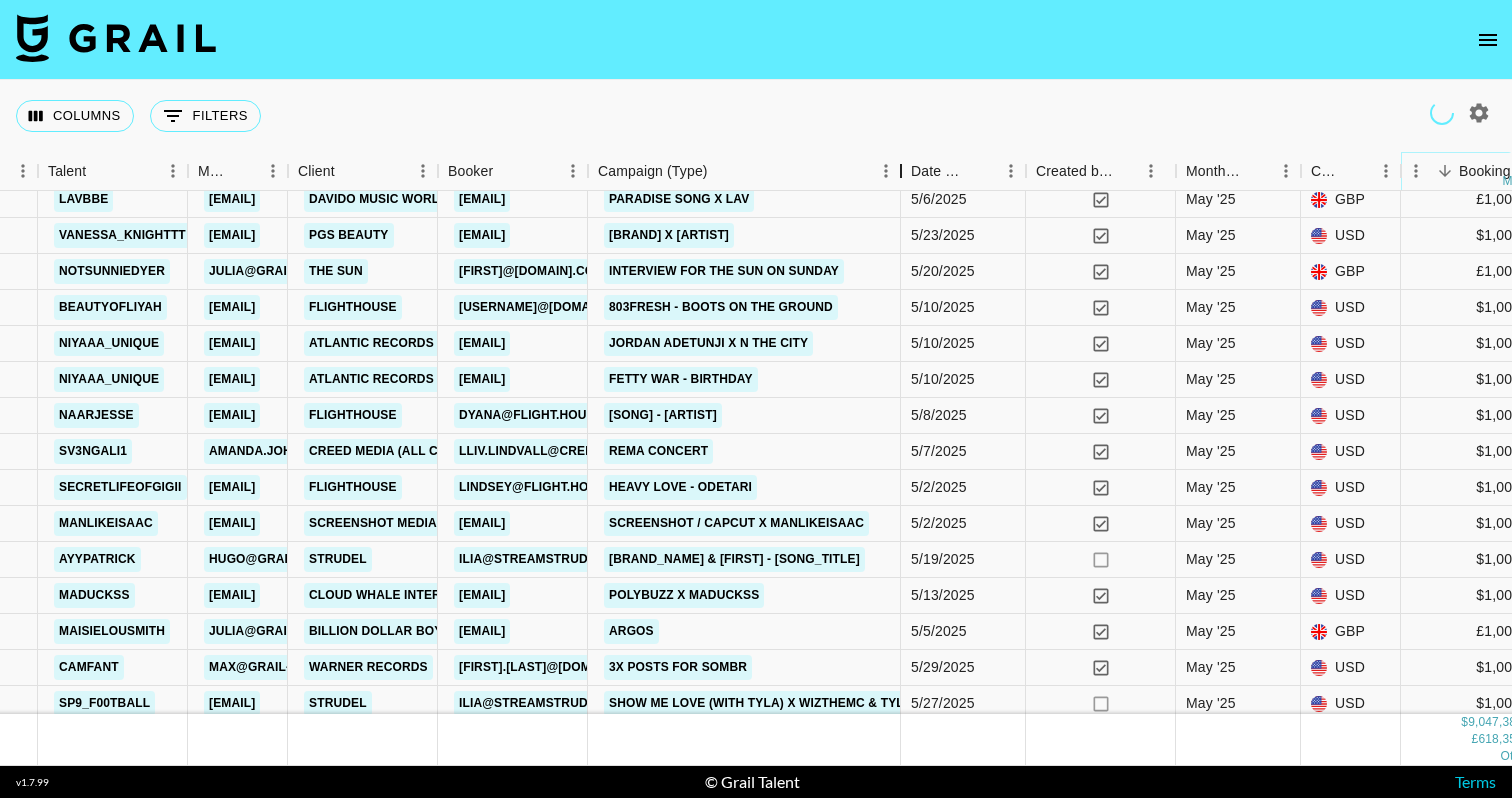 drag, startPoint x: 738, startPoint y: 171, endPoint x: 901, endPoint y: 171, distance: 163 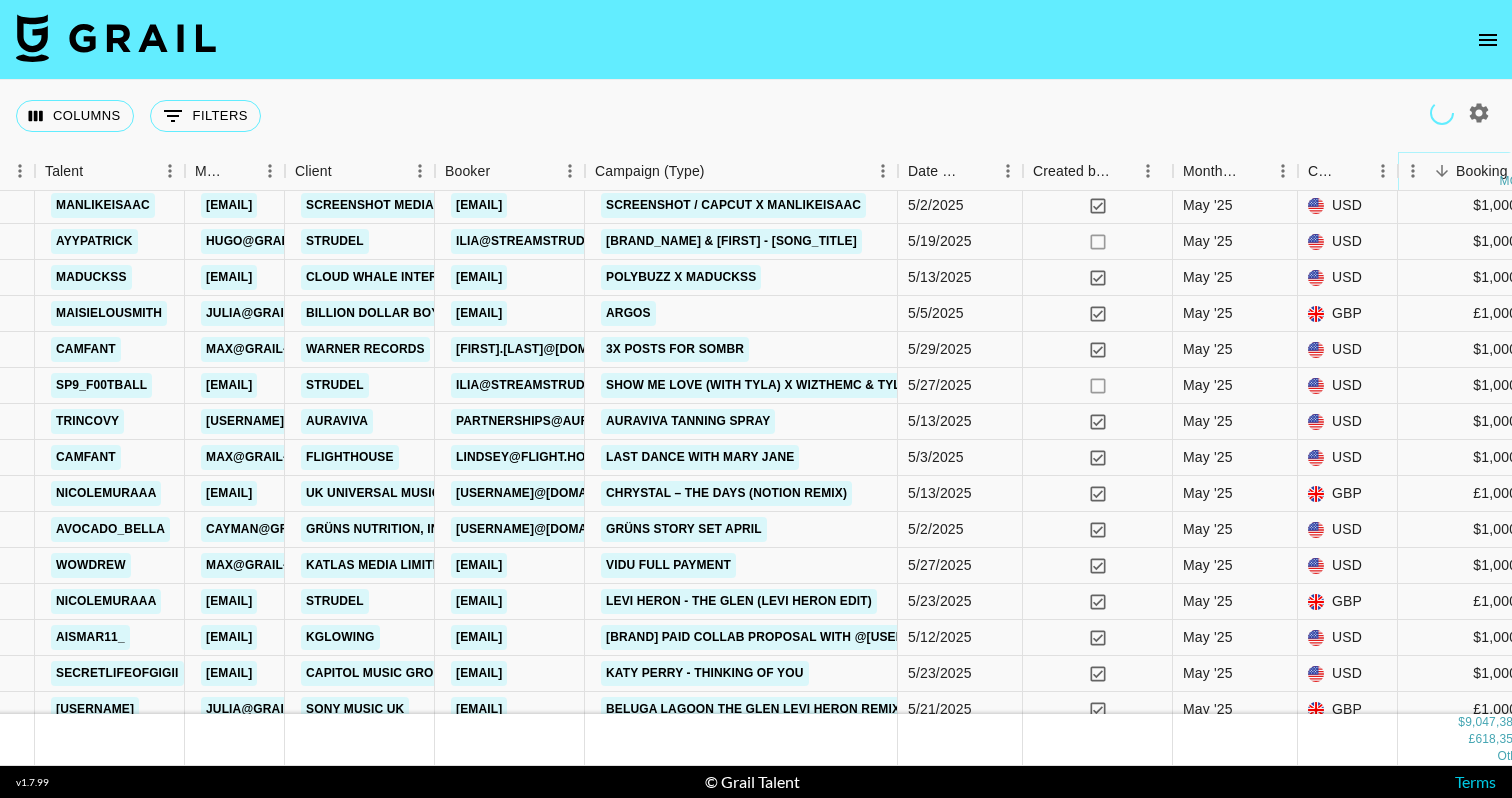 scroll, scrollTop: 24221, scrollLeft: 630, axis: both 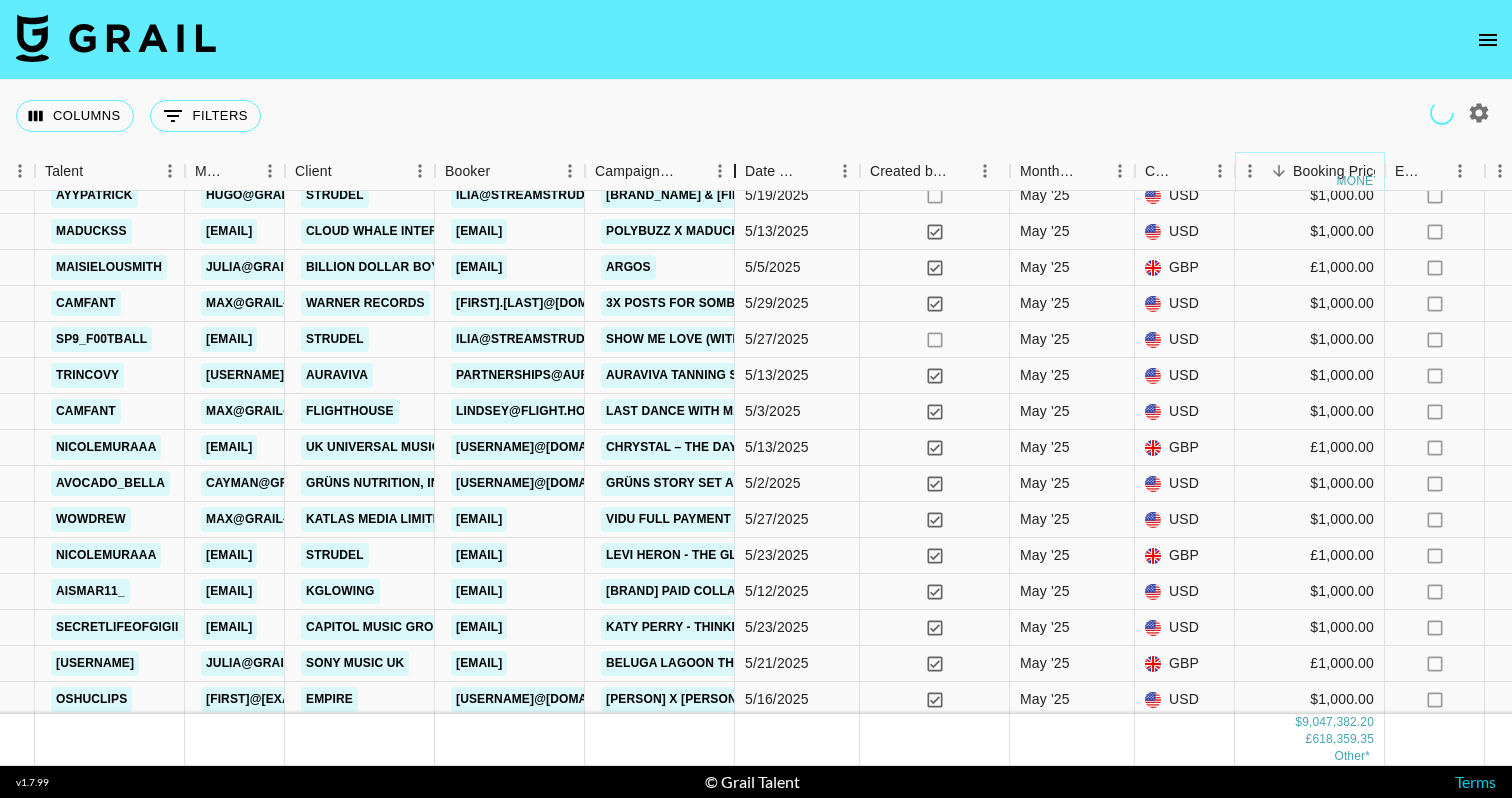 drag, startPoint x: 736, startPoint y: 172, endPoint x: 892, endPoint y: 183, distance: 156.38734 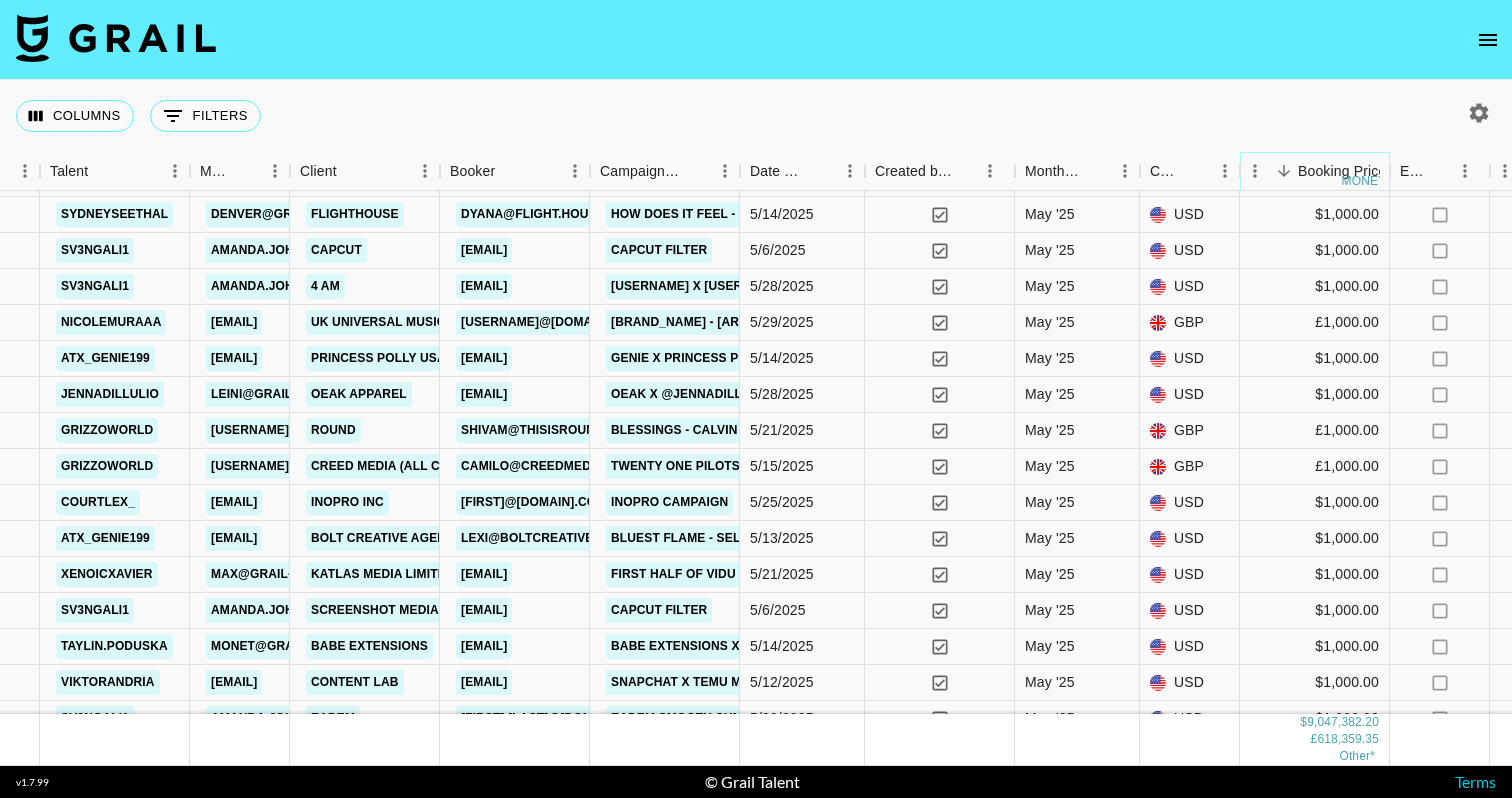 scroll, scrollTop: 24902, scrollLeft: 626, axis: both 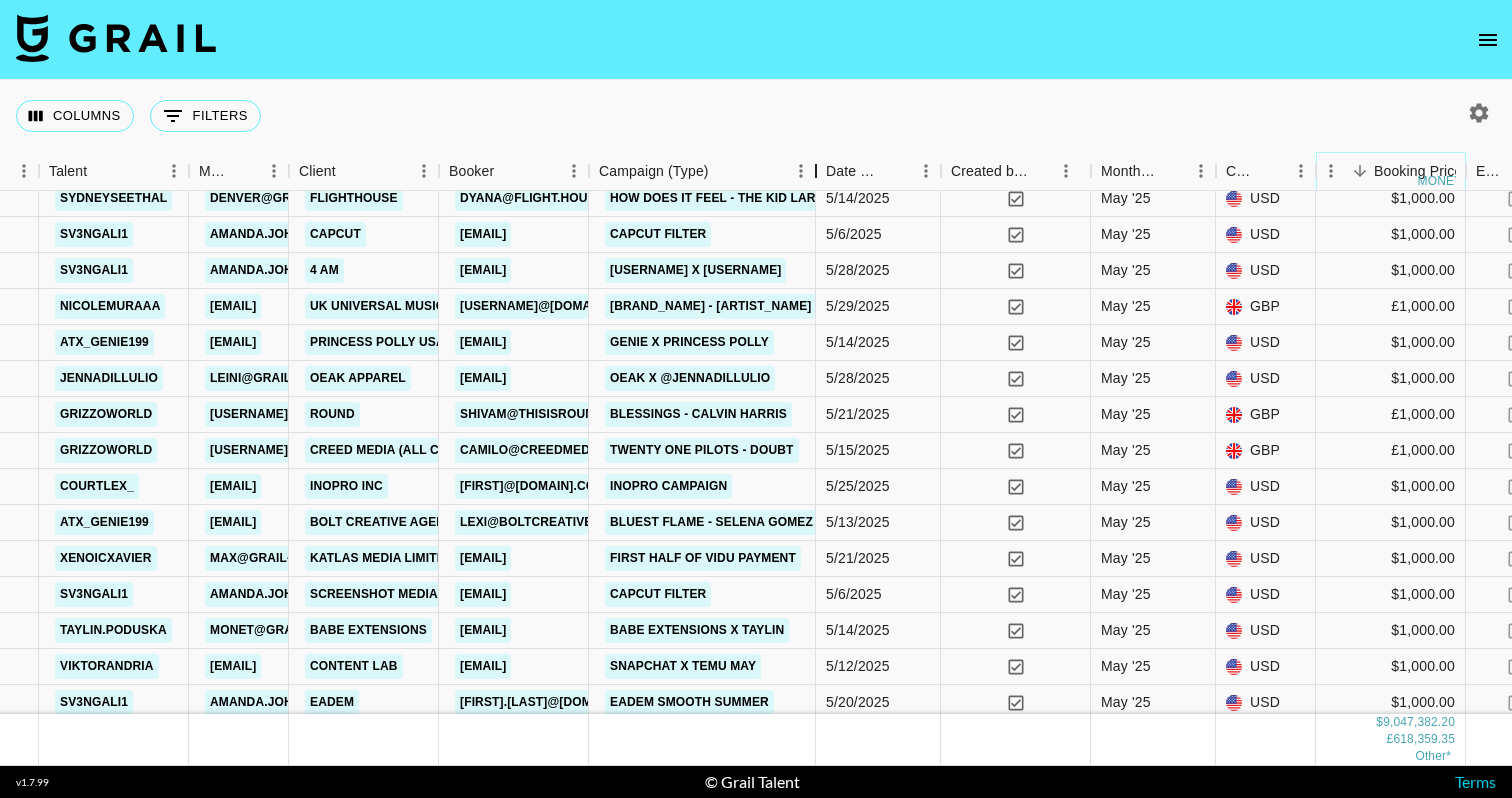 drag, startPoint x: 744, startPoint y: 167, endPoint x: 926, endPoint y: 167, distance: 182 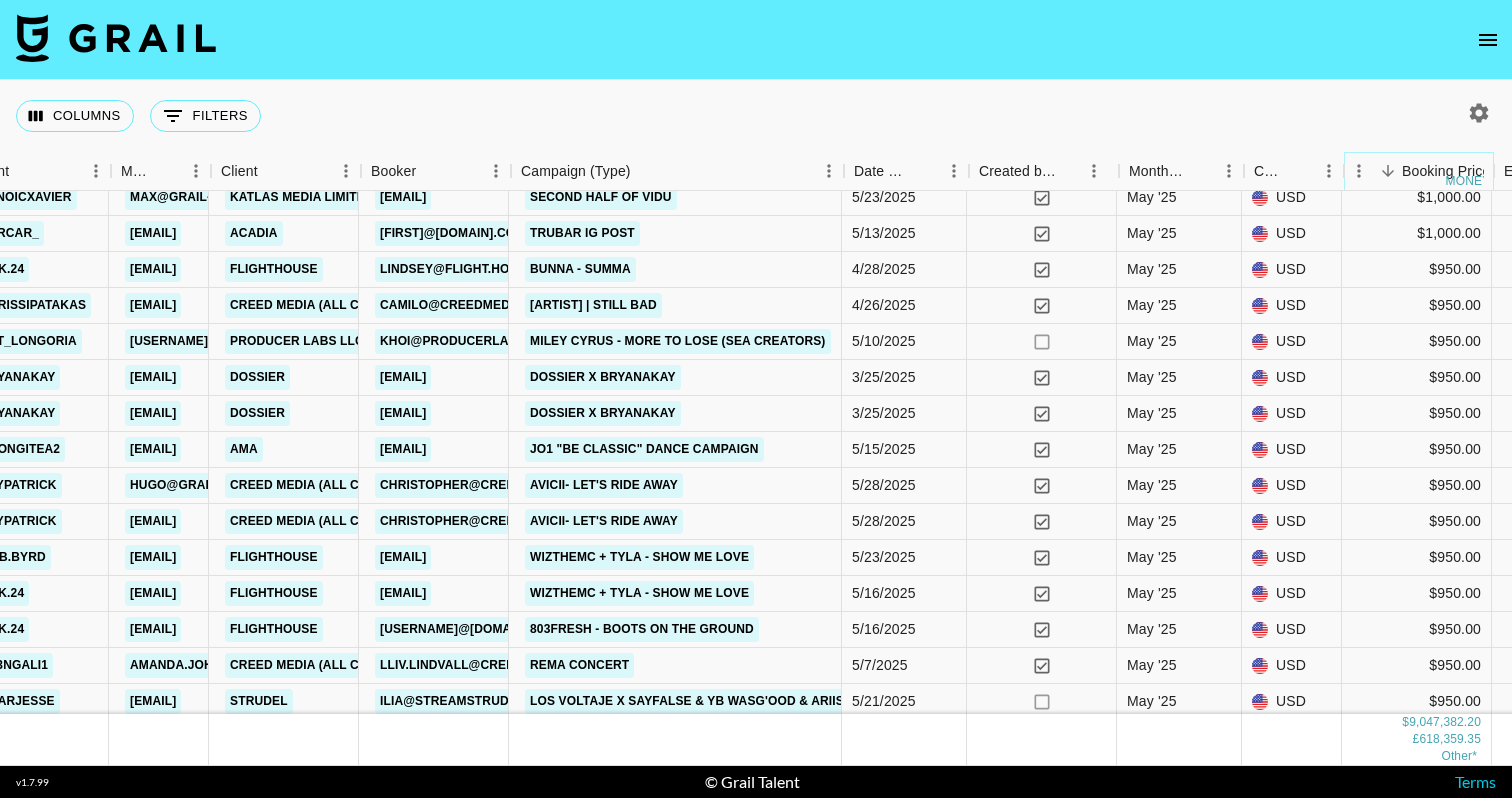 scroll, scrollTop: 26415, scrollLeft: 704, axis: both 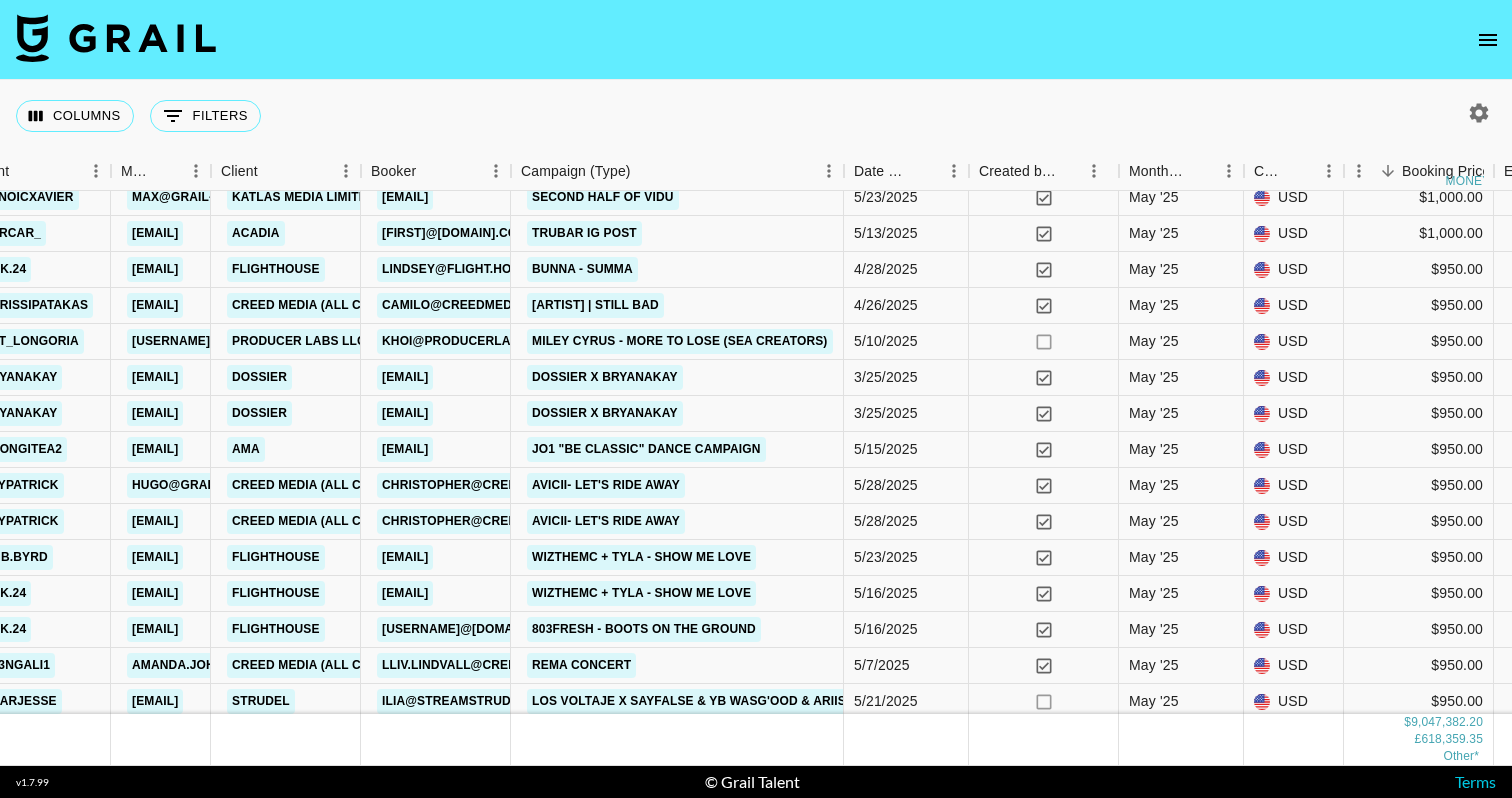 click 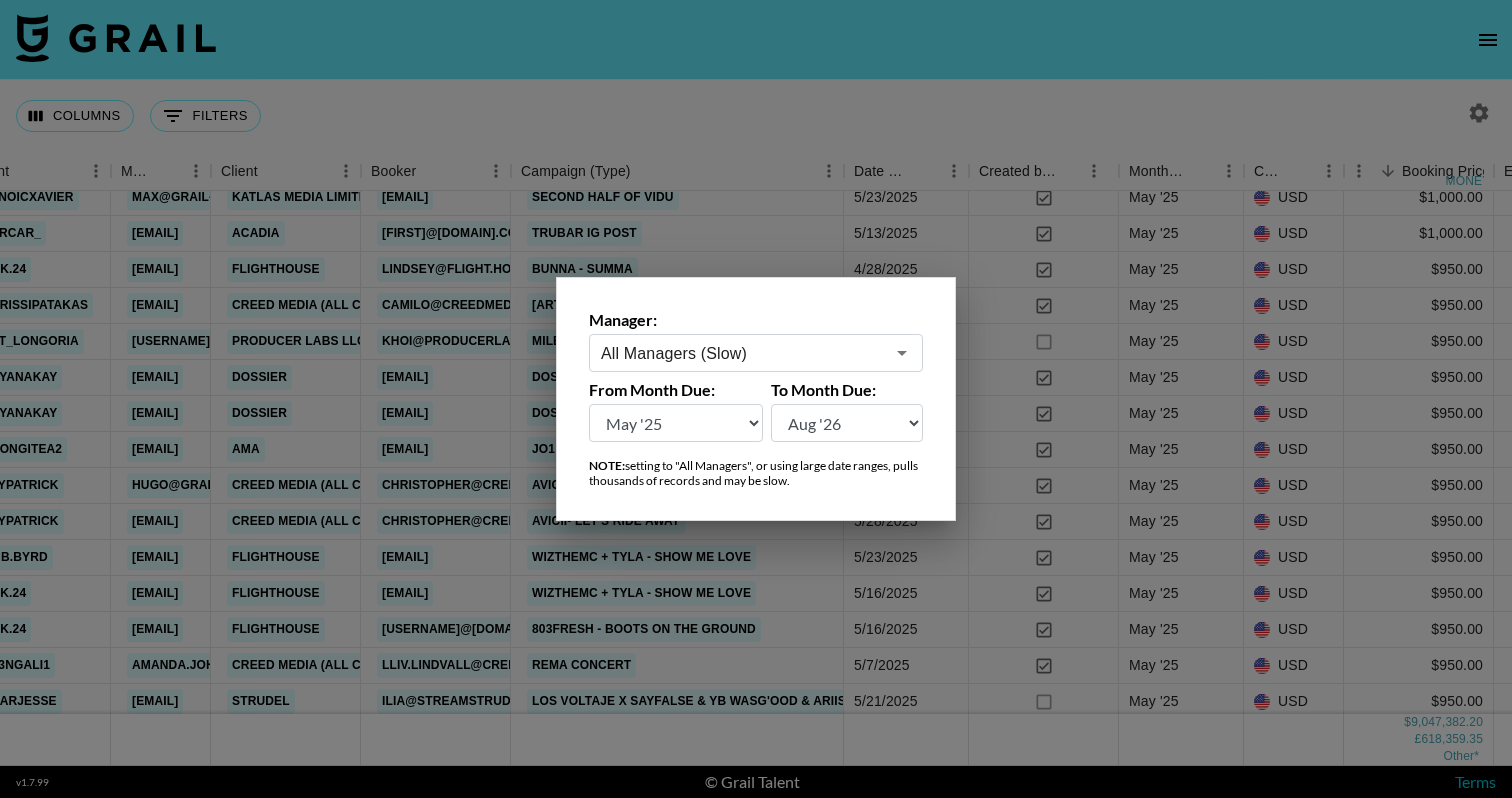 select on "Apr '25" 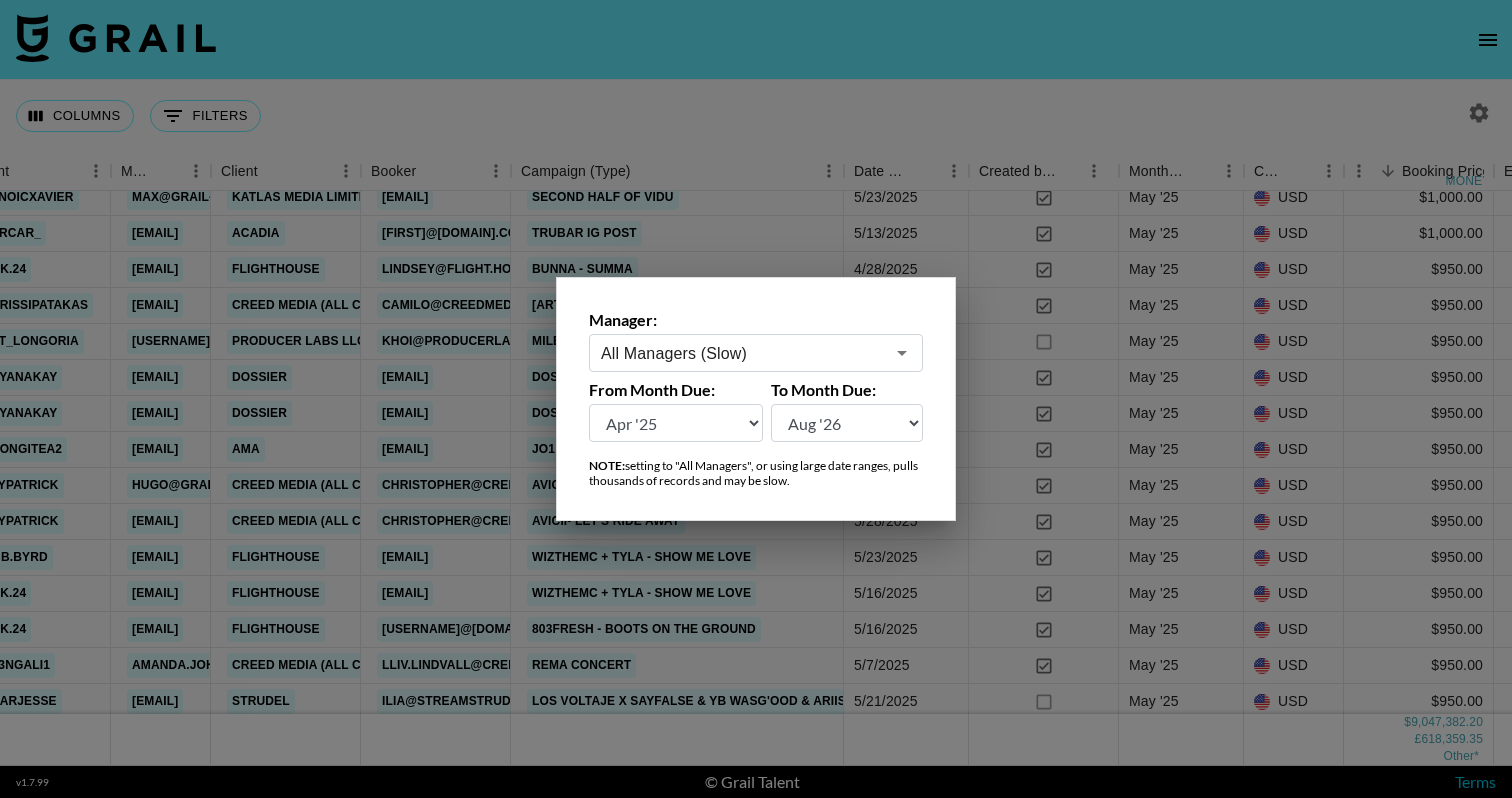 click at bounding box center [756, 399] 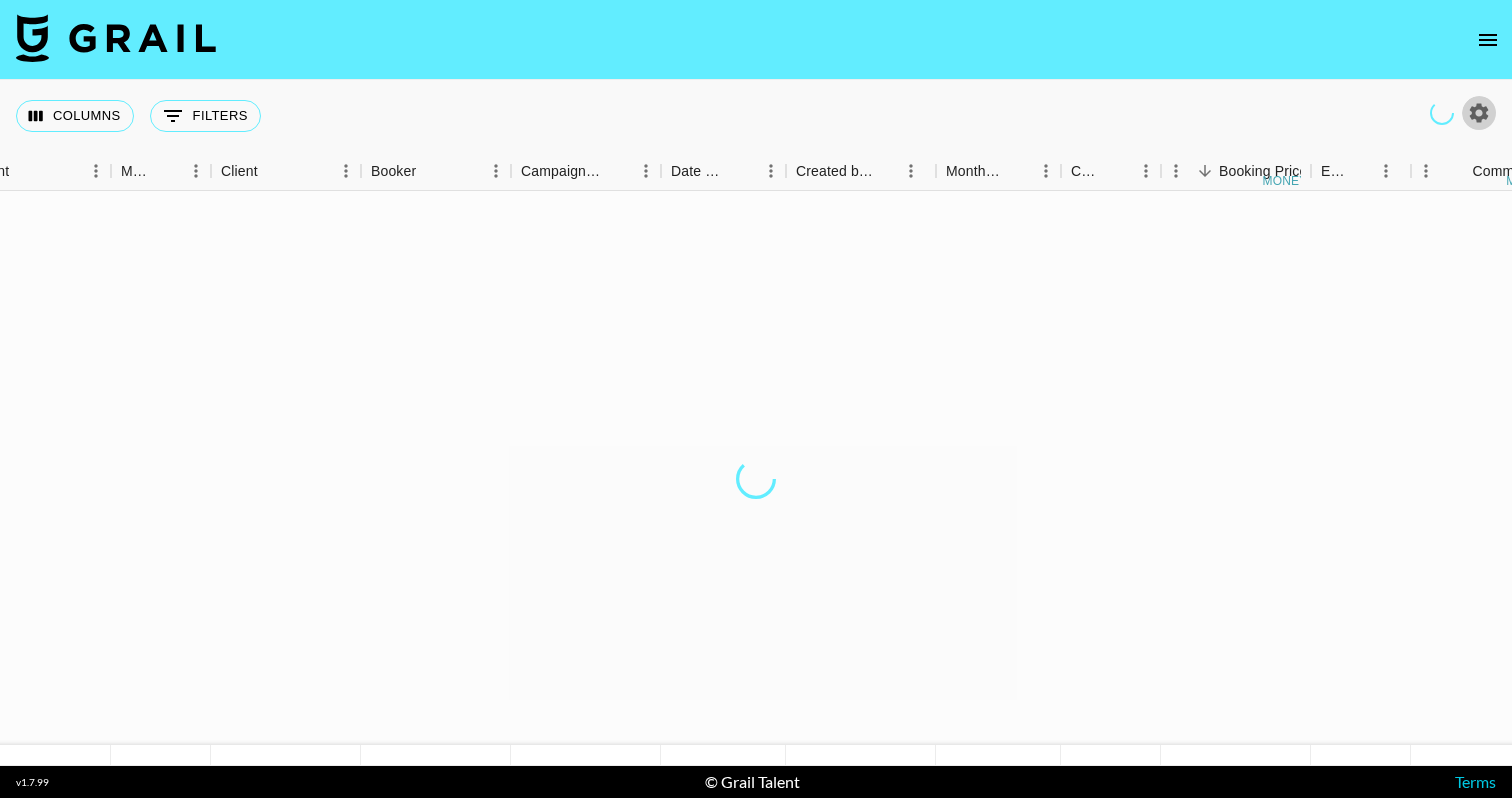 scroll, scrollTop: 0, scrollLeft: 704, axis: horizontal 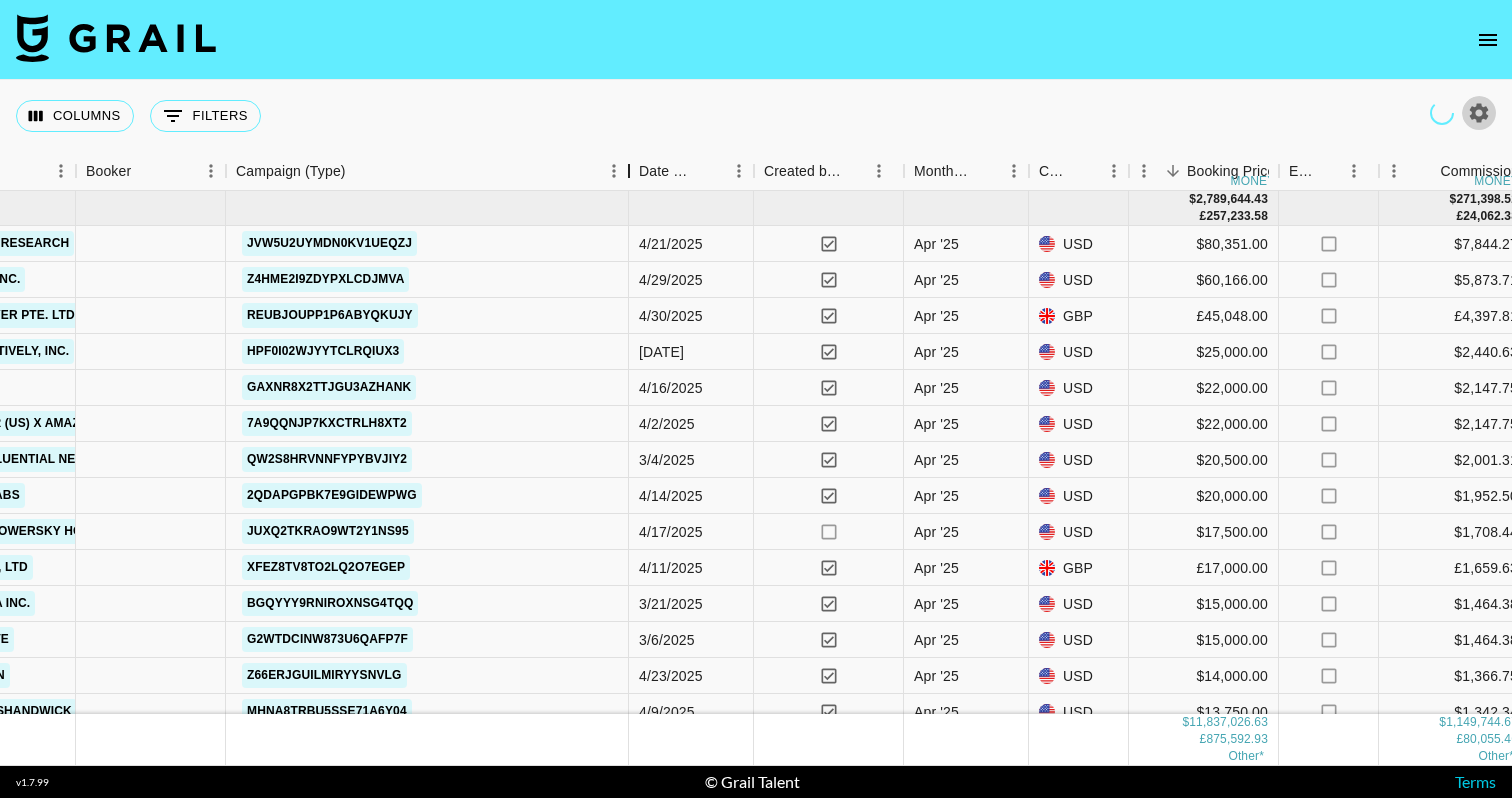 drag, startPoint x: 375, startPoint y: 169, endPoint x: 628, endPoint y: 184, distance: 253.44427 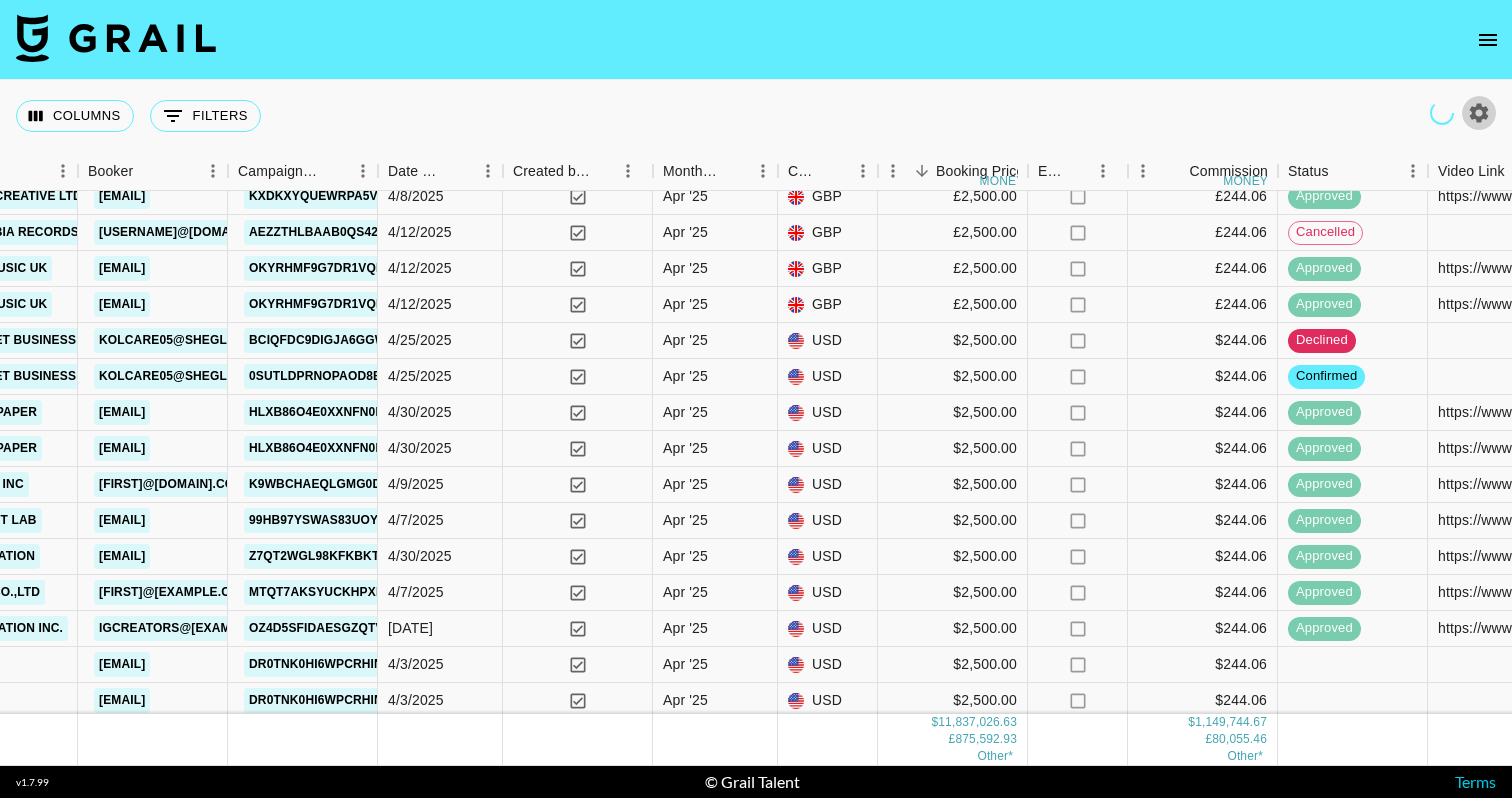 scroll, scrollTop: 9892, scrollLeft: 987, axis: both 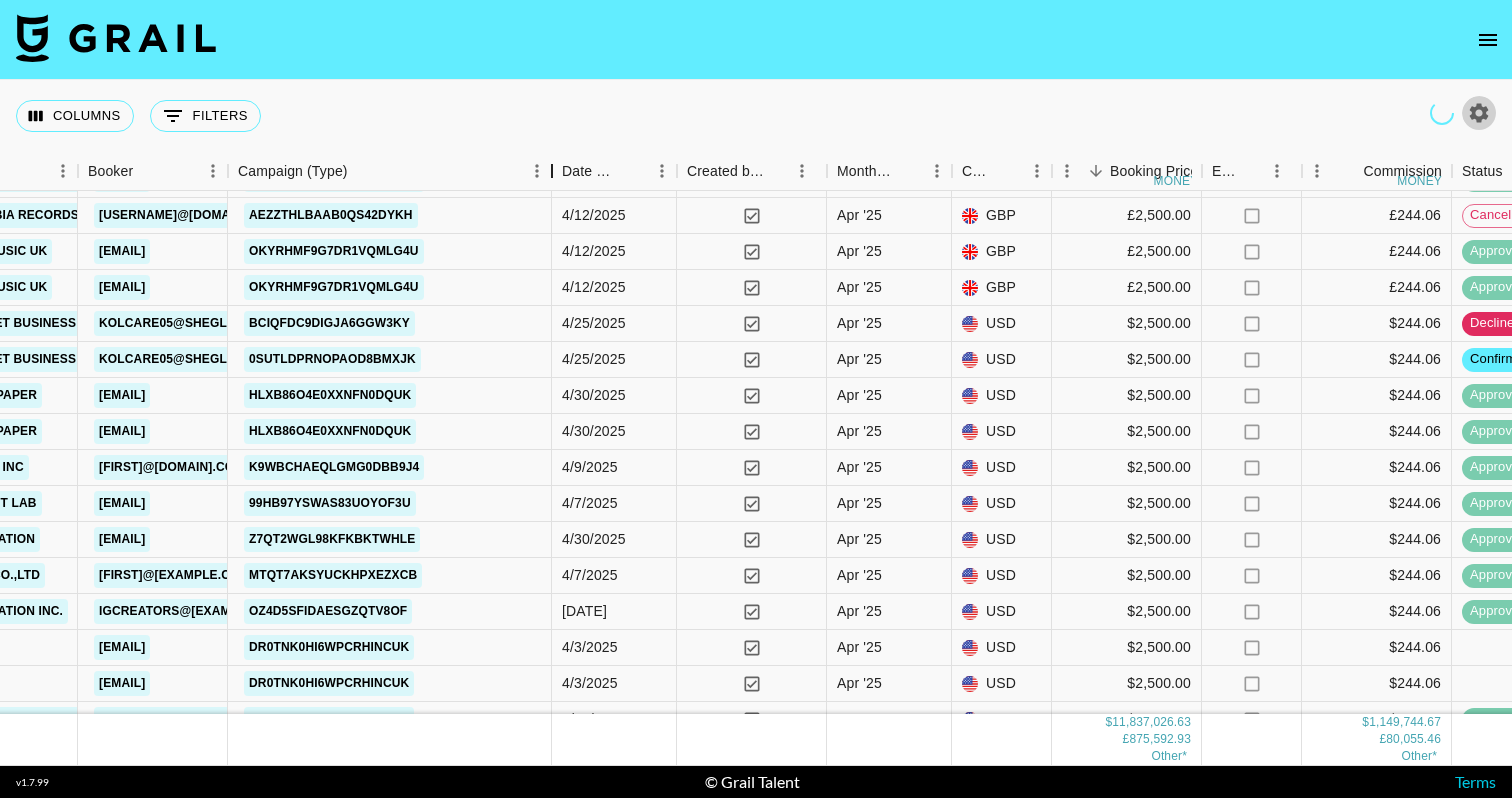 drag, startPoint x: 379, startPoint y: 169, endPoint x: 553, endPoint y: 169, distance: 174 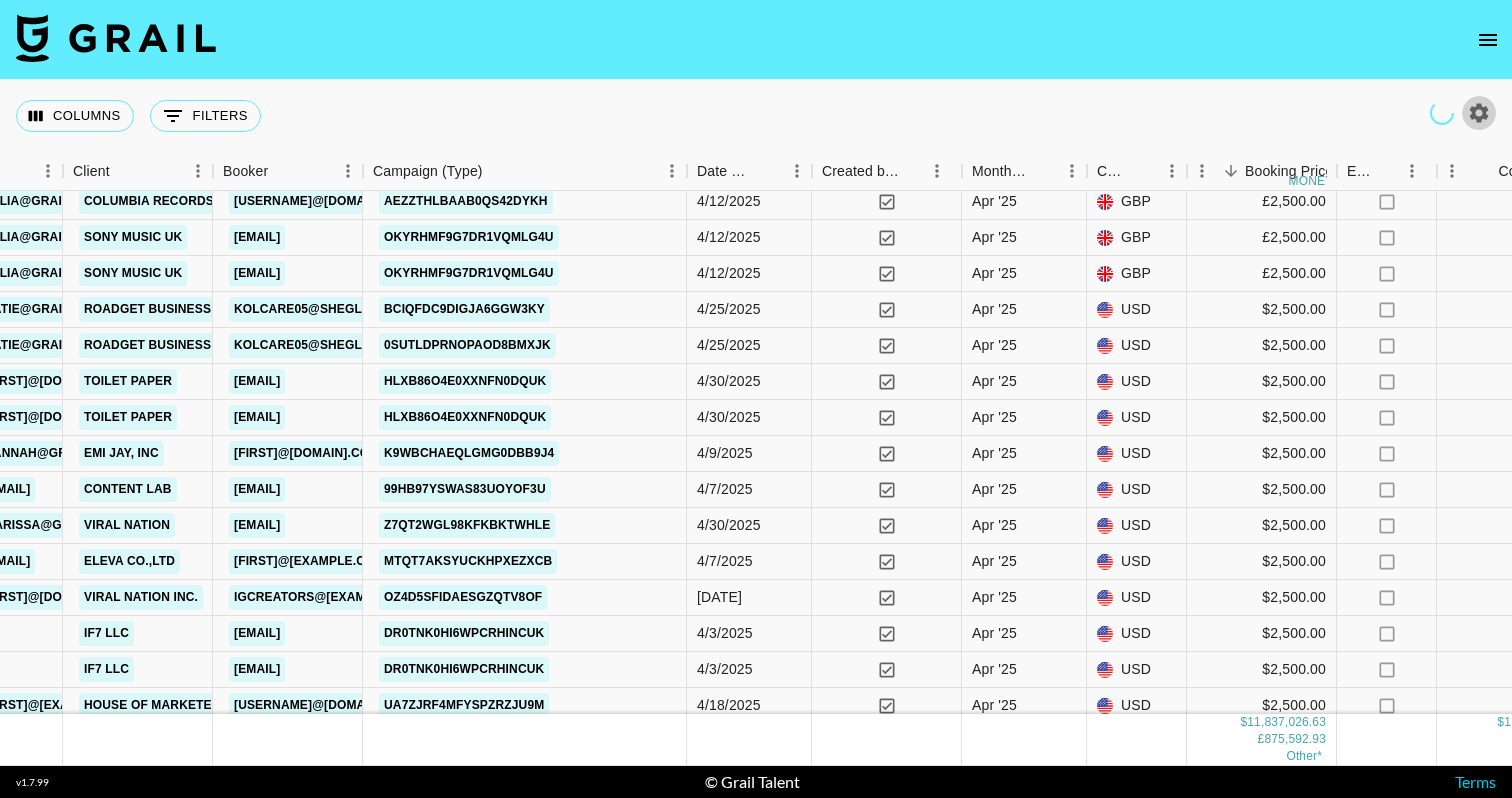 scroll, scrollTop: 9902, scrollLeft: 851, axis: both 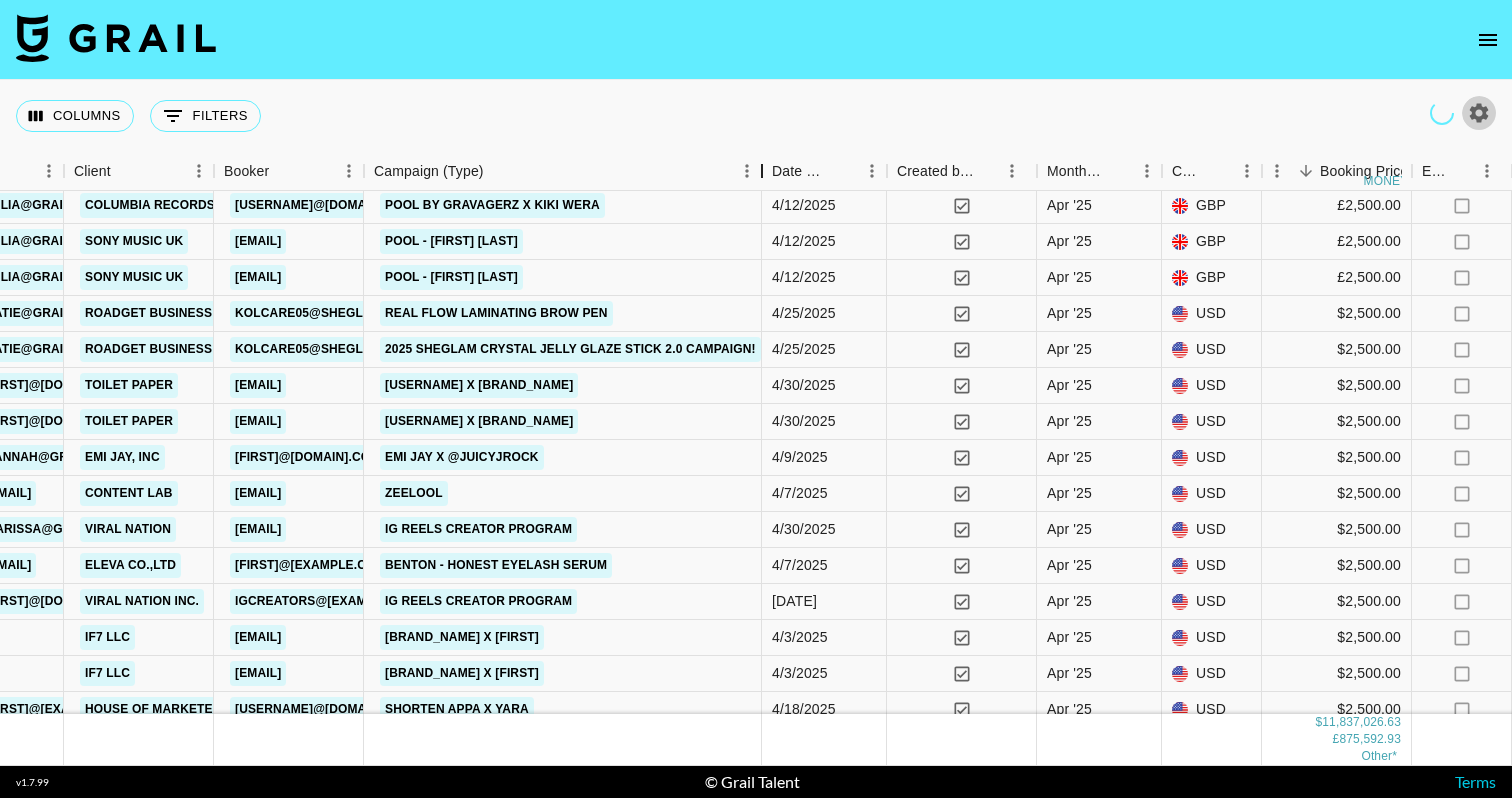 drag, startPoint x: 521, startPoint y: 166, endPoint x: 769, endPoint y: 185, distance: 248.72676 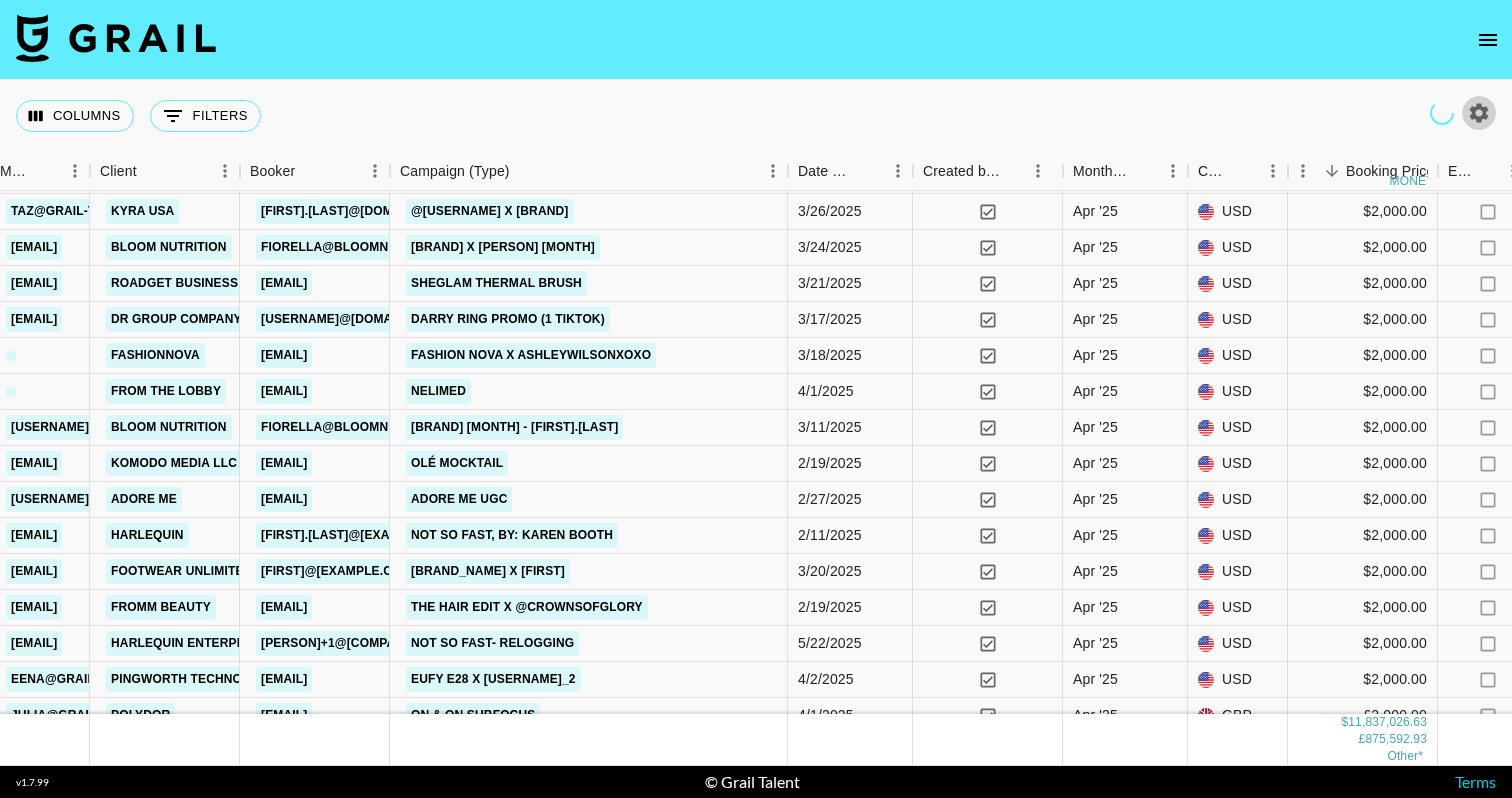 scroll, scrollTop: 11475, scrollLeft: 825, axis: both 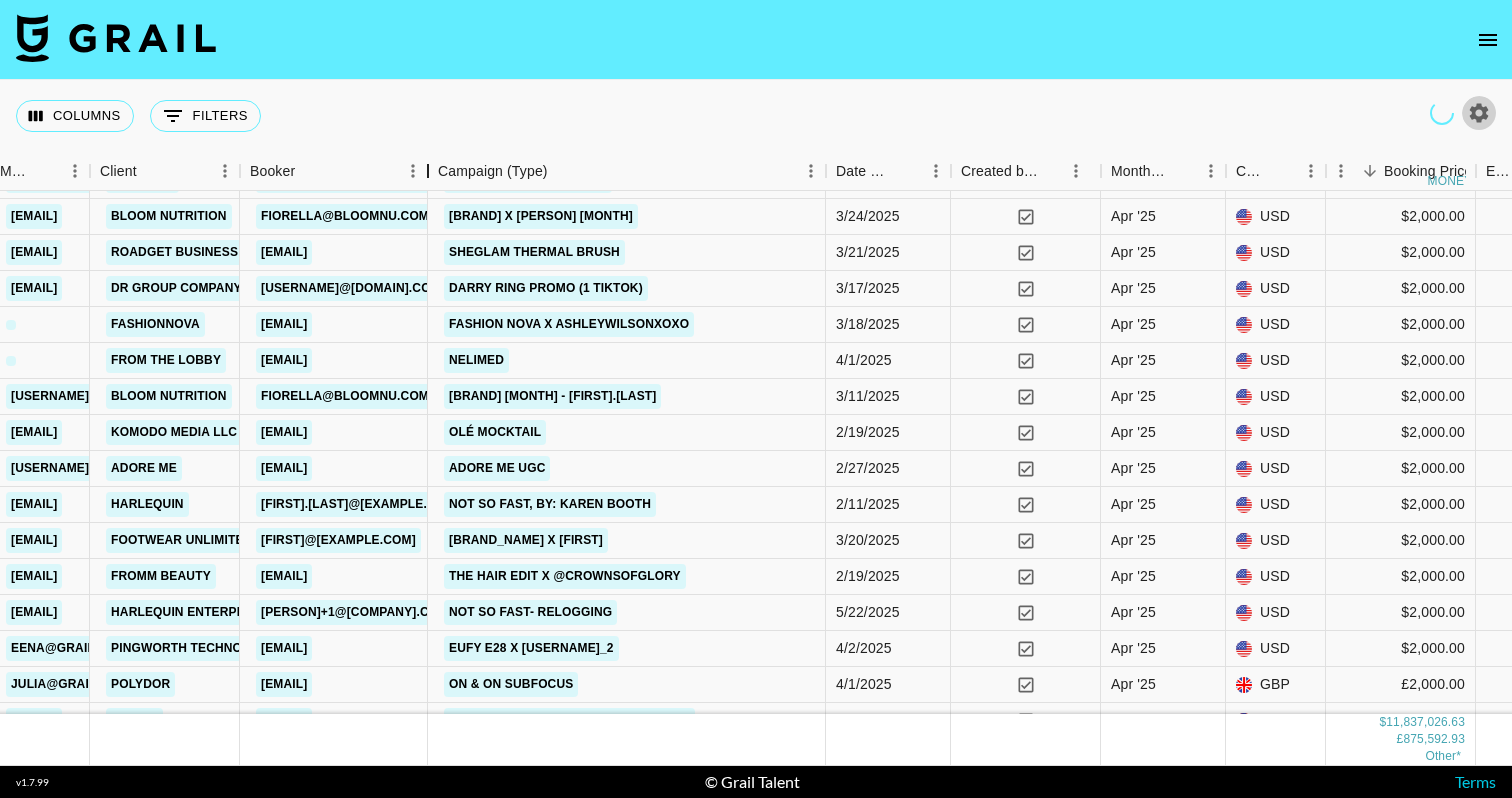 drag, startPoint x: 396, startPoint y: 171, endPoint x: 434, endPoint y: 184, distance: 40.16217 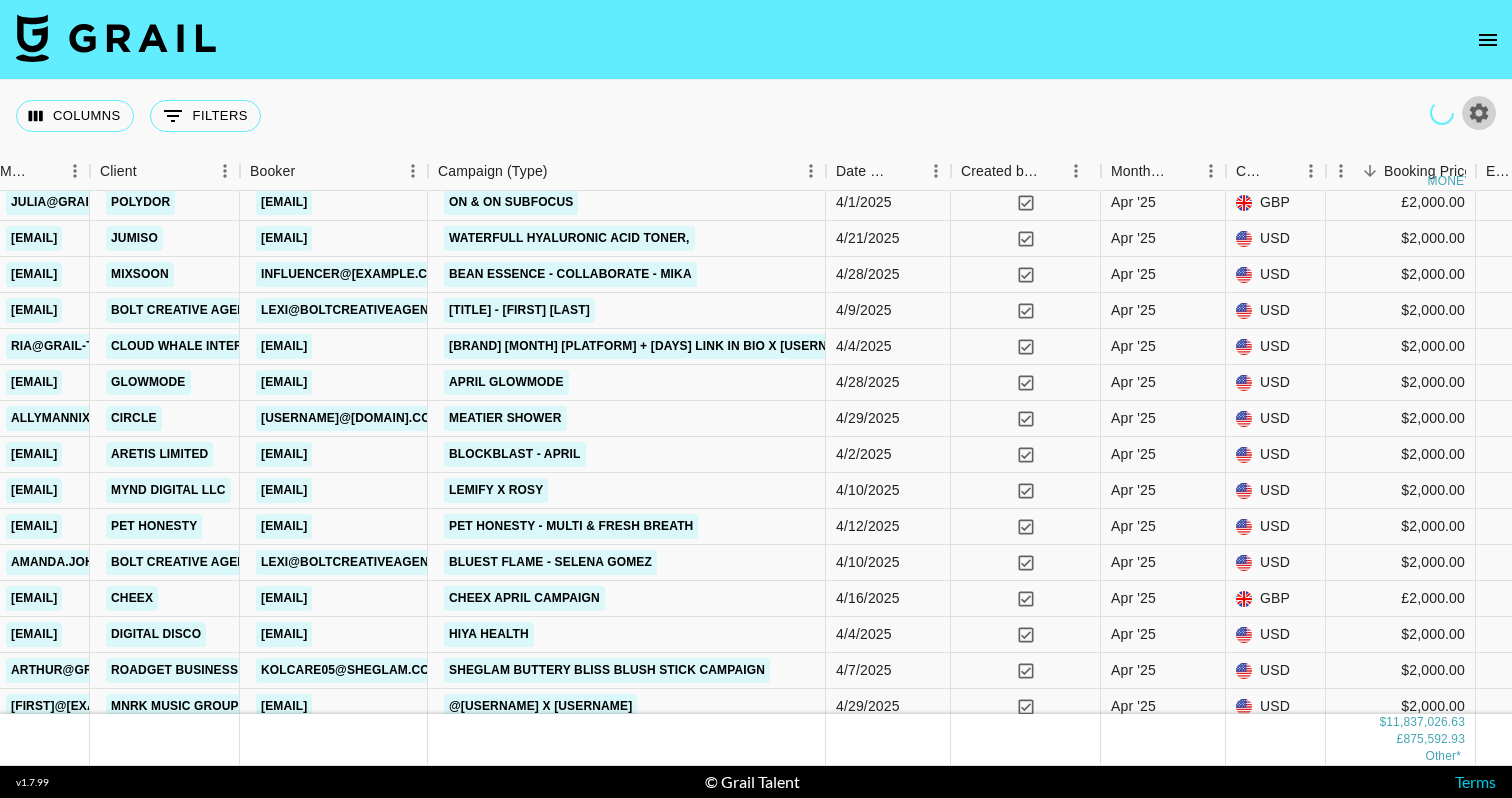 scroll, scrollTop: 12003, scrollLeft: 817, axis: both 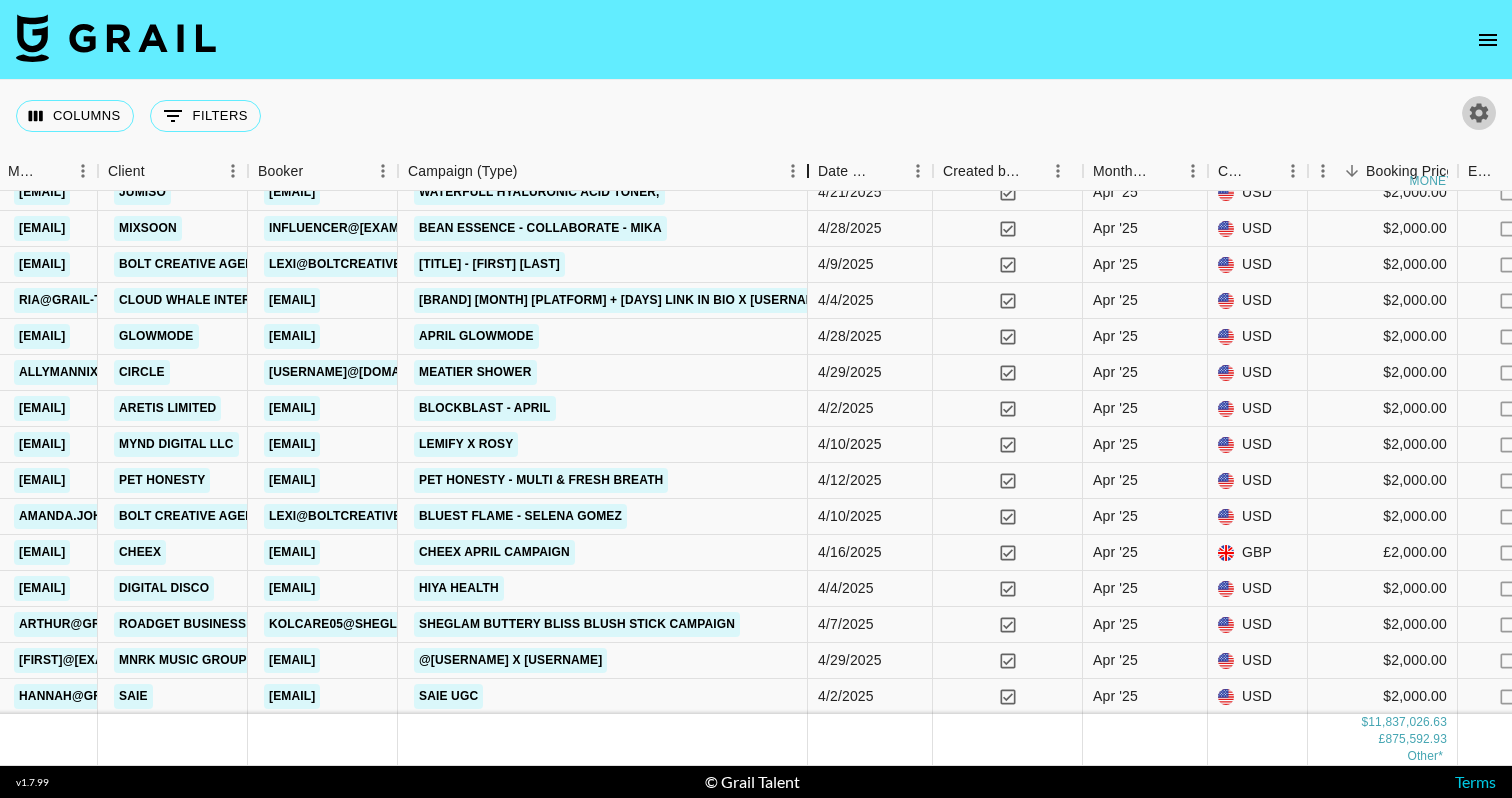 drag, startPoint x: 552, startPoint y: 161, endPoint x: 812, endPoint y: 179, distance: 260.62234 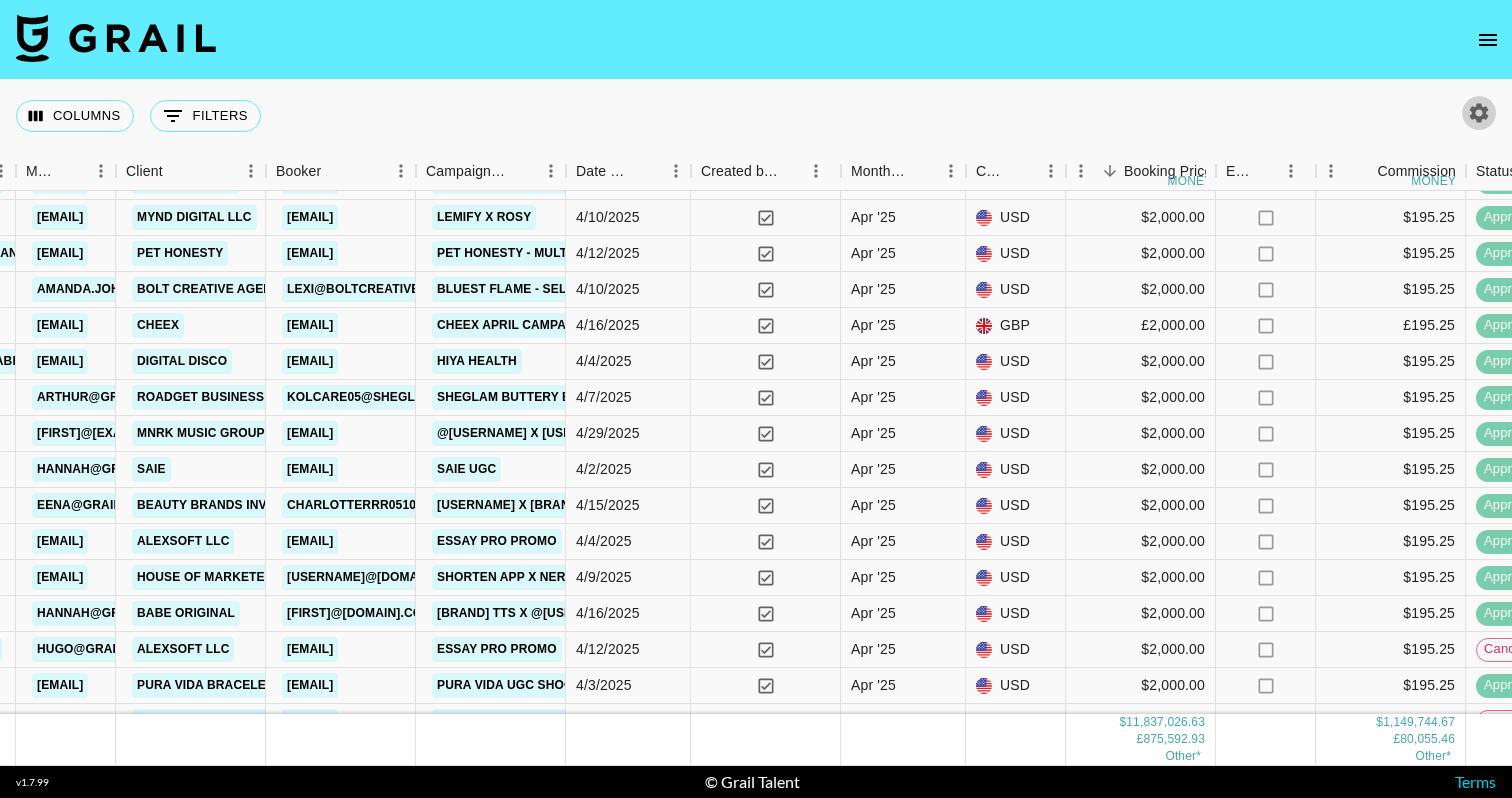 scroll, scrollTop: 12262, scrollLeft: 799, axis: both 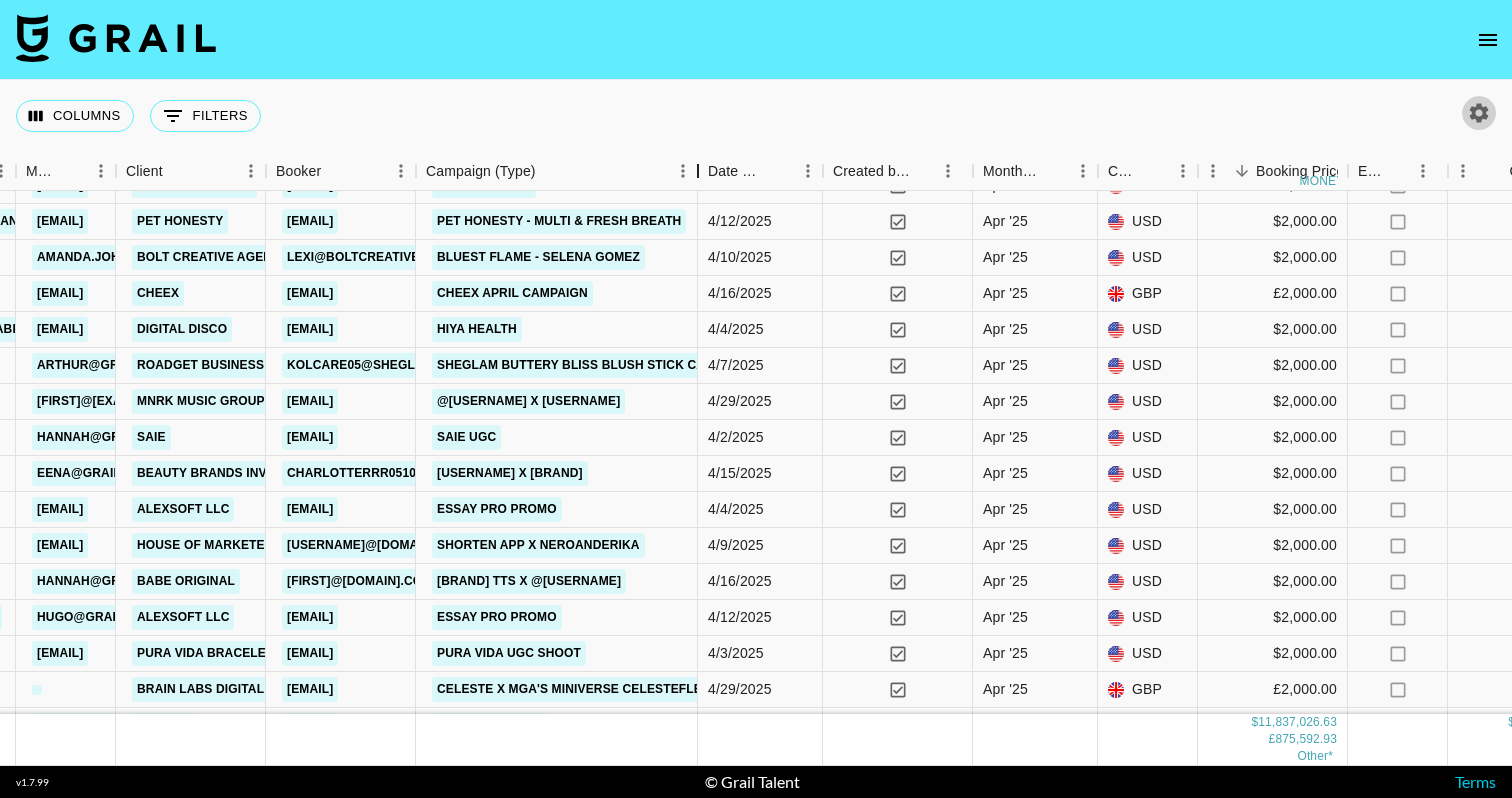 drag, startPoint x: 569, startPoint y: 161, endPoint x: 859, endPoint y: 169, distance: 290.11032 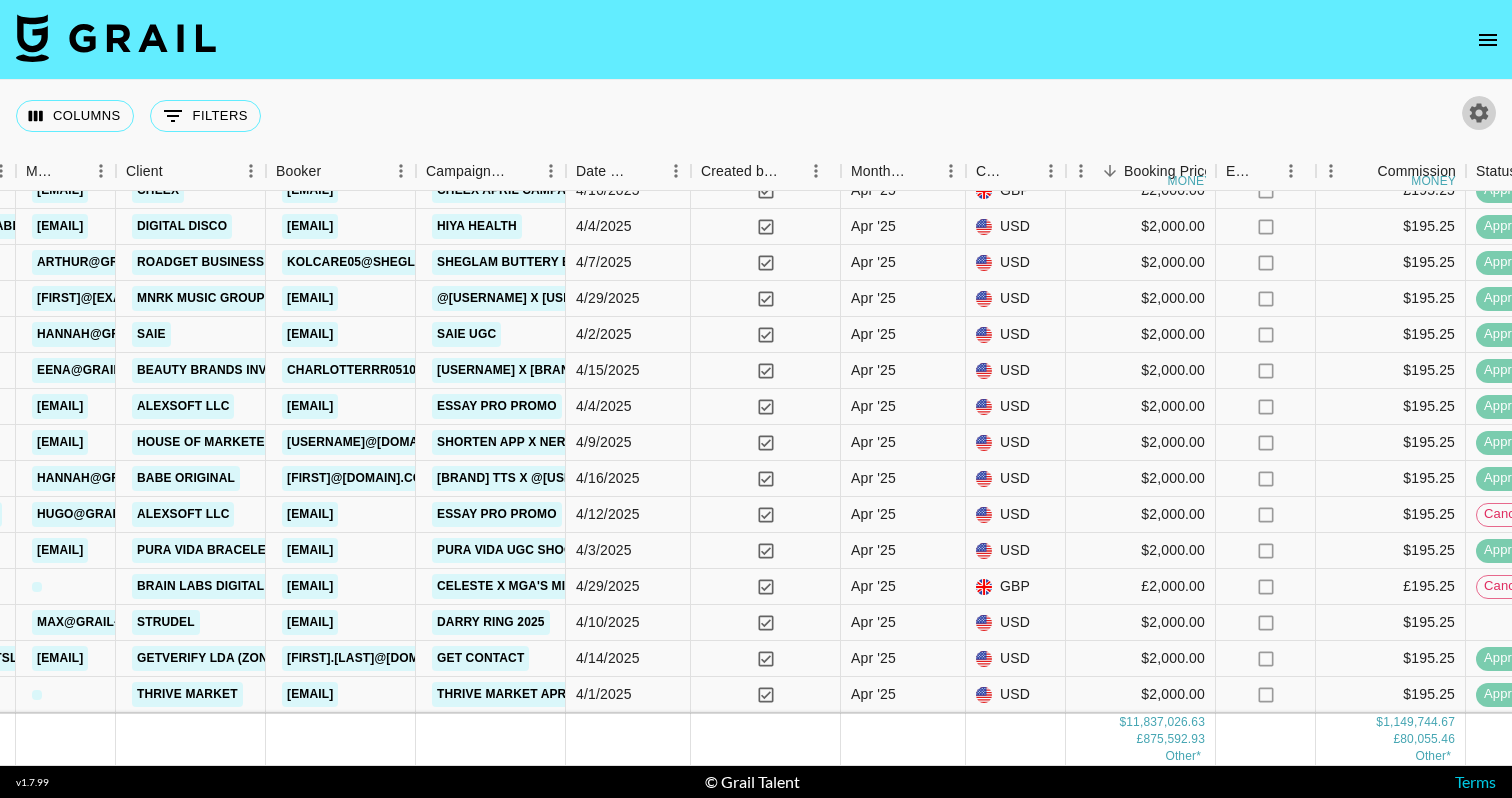 scroll, scrollTop: 12384, scrollLeft: 799, axis: both 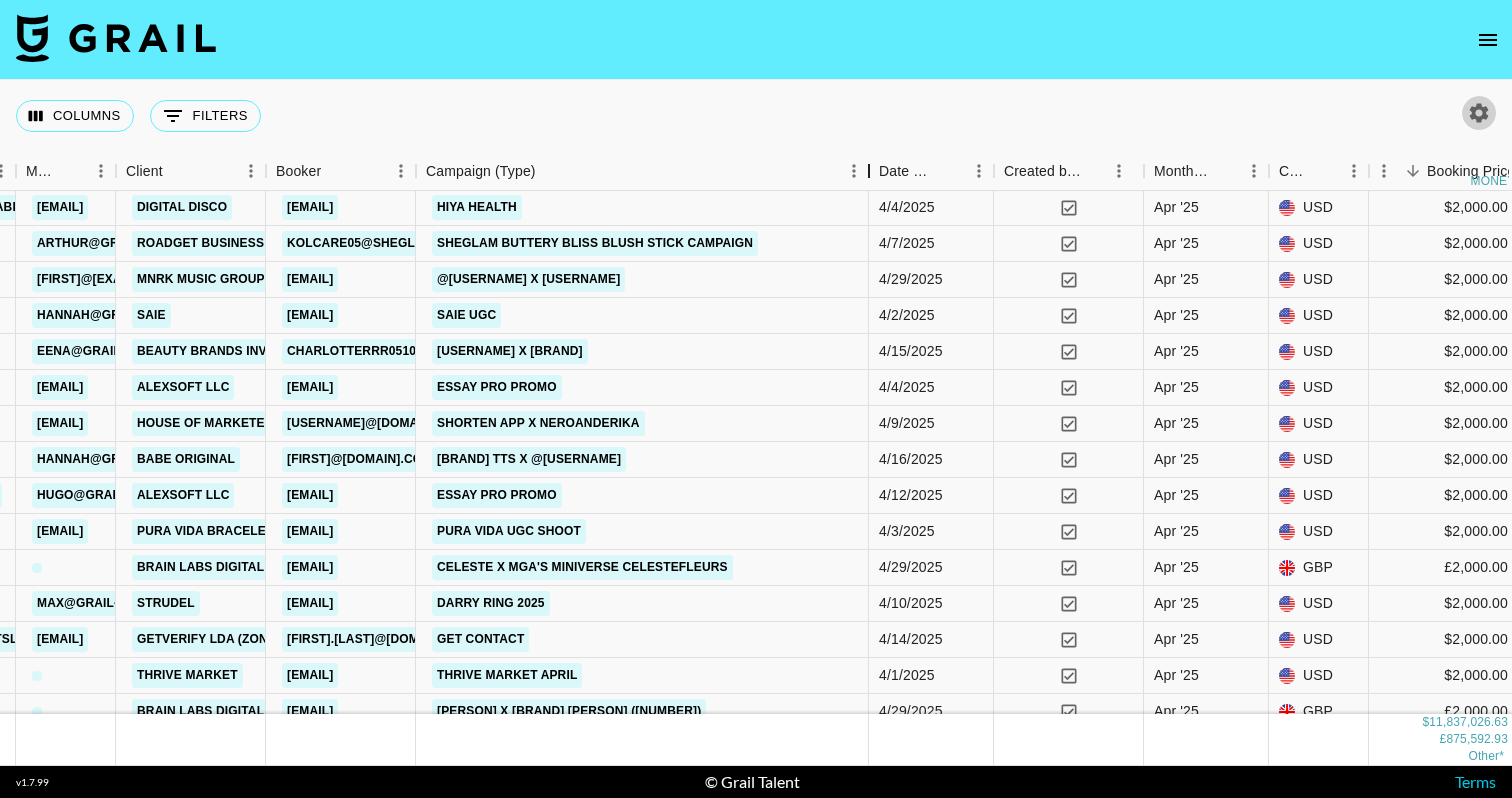 drag, startPoint x: 575, startPoint y: 170, endPoint x: 865, endPoint y: 188, distance: 290.55807 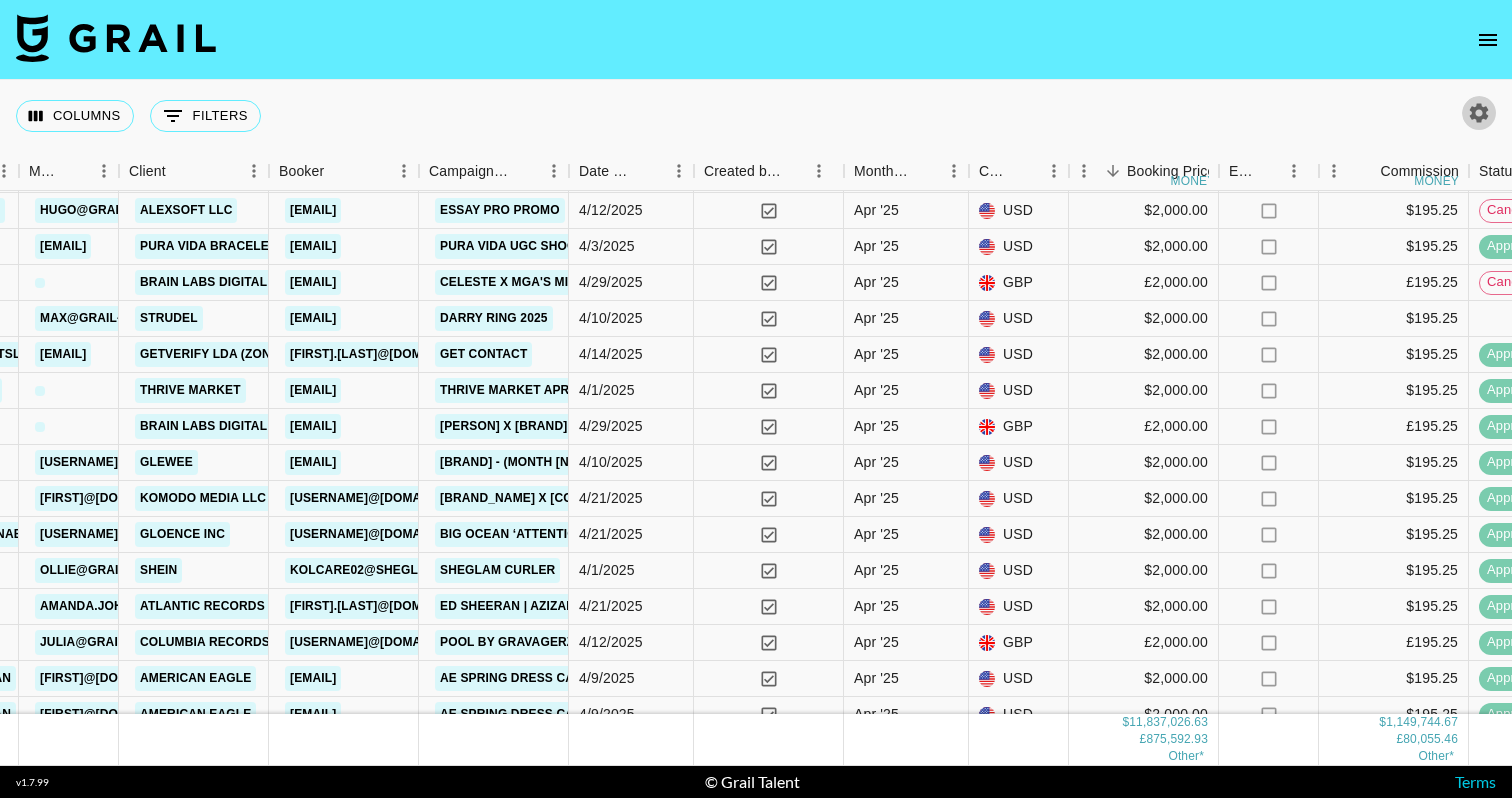 scroll, scrollTop: 12669, scrollLeft: 795, axis: both 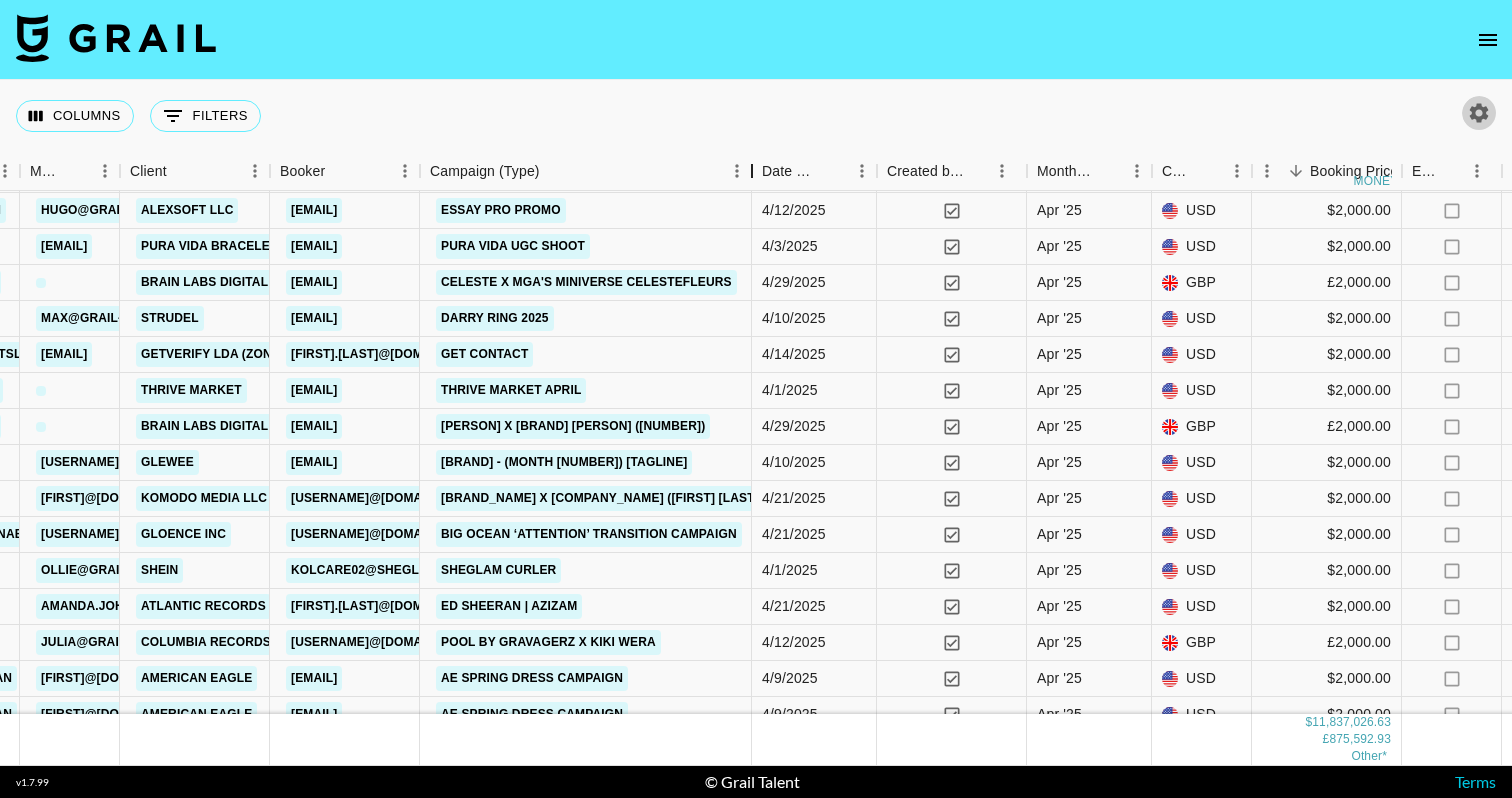 drag, startPoint x: 573, startPoint y: 159, endPoint x: 755, endPoint y: 171, distance: 182.39517 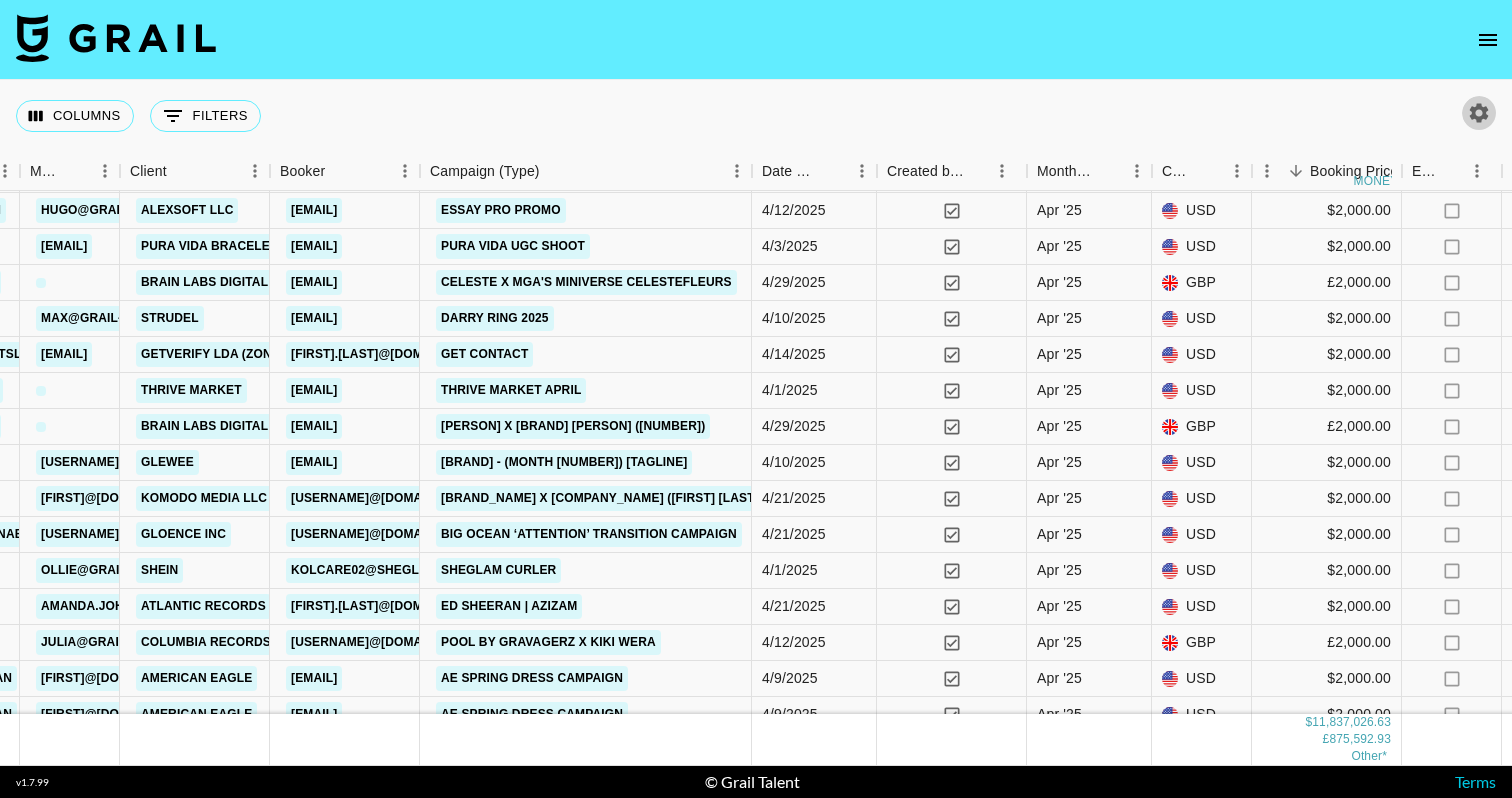 scroll, scrollTop: 12802, scrollLeft: 795, axis: both 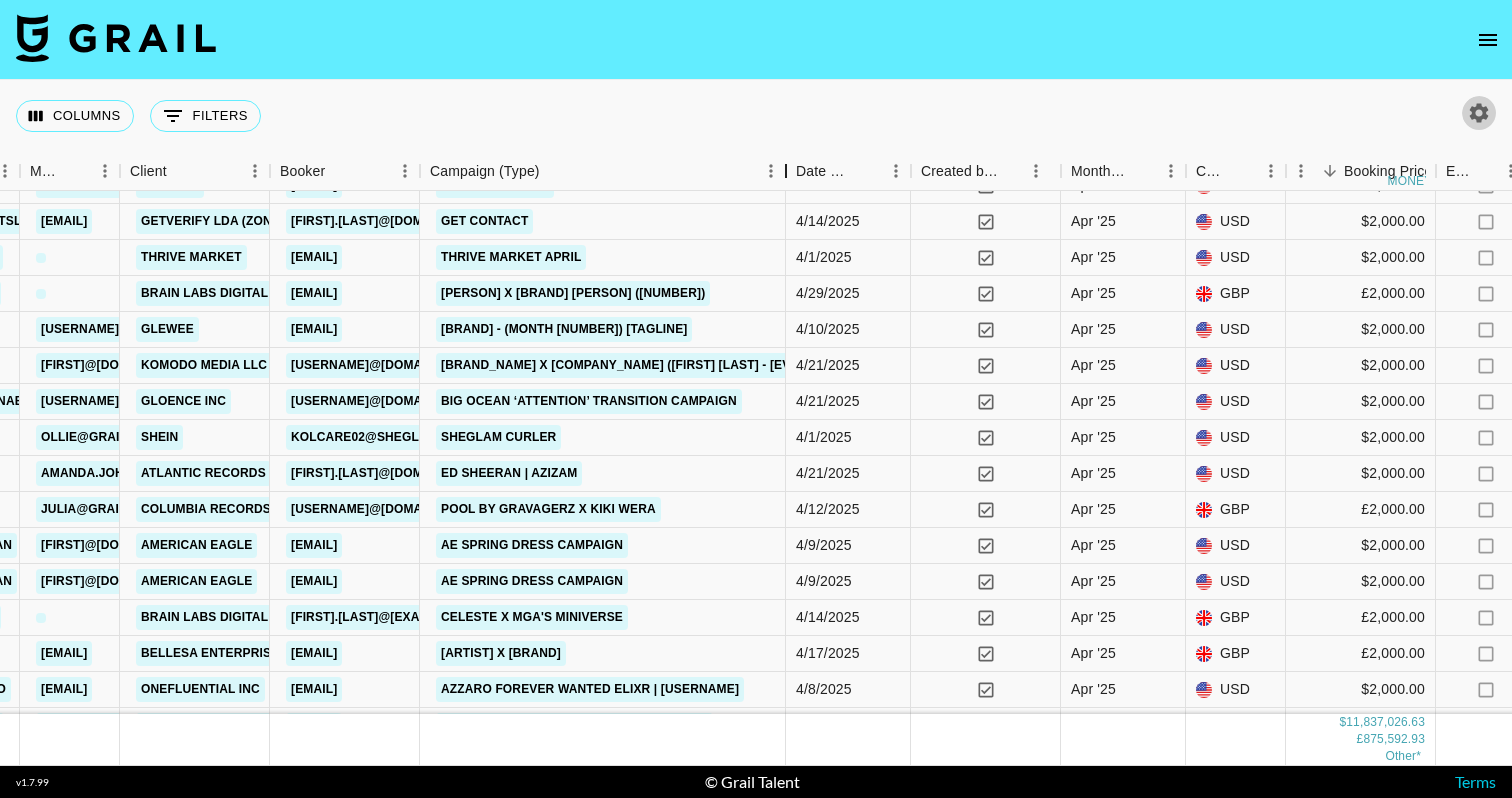 drag, startPoint x: 575, startPoint y: 165, endPoint x: 791, endPoint y: 184, distance: 216.83405 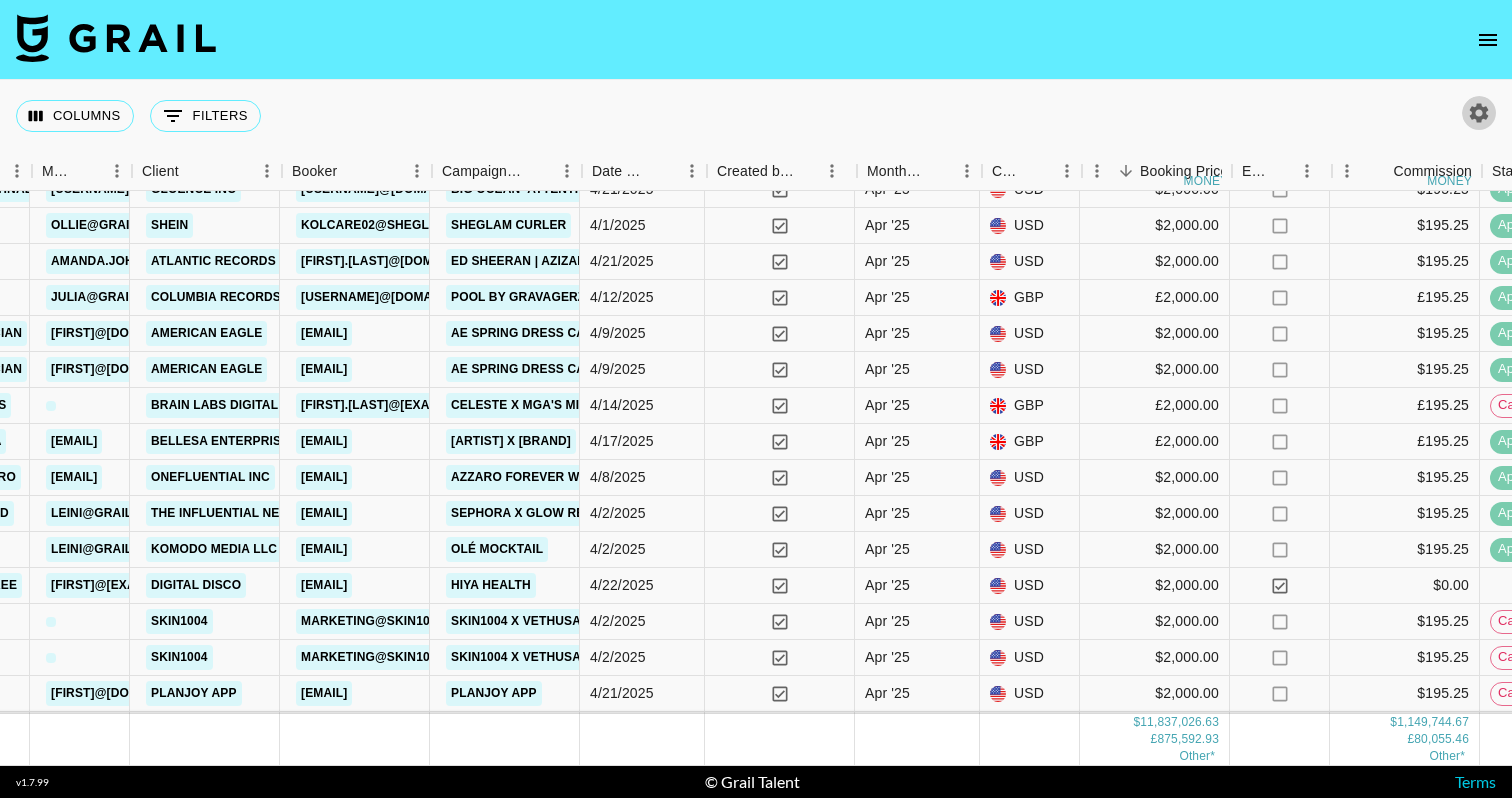 scroll, scrollTop: 13018, scrollLeft: 783, axis: both 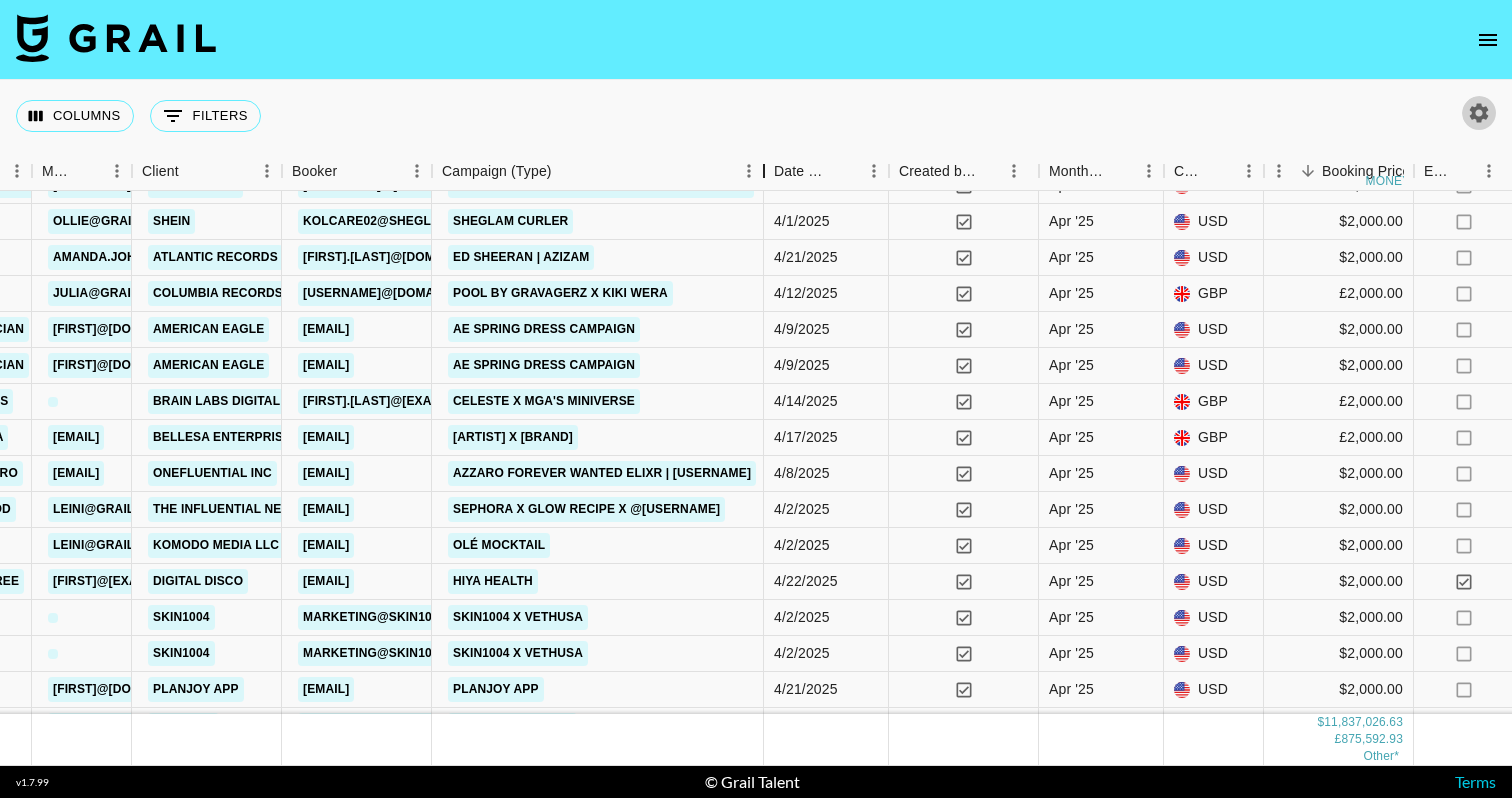 drag, startPoint x: 586, startPoint y: 164, endPoint x: 768, endPoint y: 171, distance: 182.13457 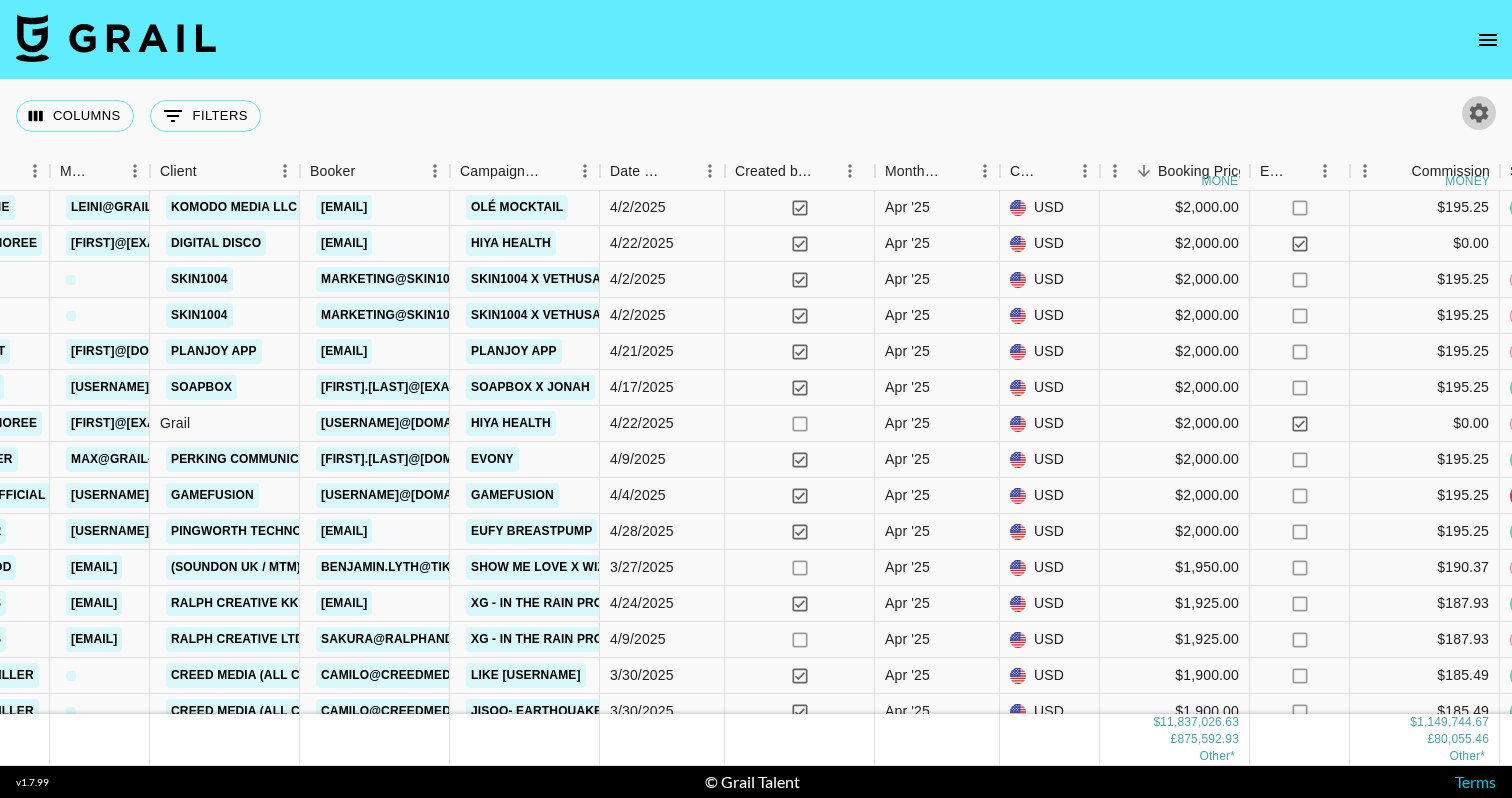 scroll, scrollTop: 13360, scrollLeft: 759, axis: both 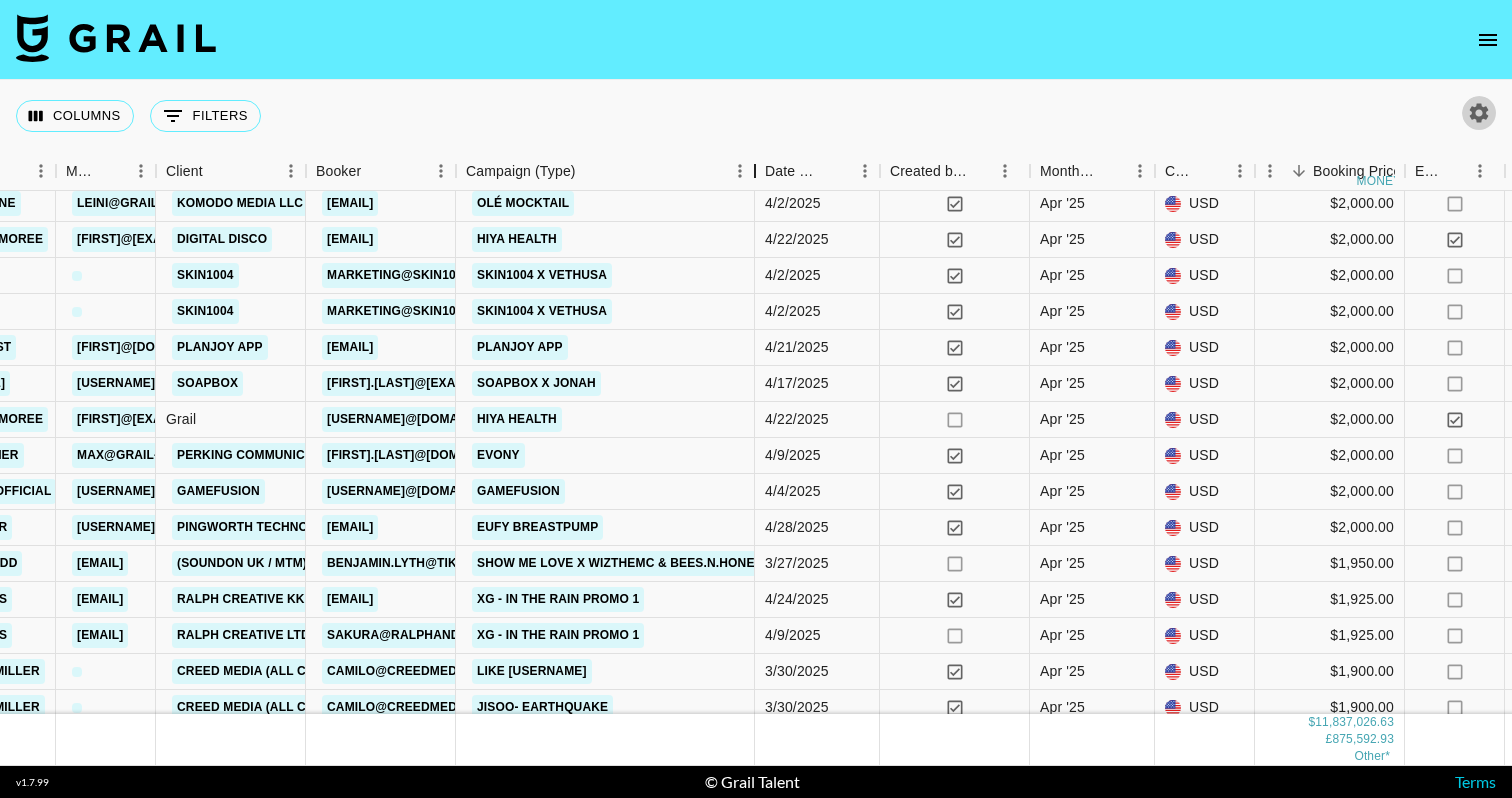 drag, startPoint x: 606, startPoint y: 160, endPoint x: 755, endPoint y: 195, distance: 153.05554 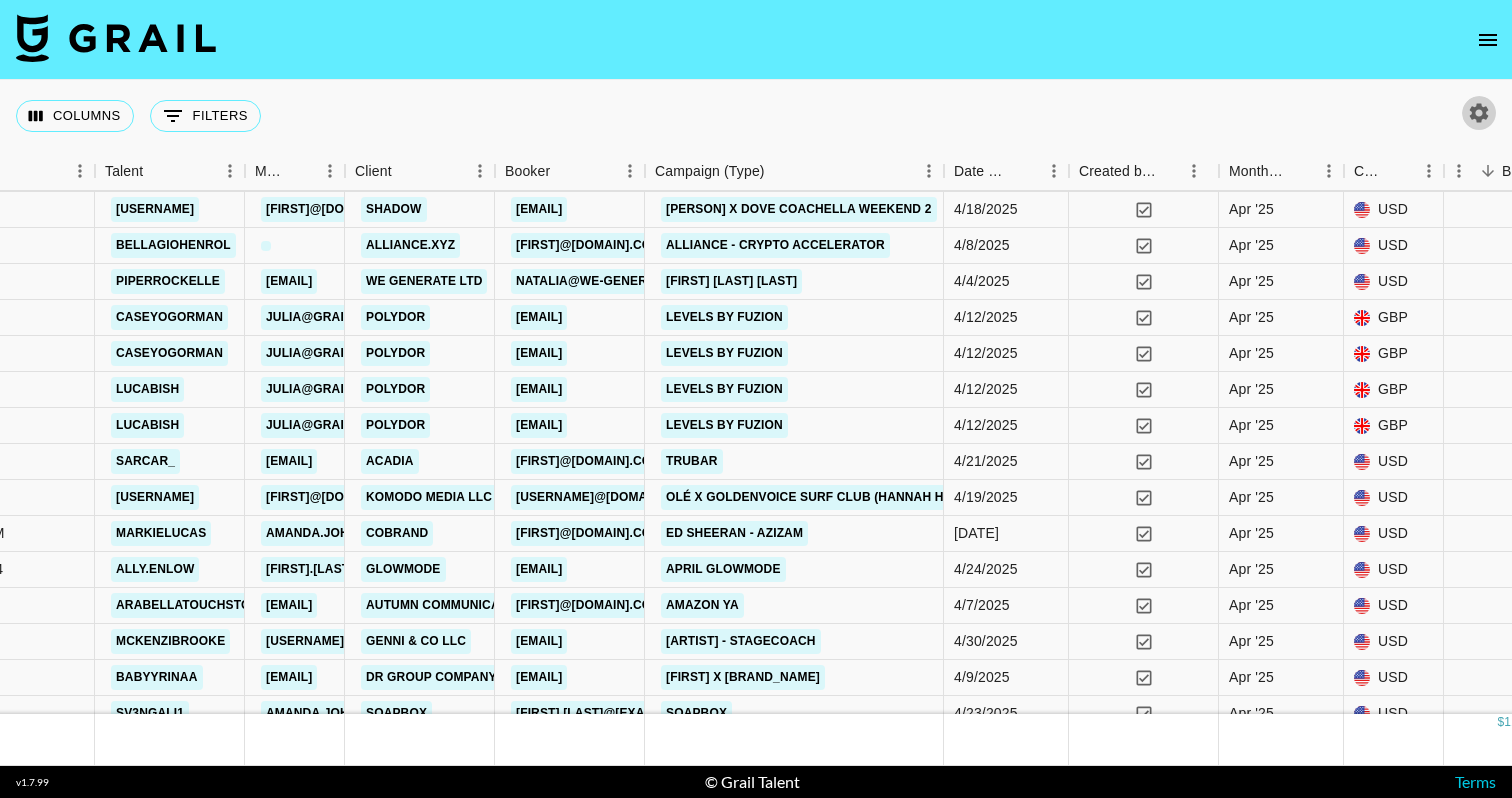scroll, scrollTop: 18307, scrollLeft: 570, axis: both 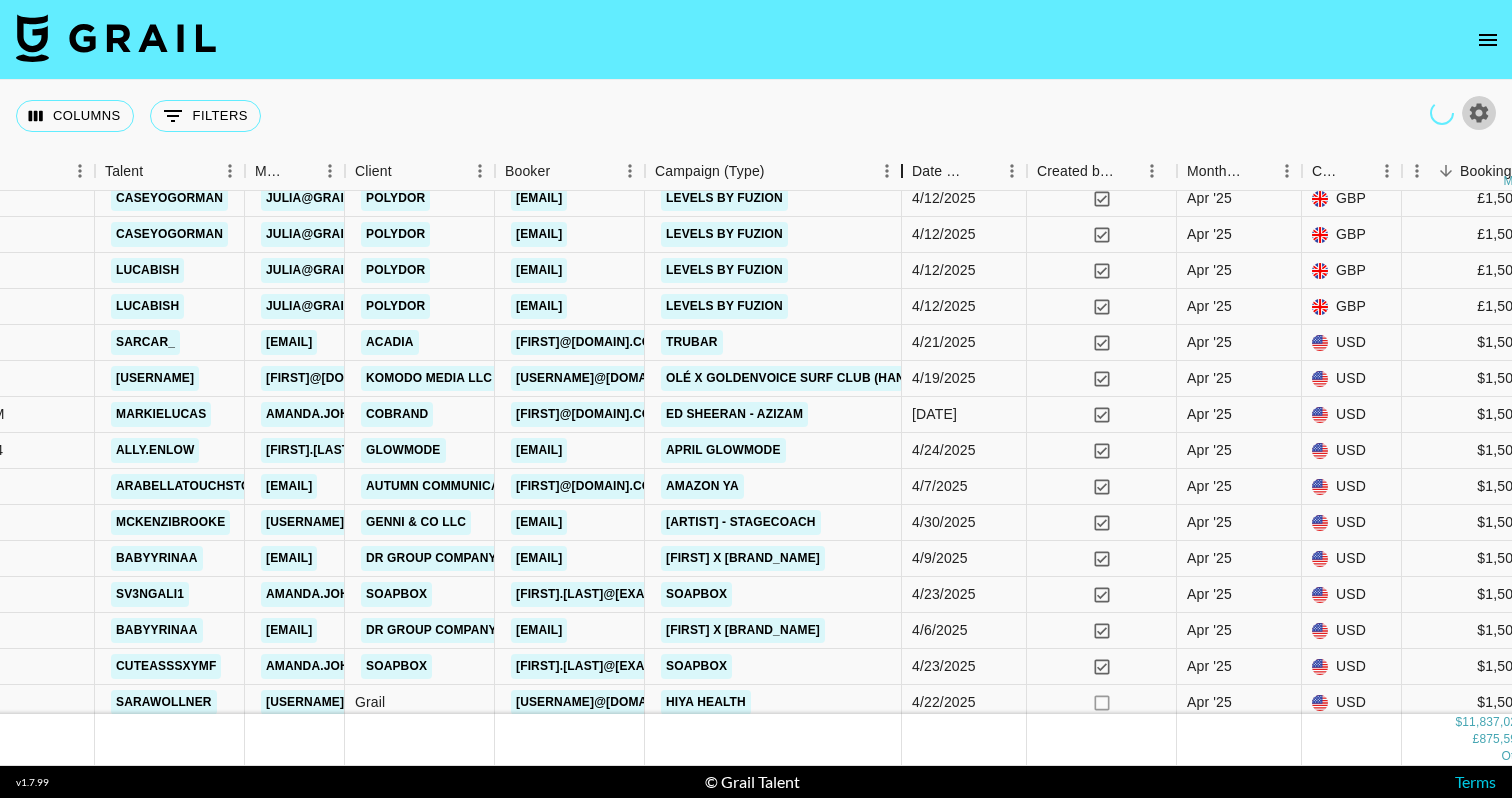 drag, startPoint x: 787, startPoint y: 175, endPoint x: 894, endPoint y: 175, distance: 107 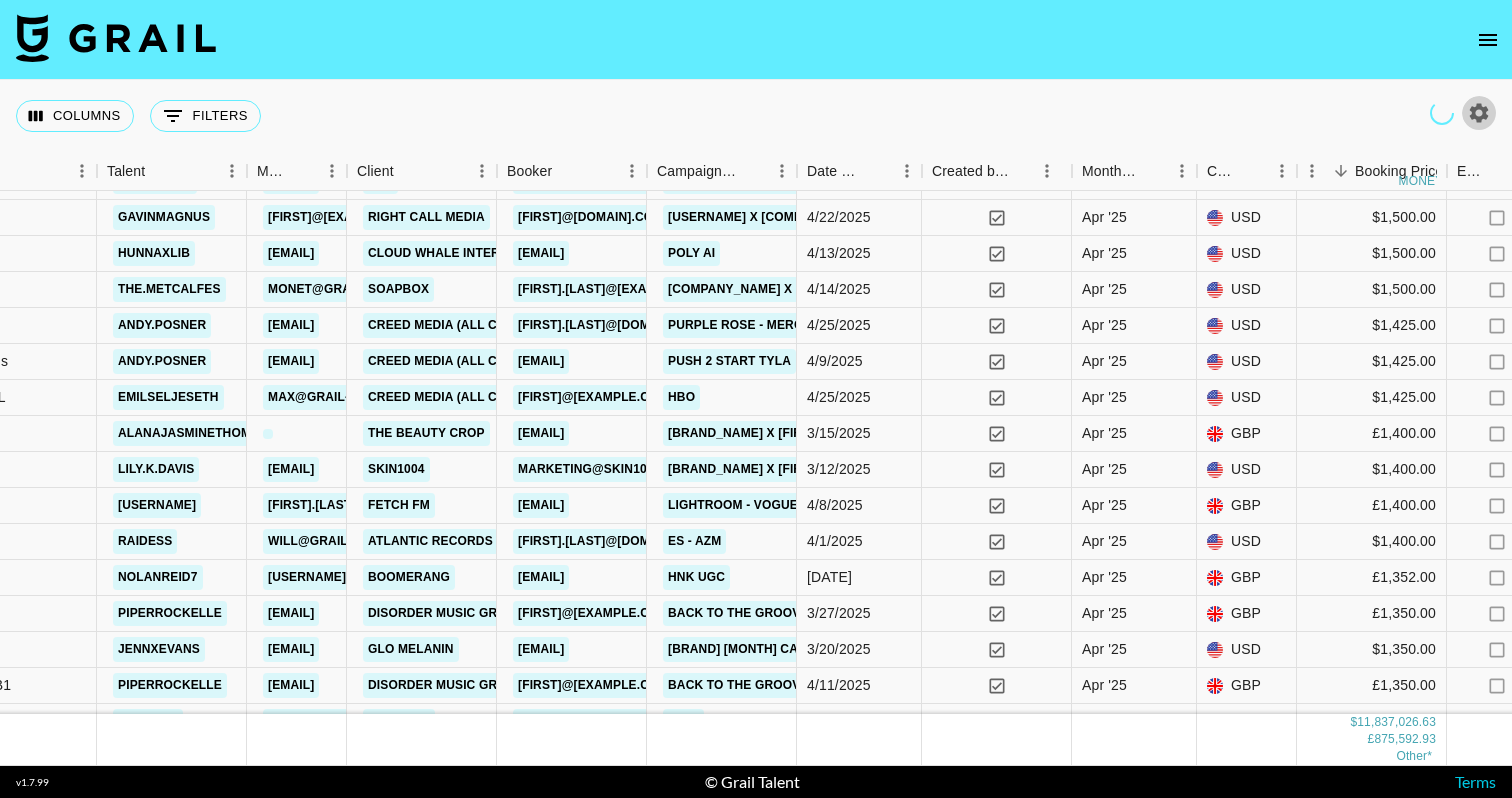 scroll, scrollTop: 19036, scrollLeft: 568, axis: both 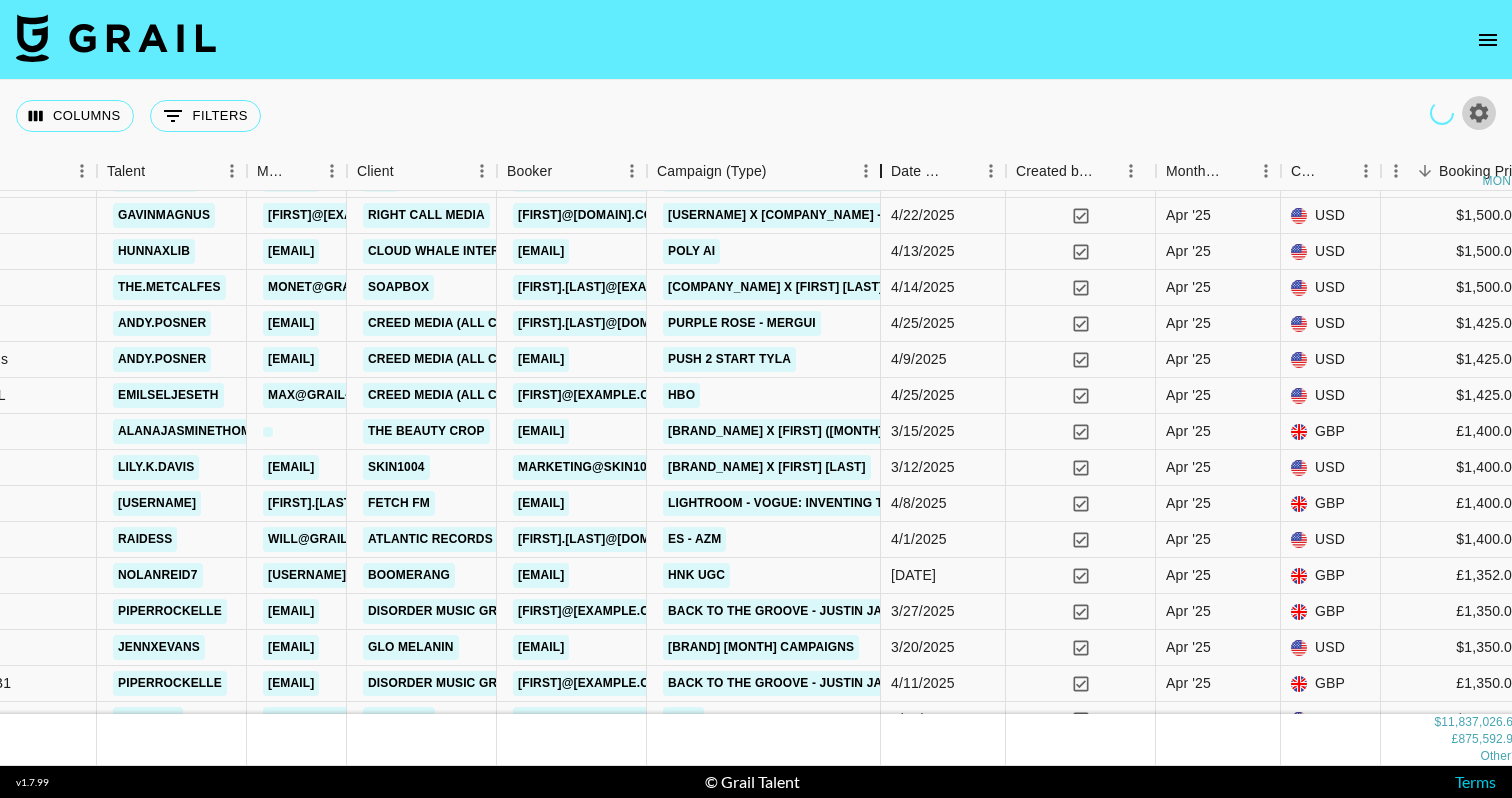 drag, startPoint x: 805, startPoint y: 177, endPoint x: 890, endPoint y: 177, distance: 85 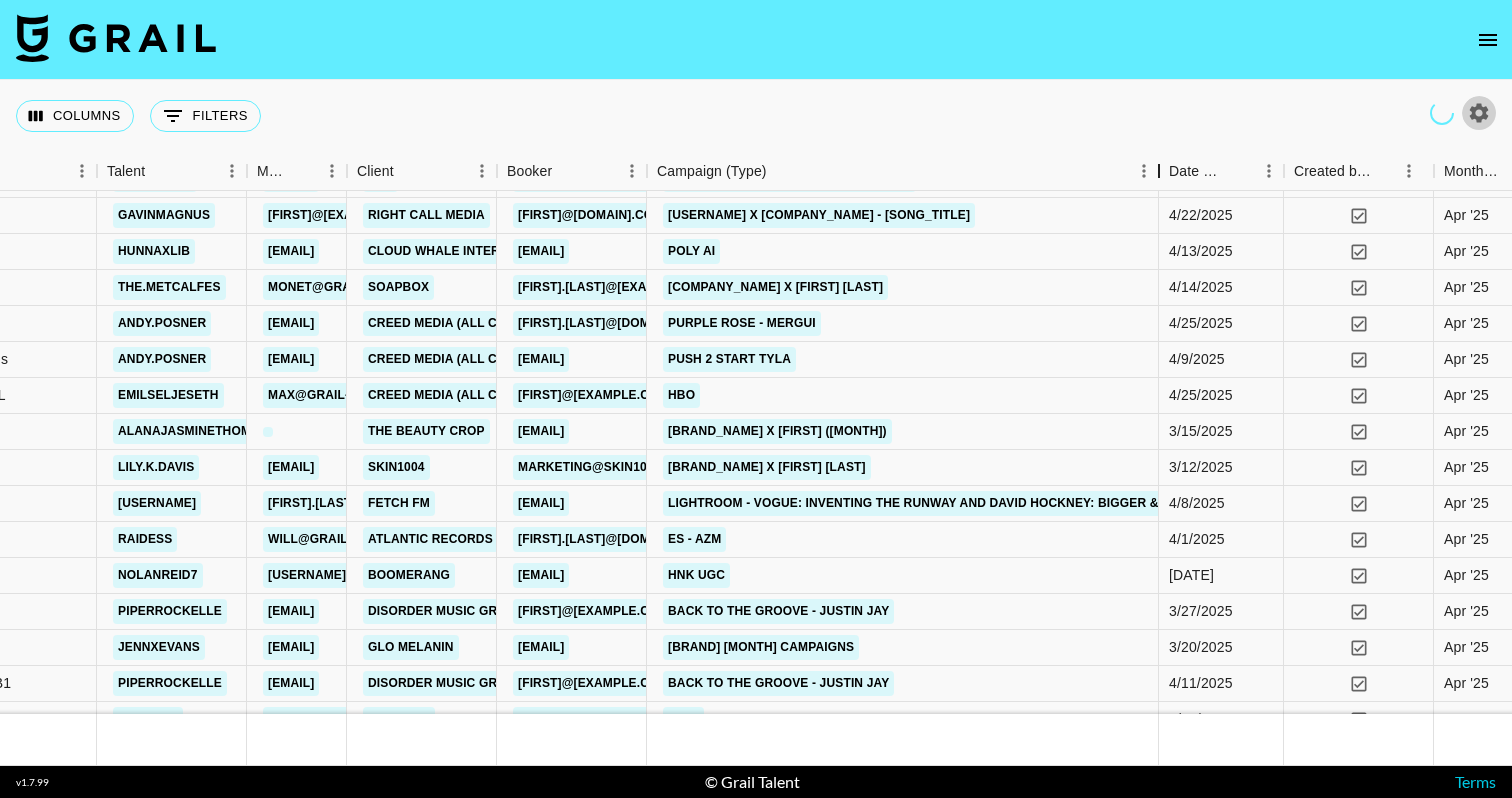 drag, startPoint x: 882, startPoint y: 184, endPoint x: 1169, endPoint y: 194, distance: 287.17416 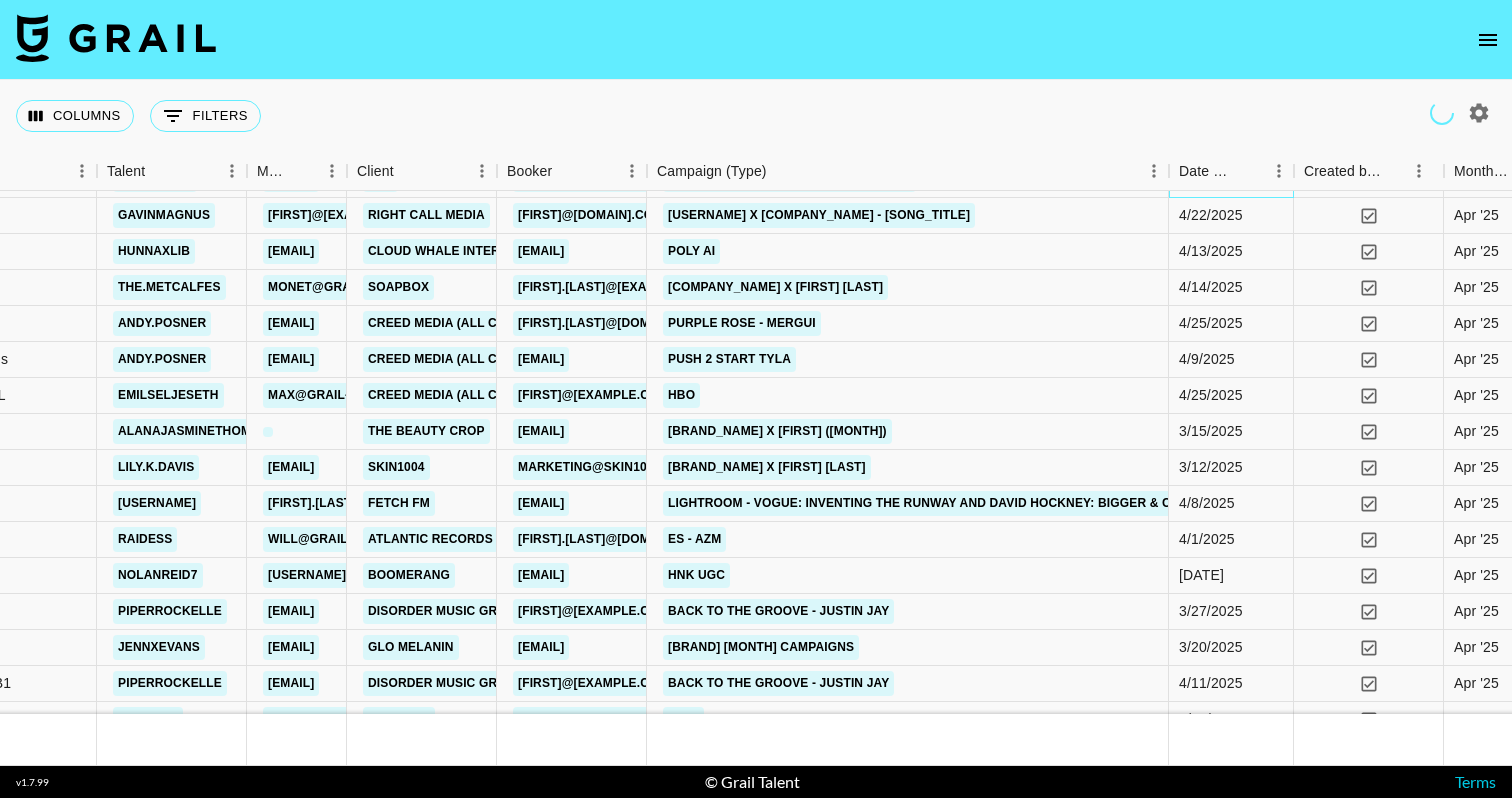 drag, startPoint x: 1169, startPoint y: 194, endPoint x: 1100, endPoint y: 193, distance: 69.00725 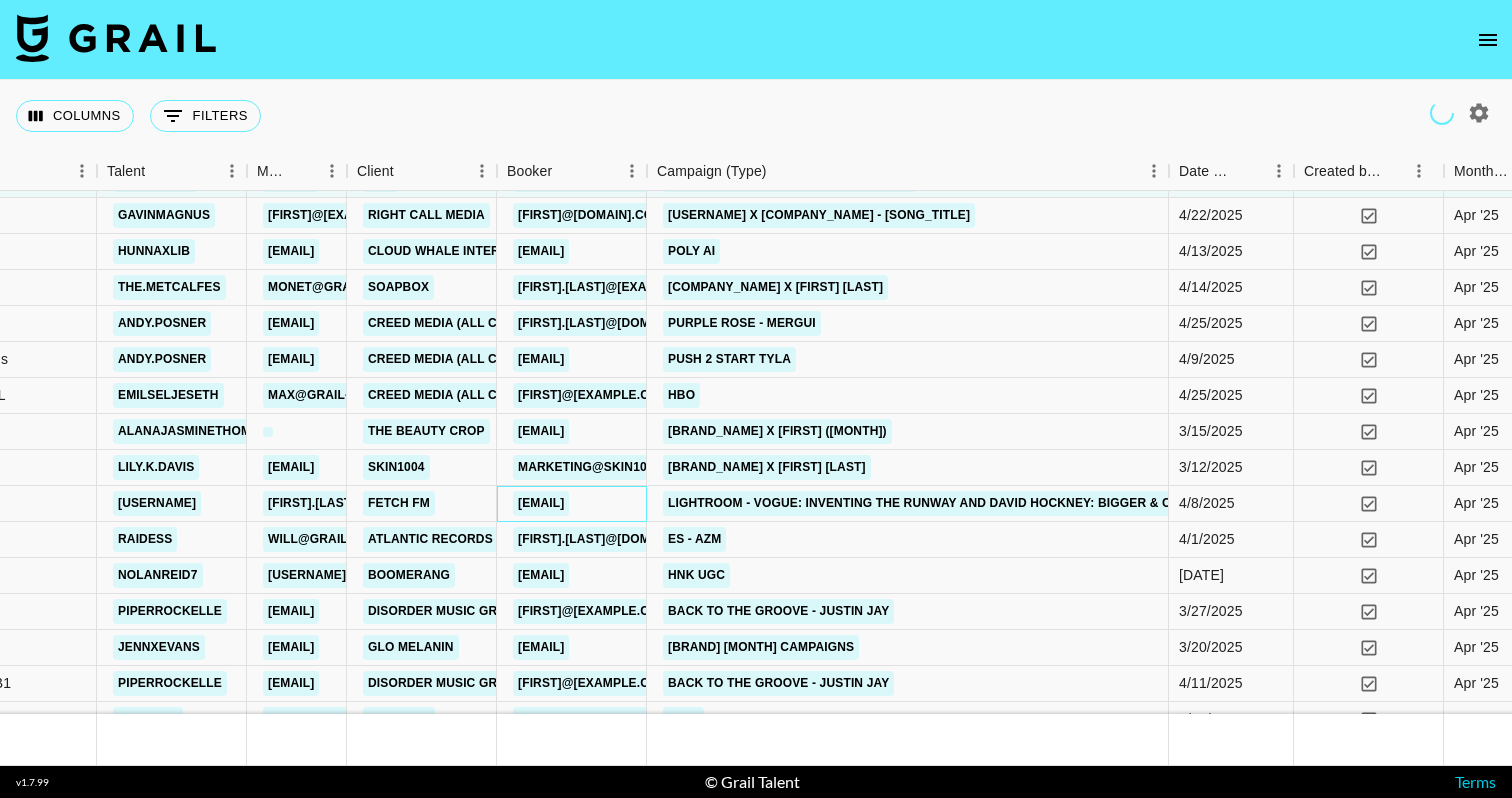click on "[EMAIL]" at bounding box center [541, 503] 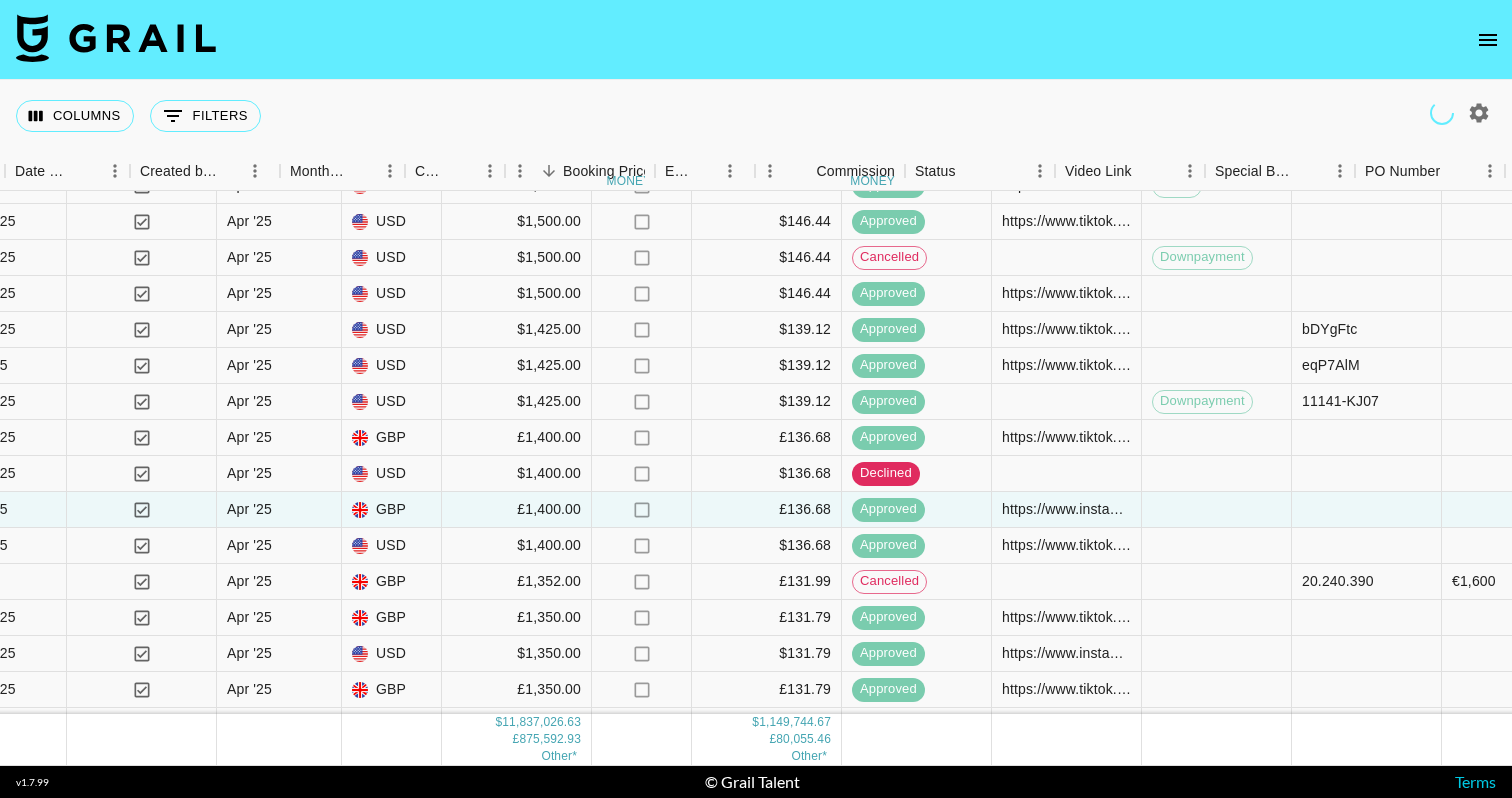 scroll, scrollTop: 19030, scrollLeft: 1450, axis: both 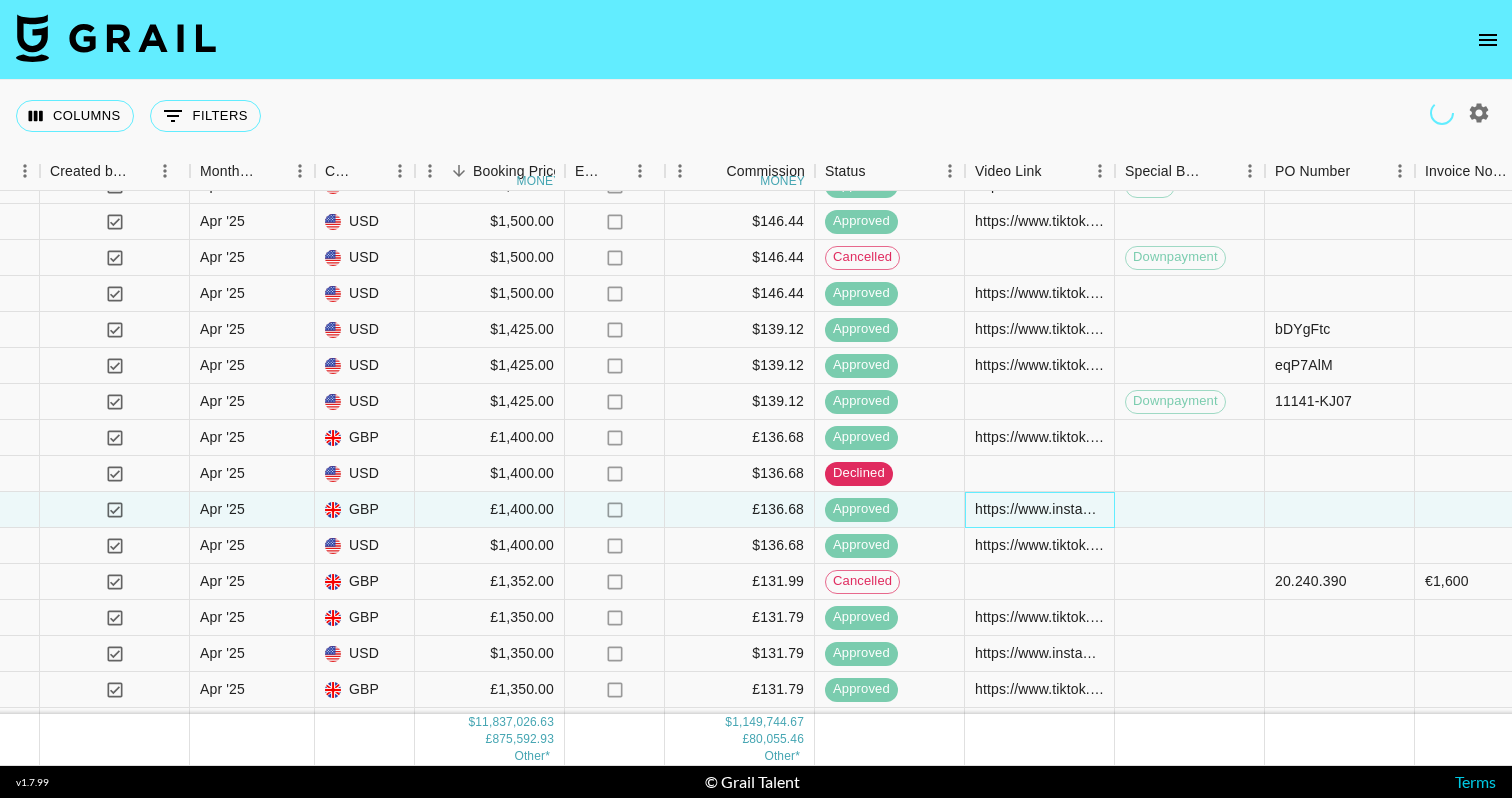click on "https://www.instagram.com/p/DJ9ccBaKAj-/" at bounding box center [1039, 509] 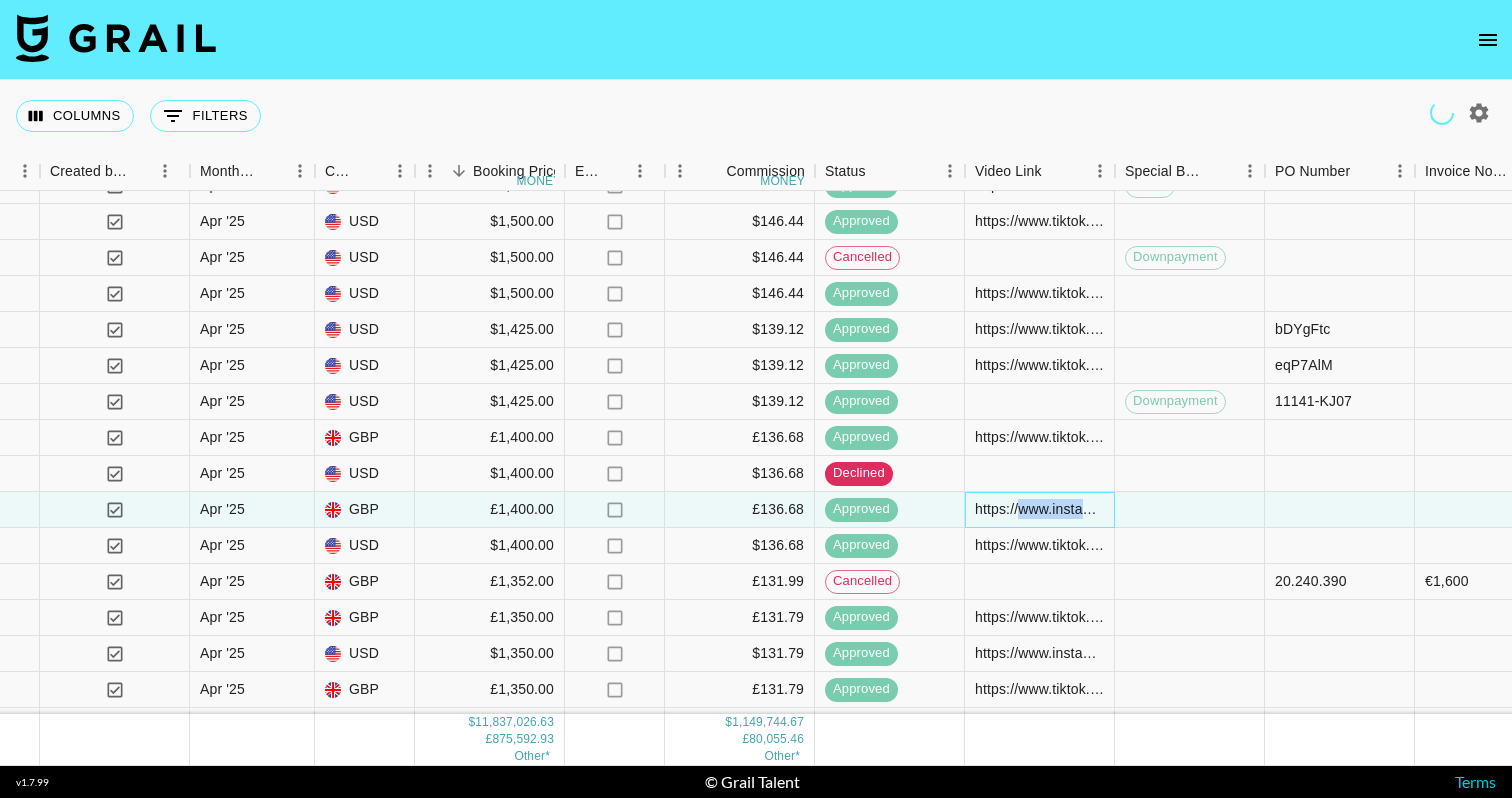 click on "https://www.instagram.com/p/DJ9ccBaKAj-/" at bounding box center (1039, 509) 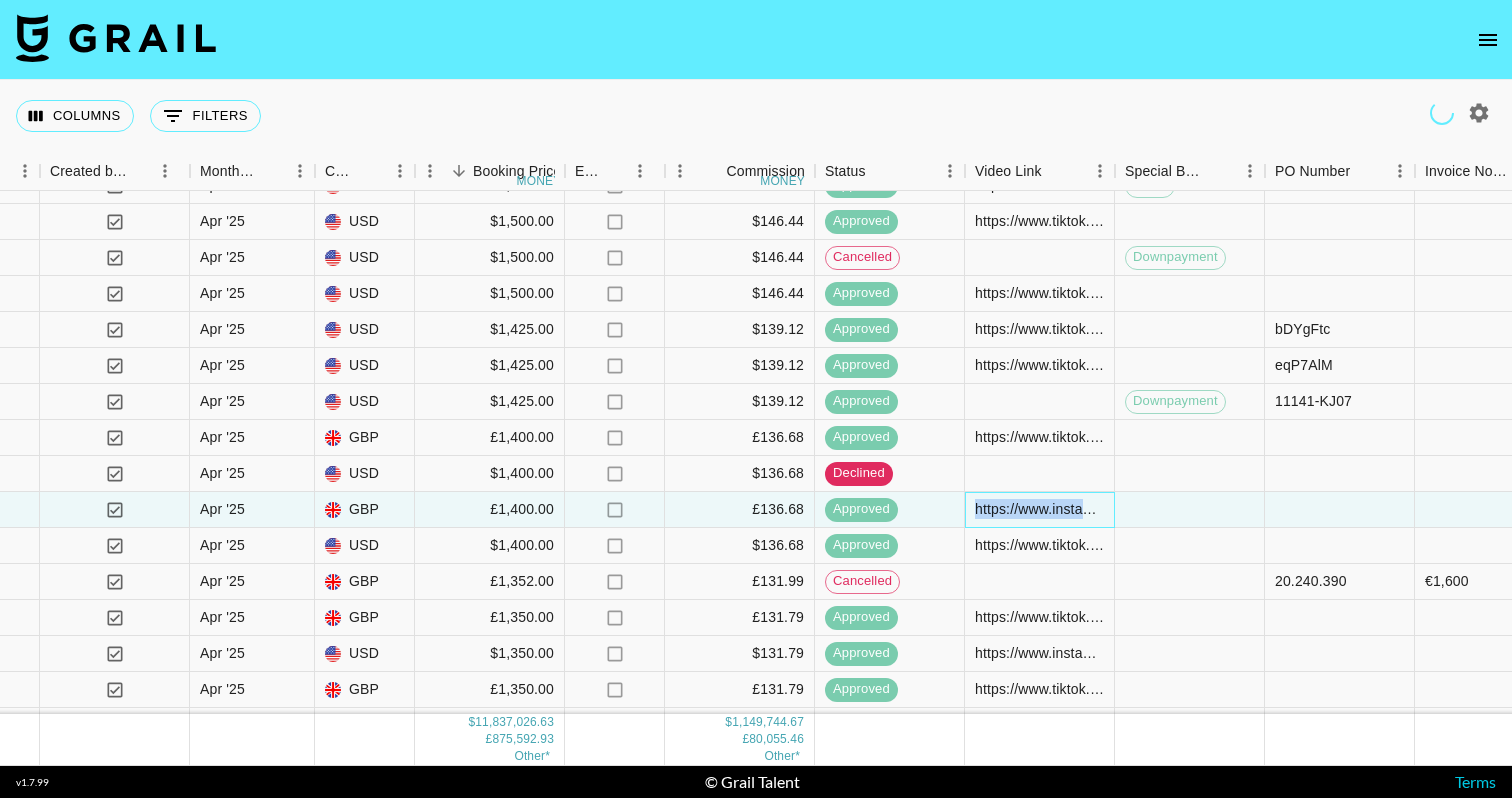 click on "https://www.instagram.com/p/DJ9ccBaKAj-/" at bounding box center [1039, 509] 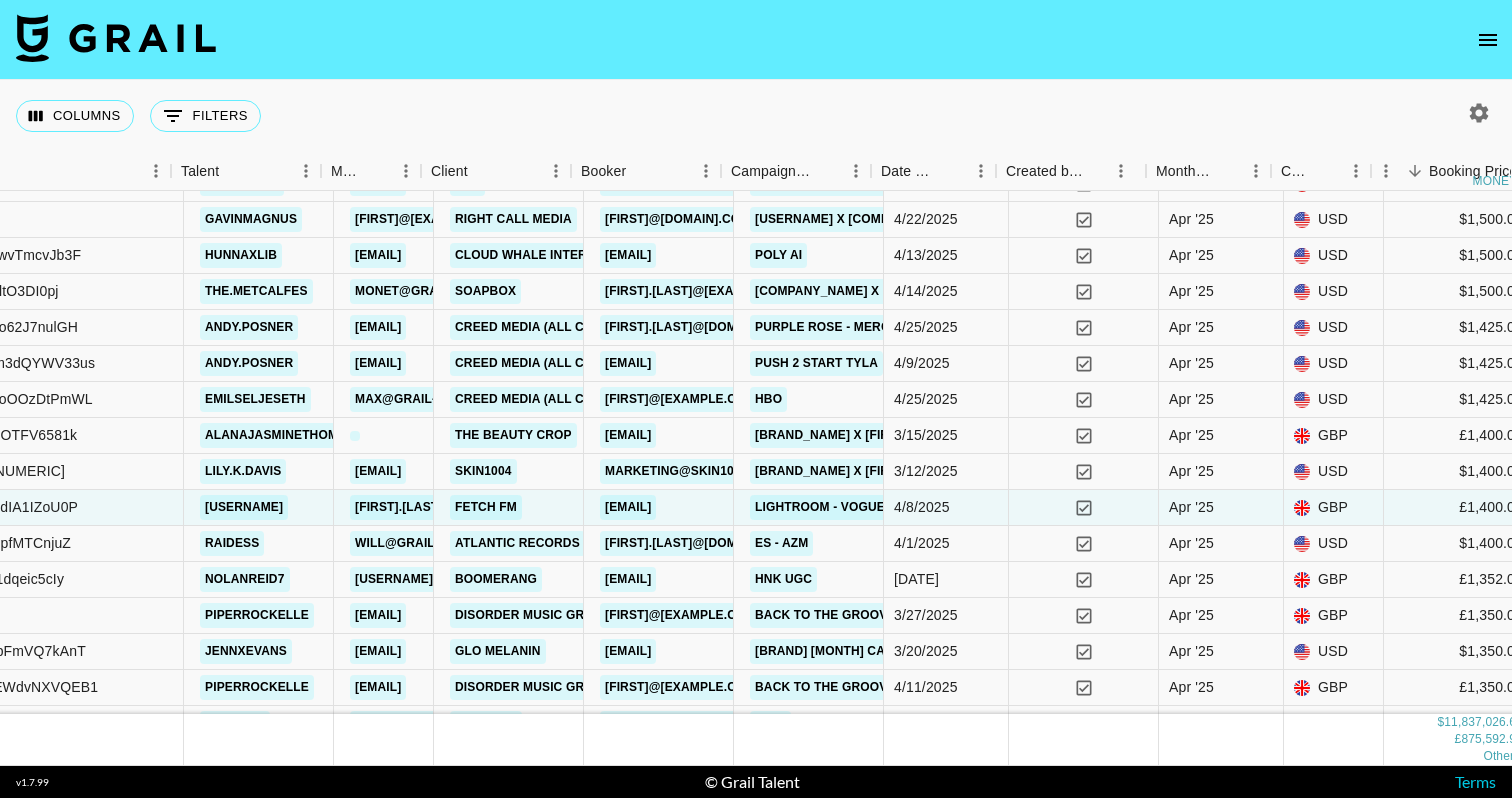 scroll, scrollTop: 19032, scrollLeft: 545, axis: both 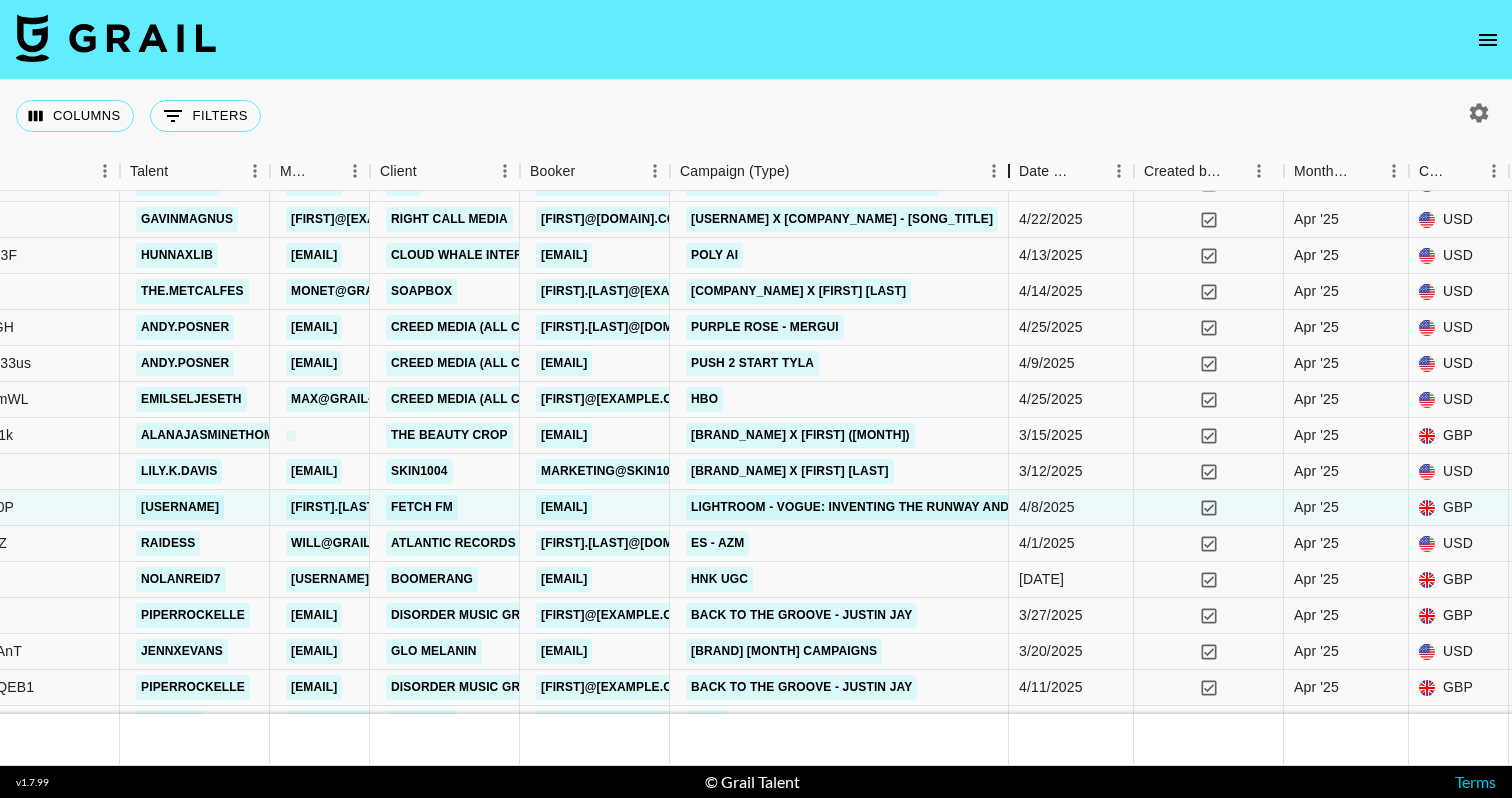 drag, startPoint x: 827, startPoint y: 168, endPoint x: 1016, endPoint y: 171, distance: 189.0238 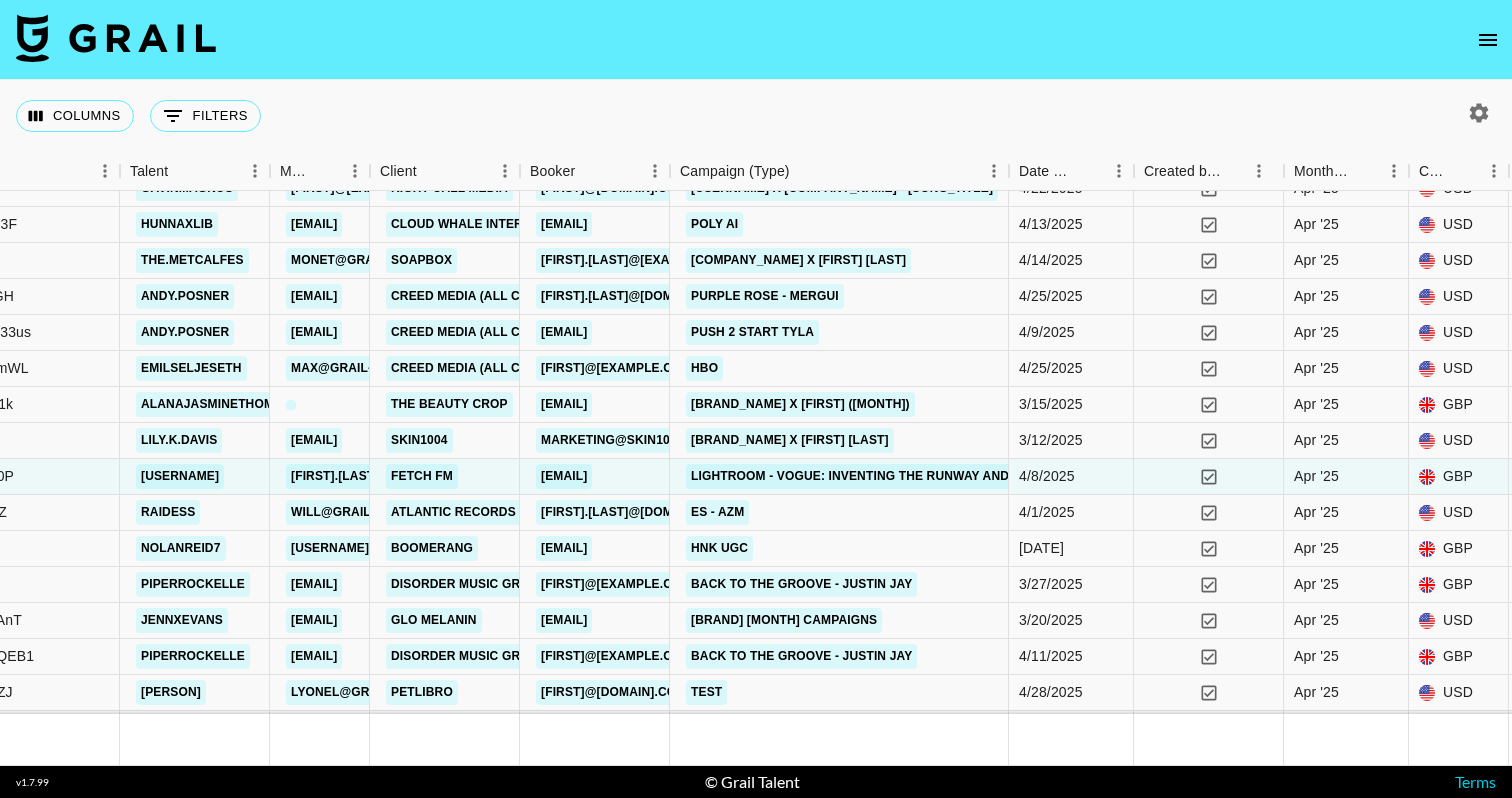 scroll, scrollTop: 19076, scrollLeft: 545, axis: both 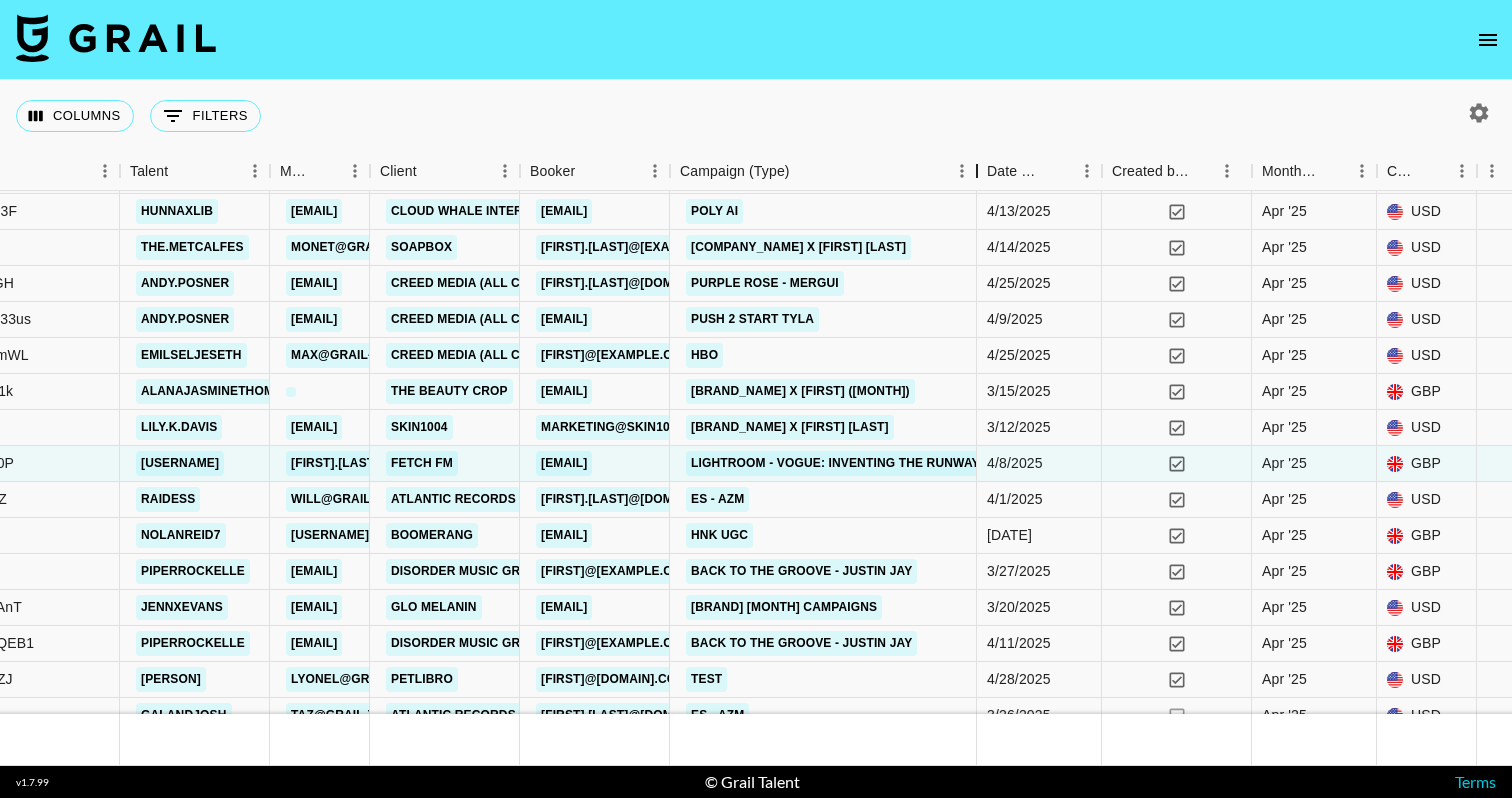 drag, startPoint x: 1016, startPoint y: 172, endPoint x: 984, endPoint y: 189, distance: 36.23534 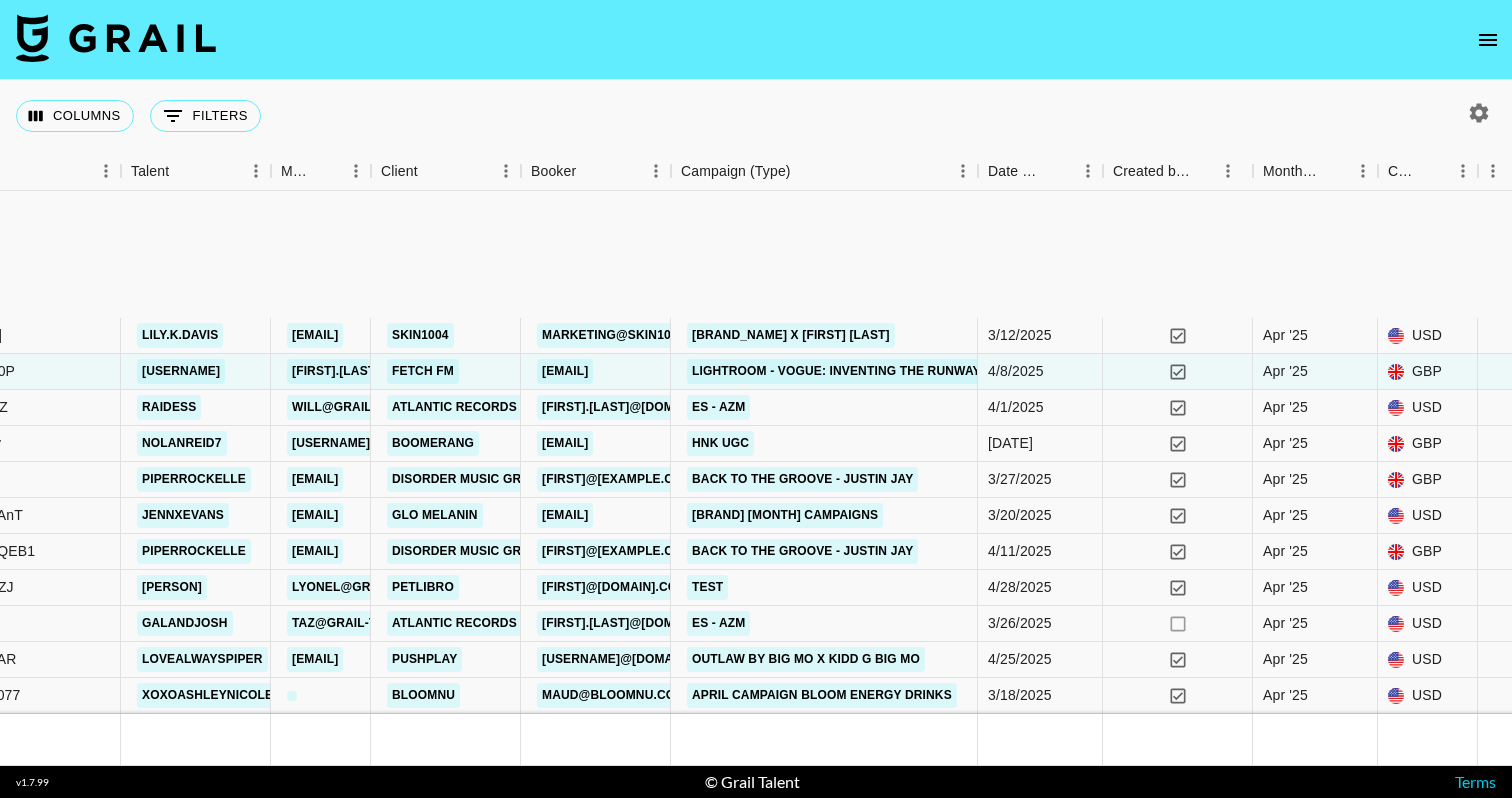 scroll, scrollTop: 19136, scrollLeft: 544, axis: both 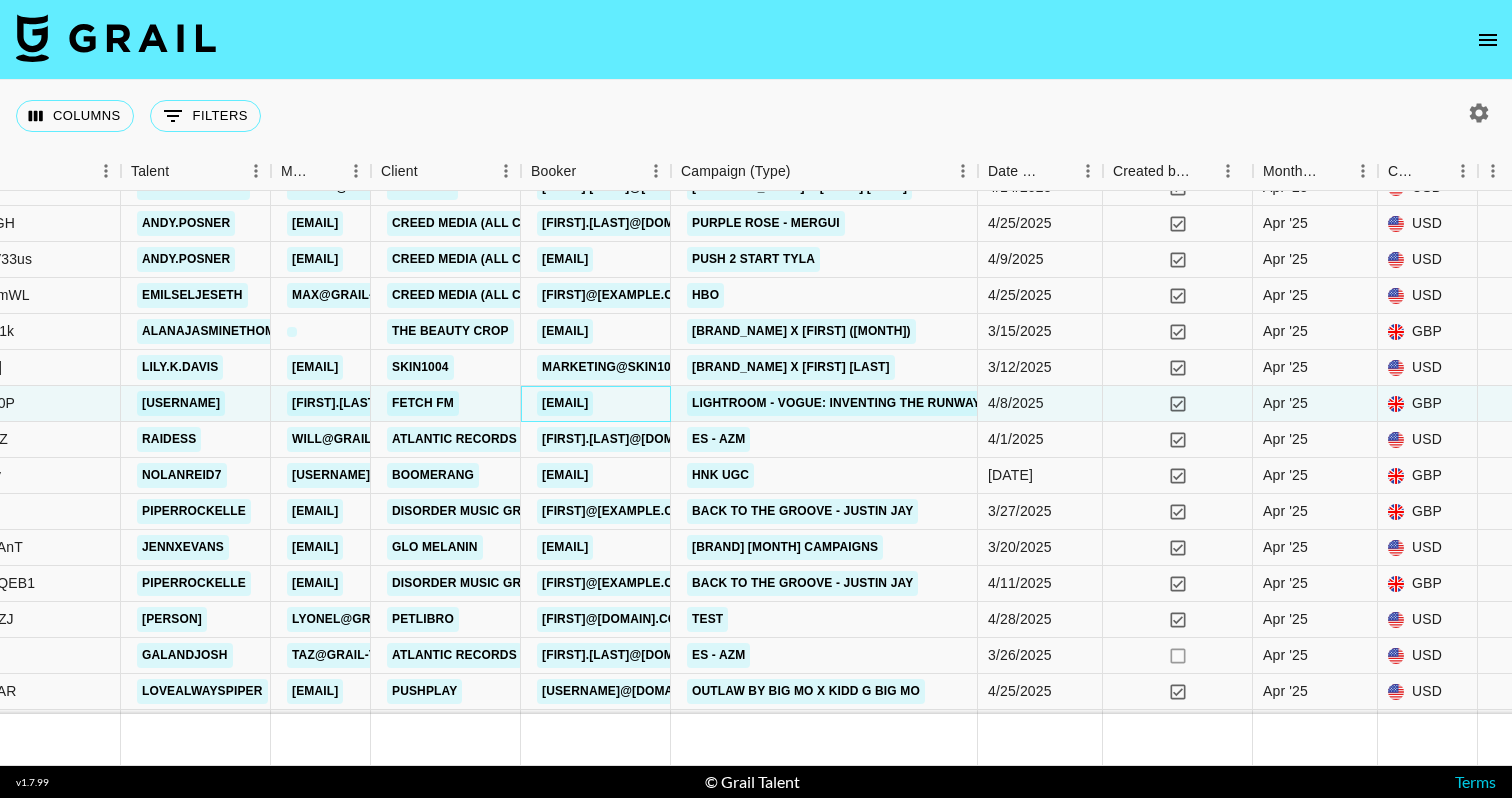 click on "[EMAIL]" at bounding box center [565, 403] 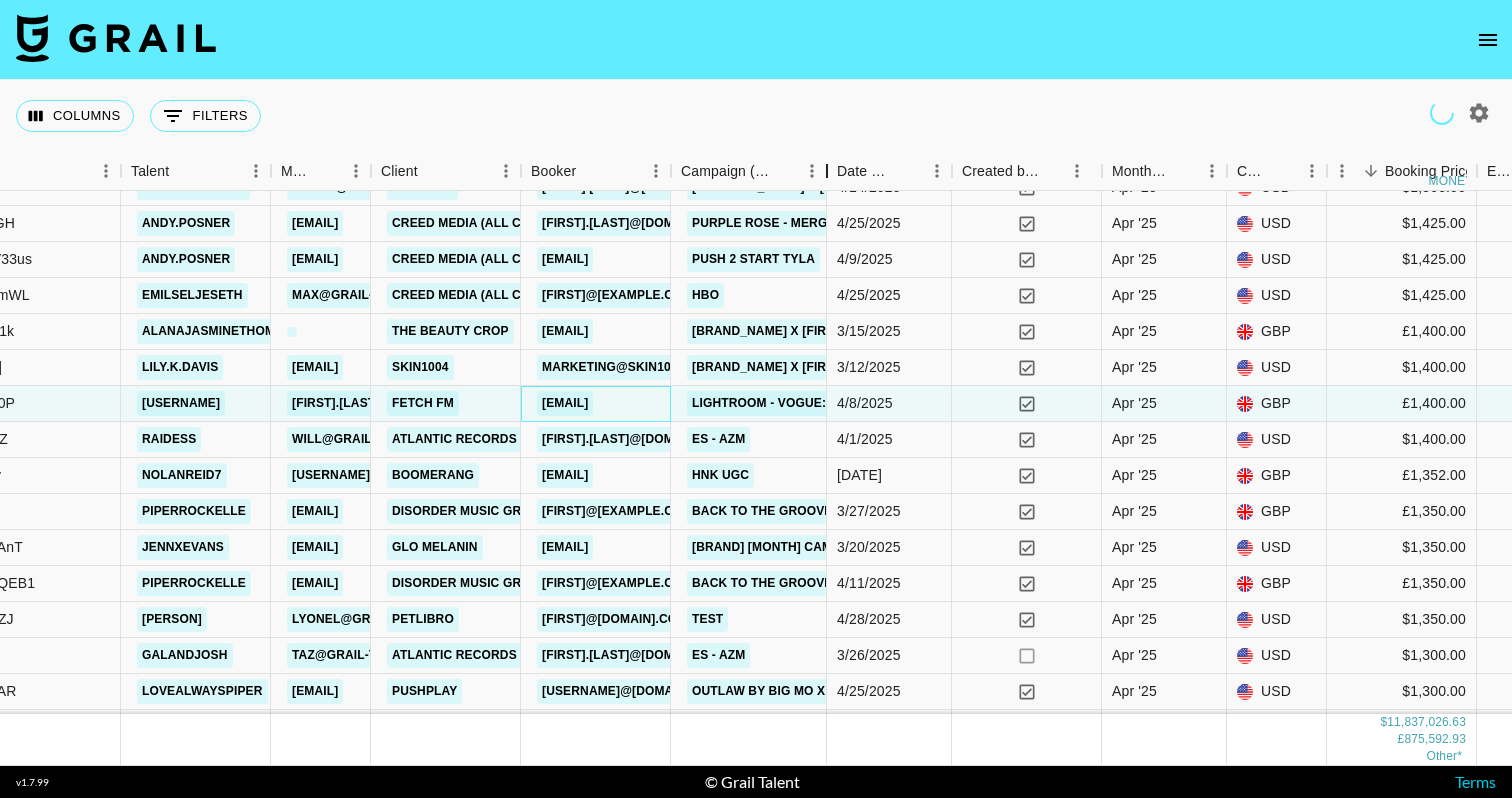 drag, startPoint x: 818, startPoint y: 168, endPoint x: 1024, endPoint y: 202, distance: 208.78697 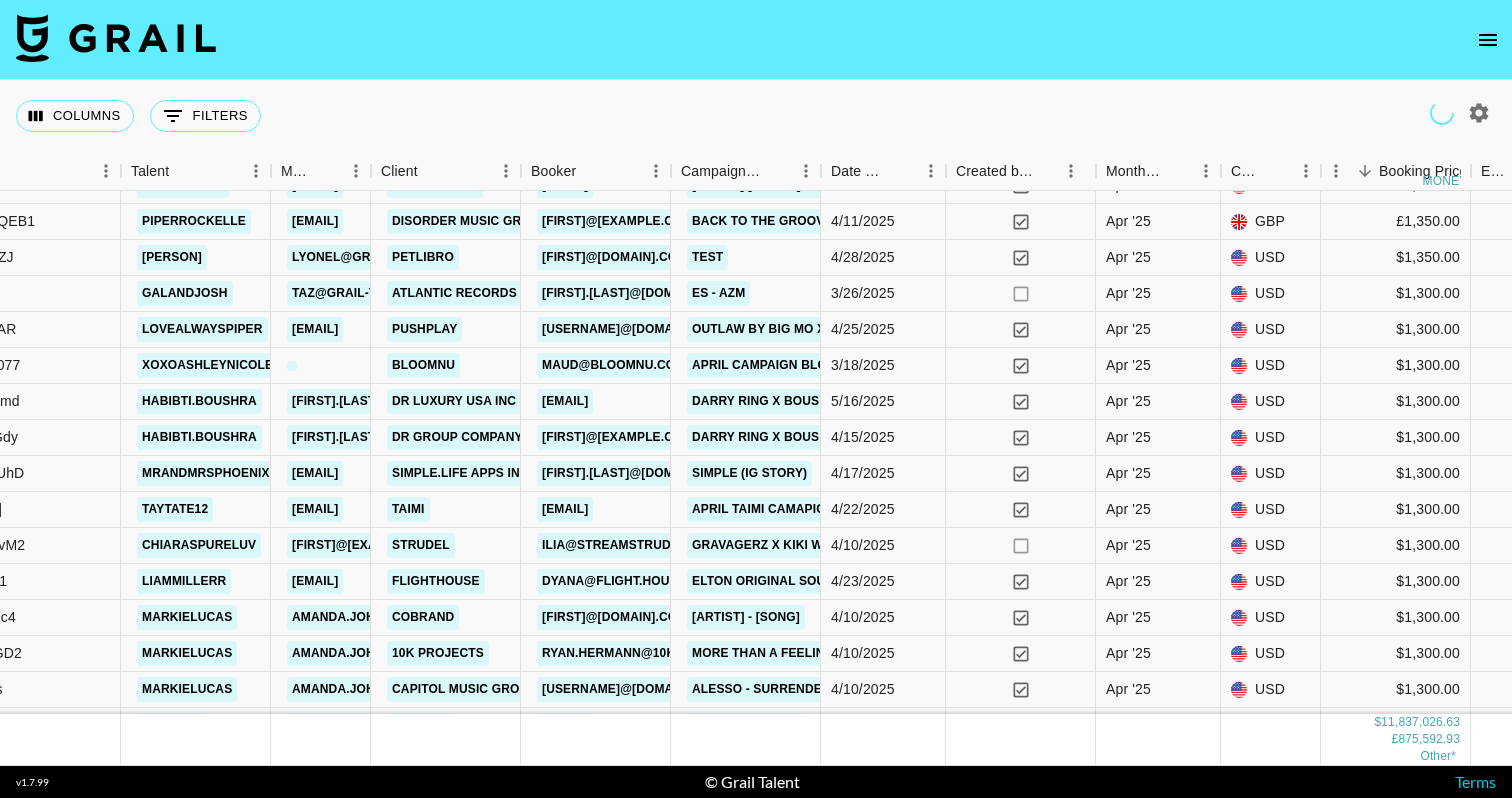 scroll, scrollTop: 19497, scrollLeft: 524, axis: both 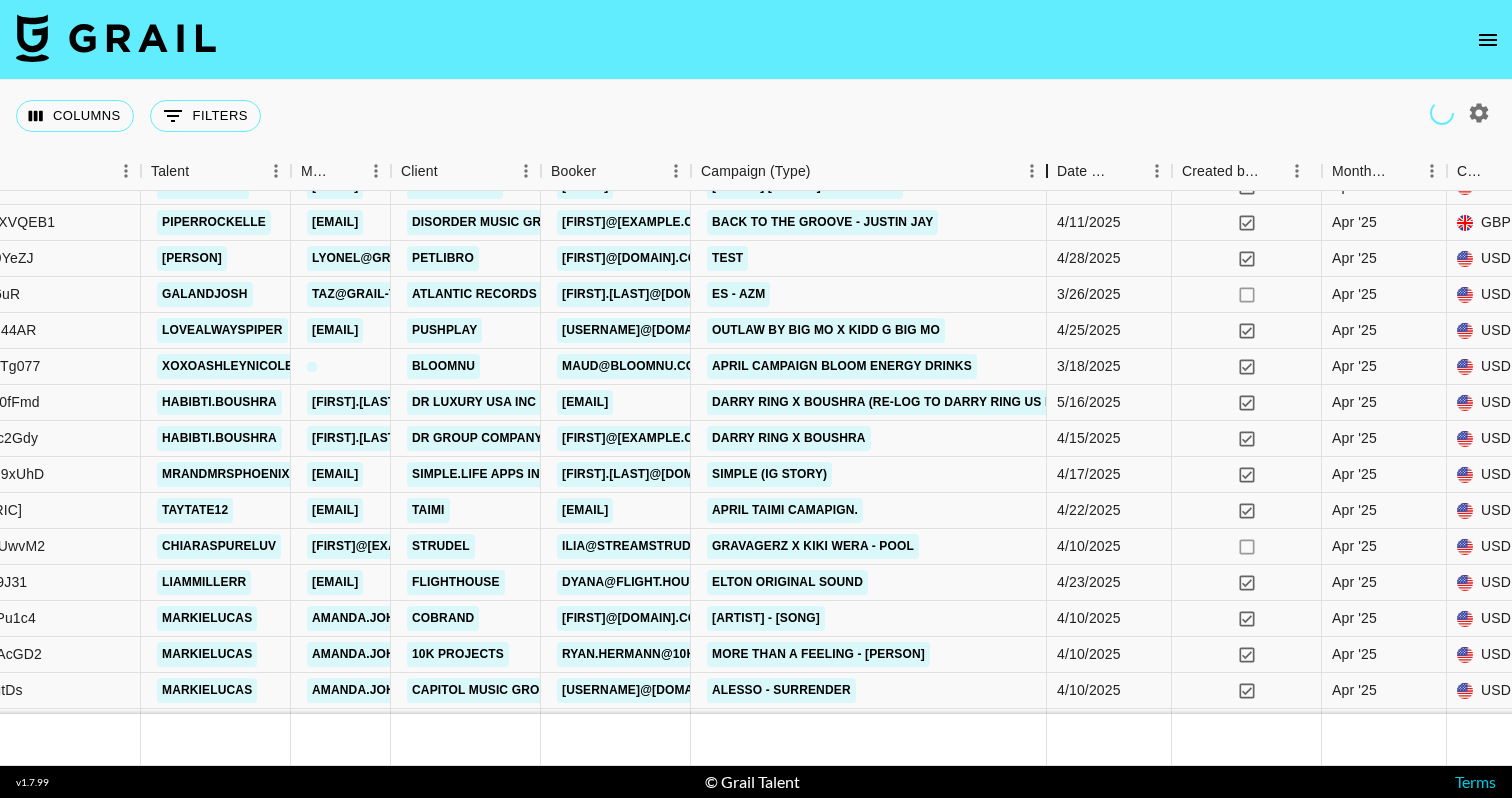 drag, startPoint x: 839, startPoint y: 159, endPoint x: 1065, endPoint y: 197, distance: 229.17242 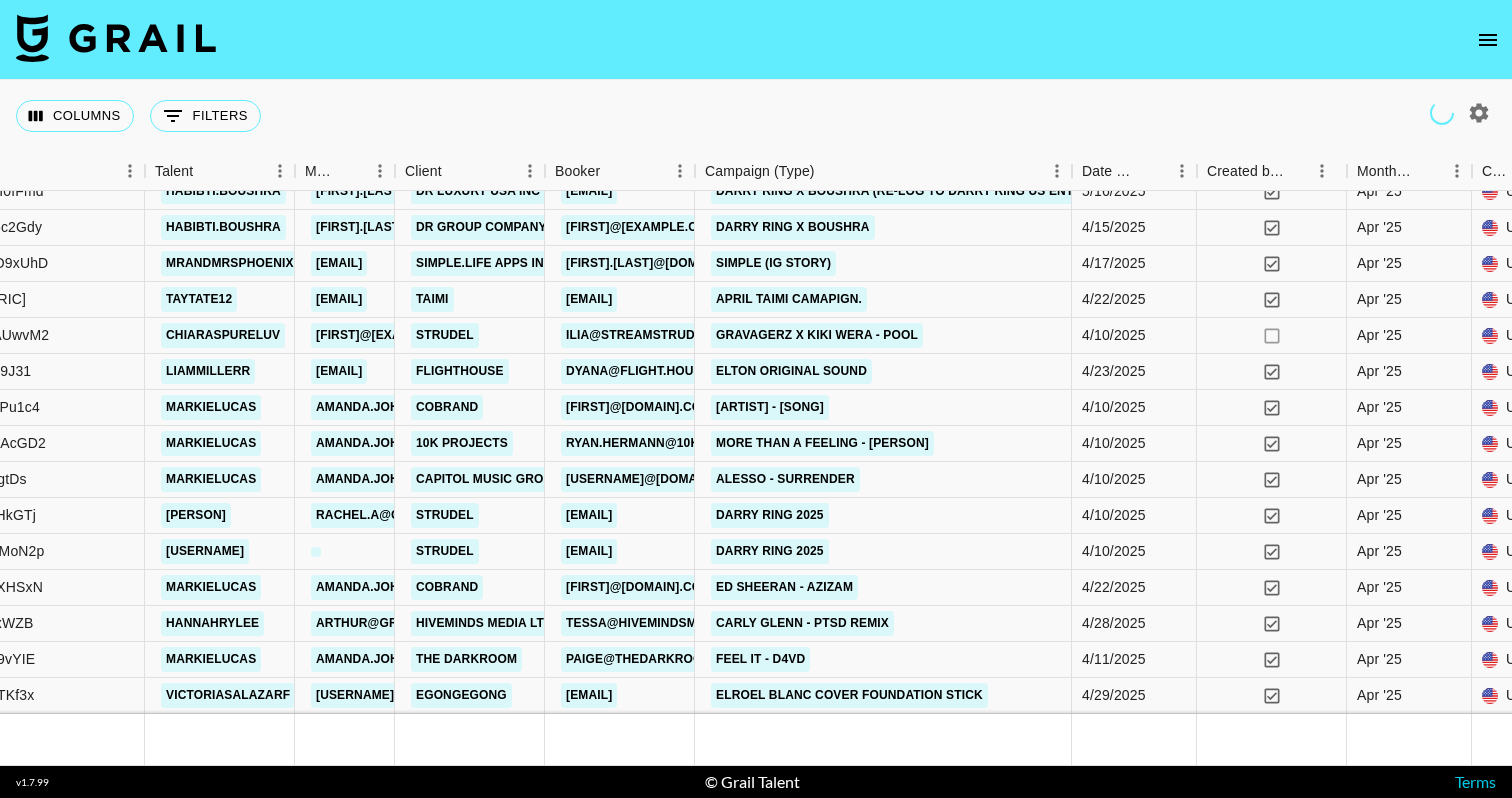 scroll, scrollTop: 19724, scrollLeft: 520, axis: both 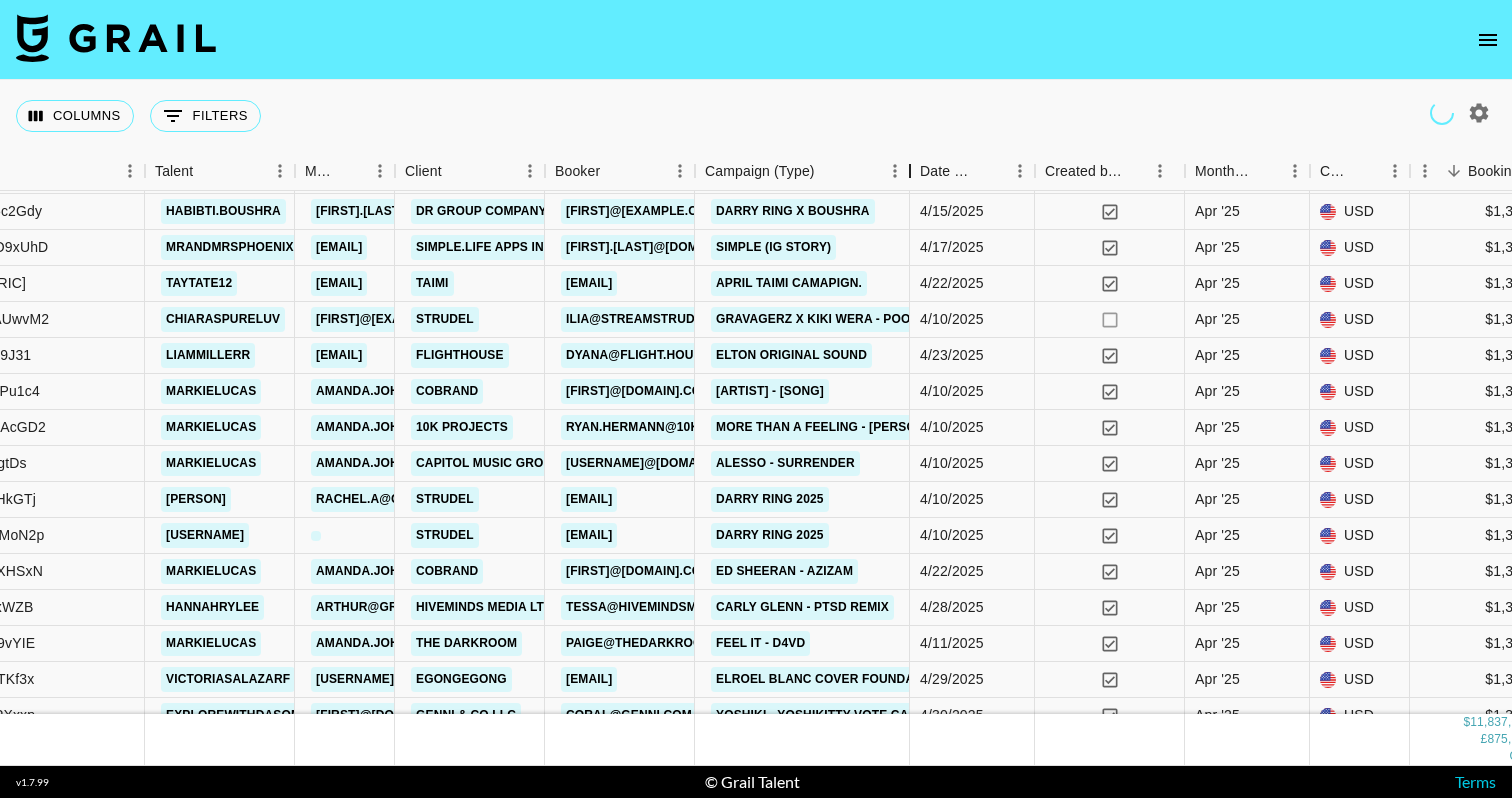 drag, startPoint x: 843, startPoint y: 183, endPoint x: 973, endPoint y: 184, distance: 130.00385 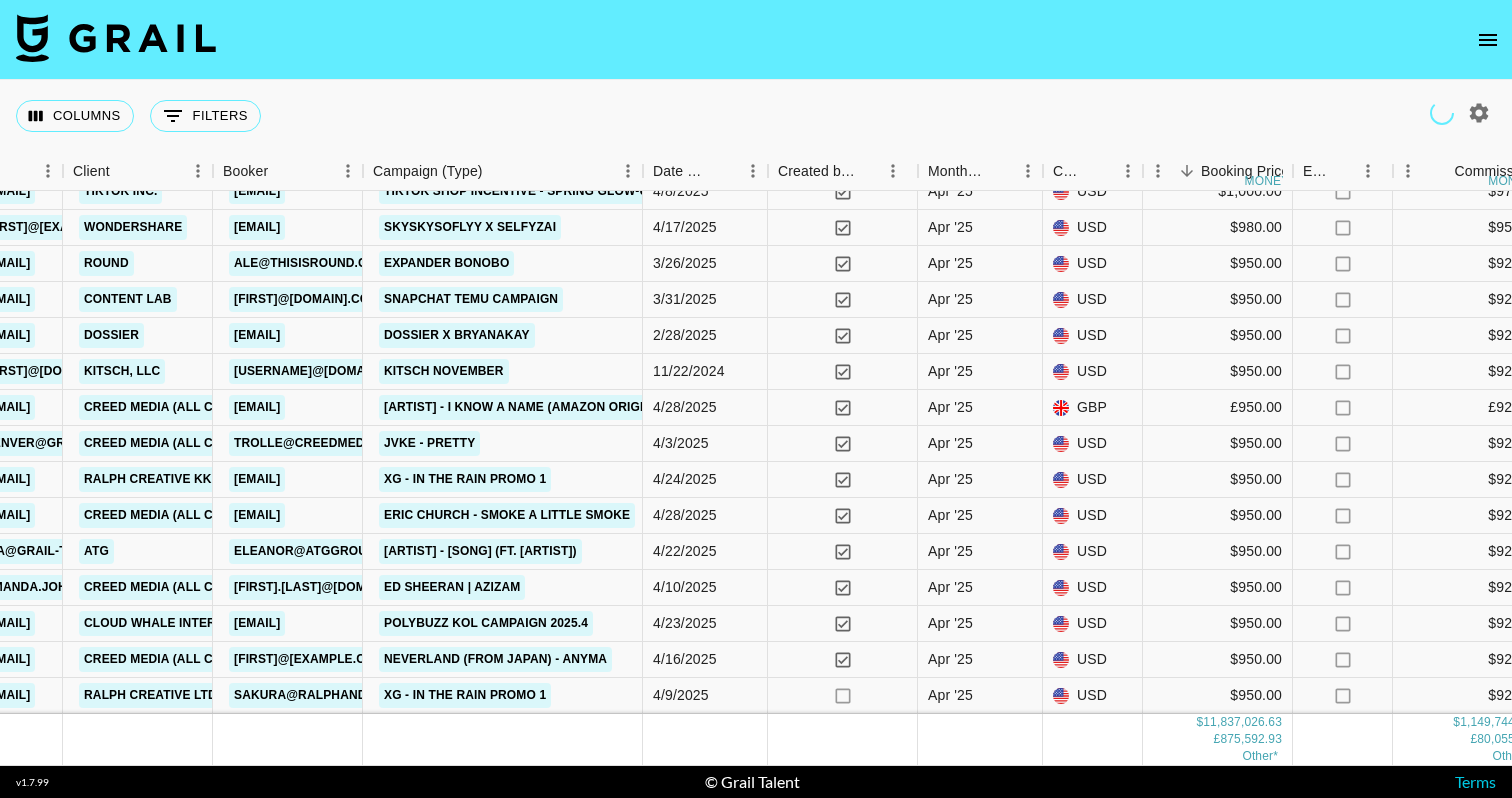 scroll, scrollTop: 28095, scrollLeft: 852, axis: both 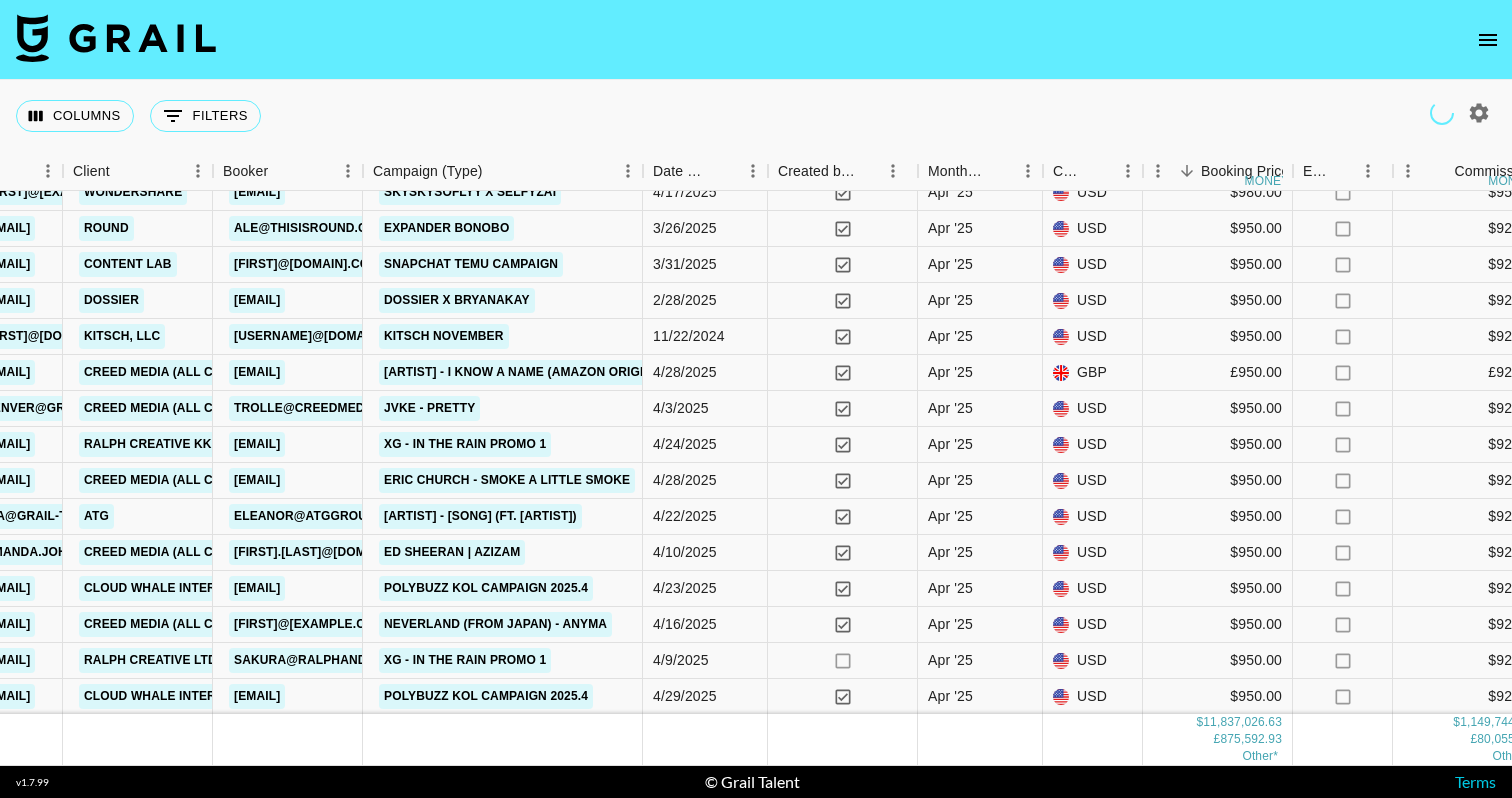 click at bounding box center (1479, 113) 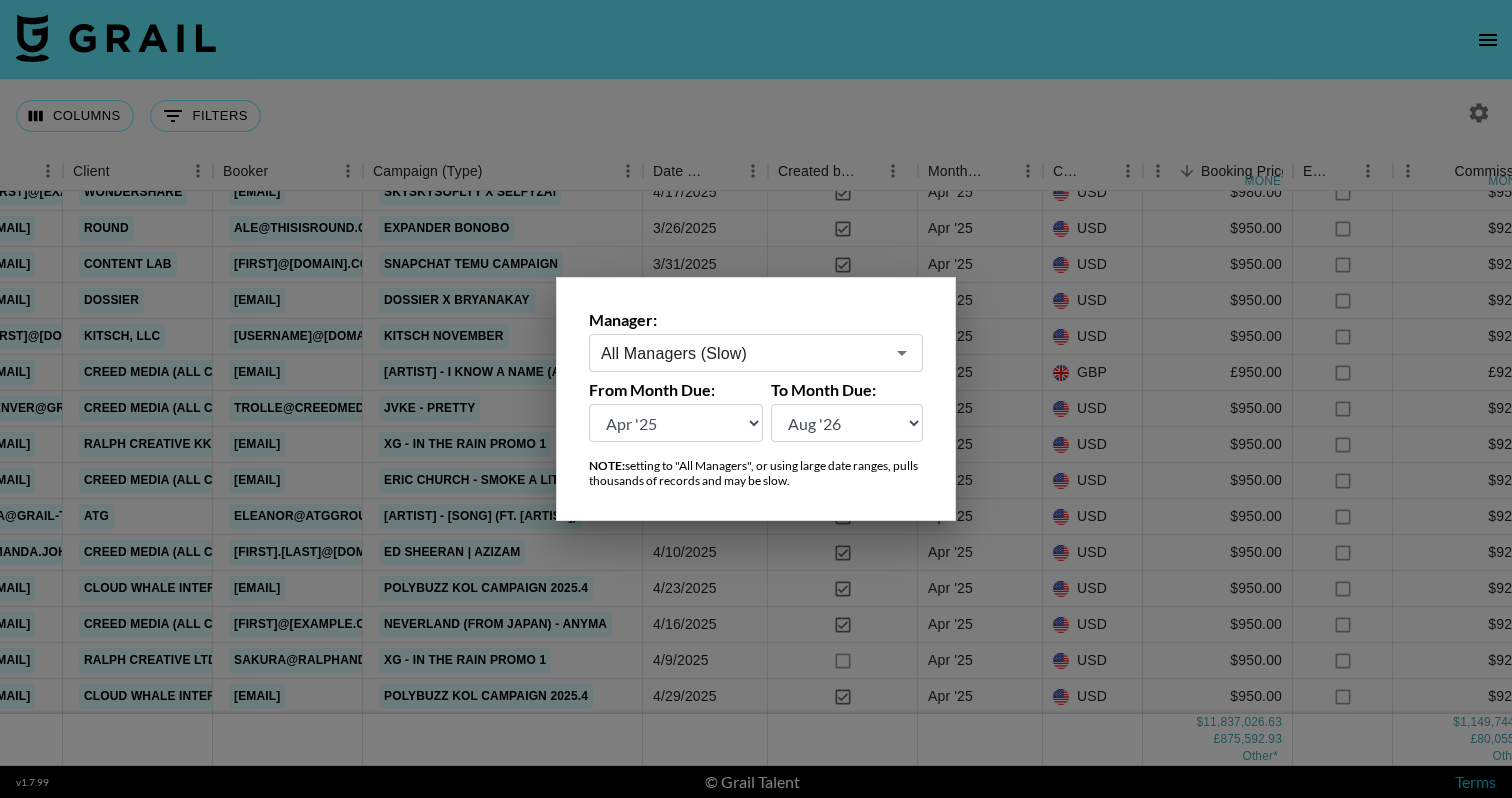select on "Aug '25" 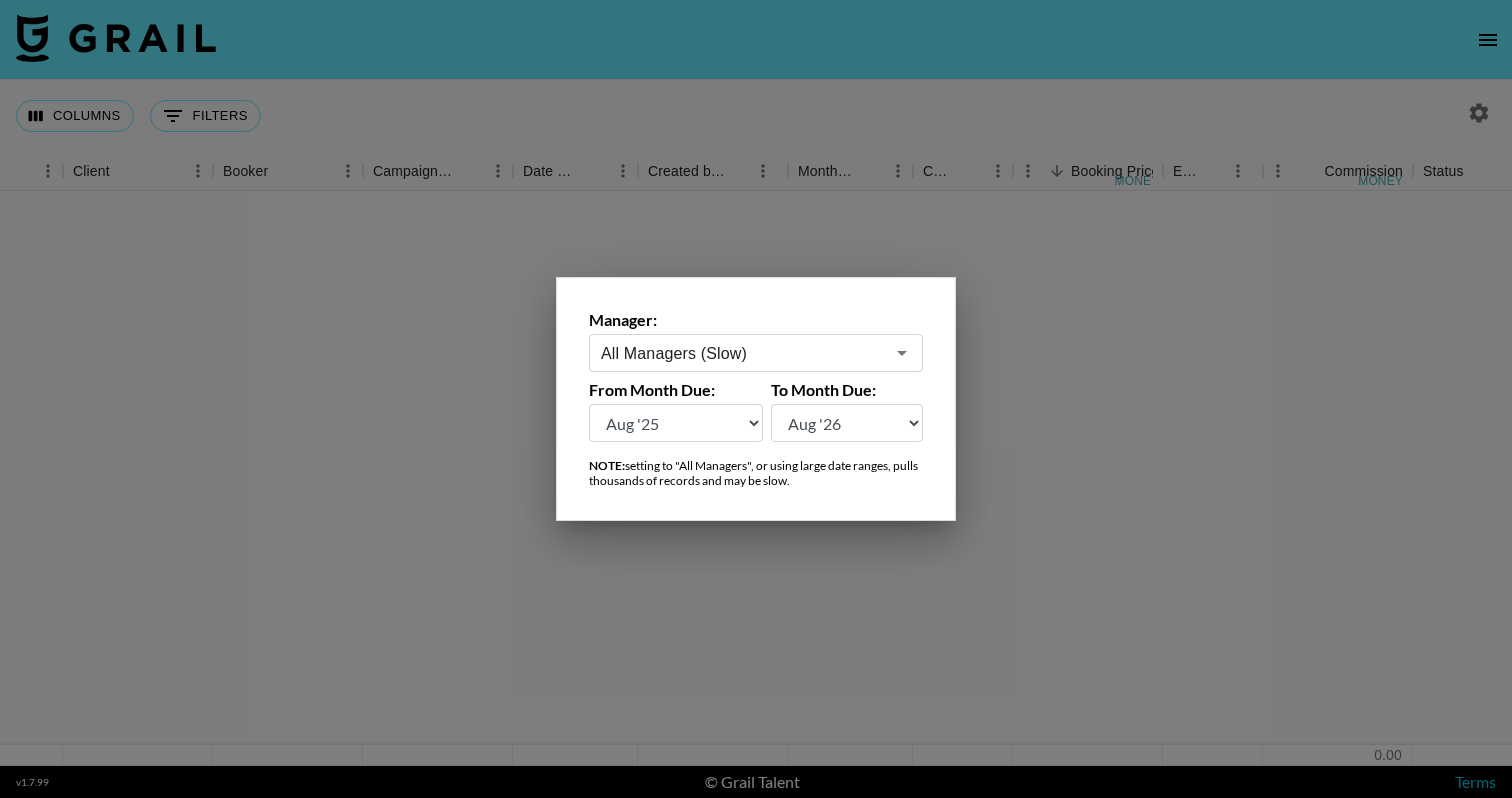 scroll, scrollTop: 0, scrollLeft: 852, axis: horizontal 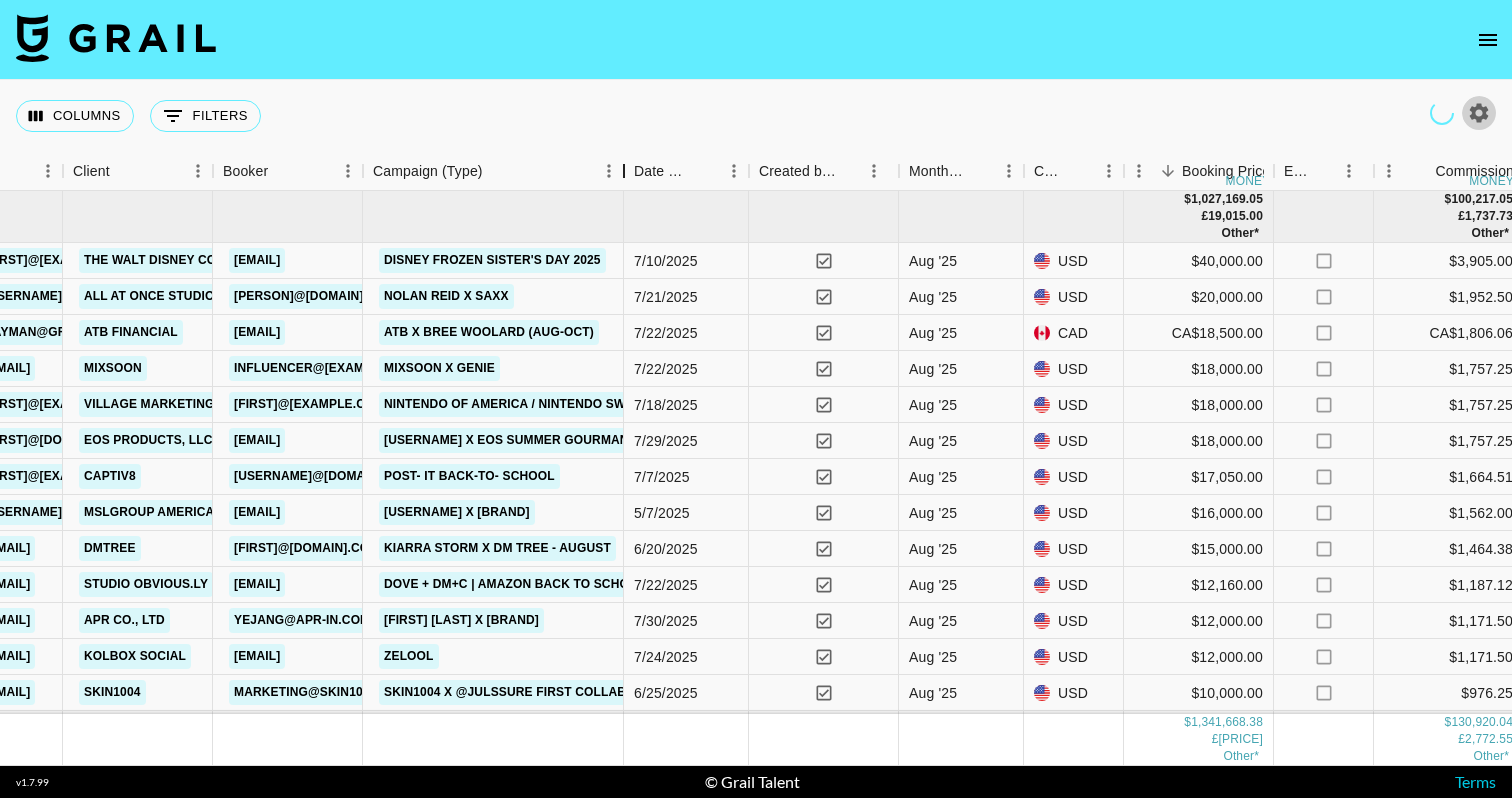 drag, startPoint x: 513, startPoint y: 177, endPoint x: 624, endPoint y: 176, distance: 111.0045 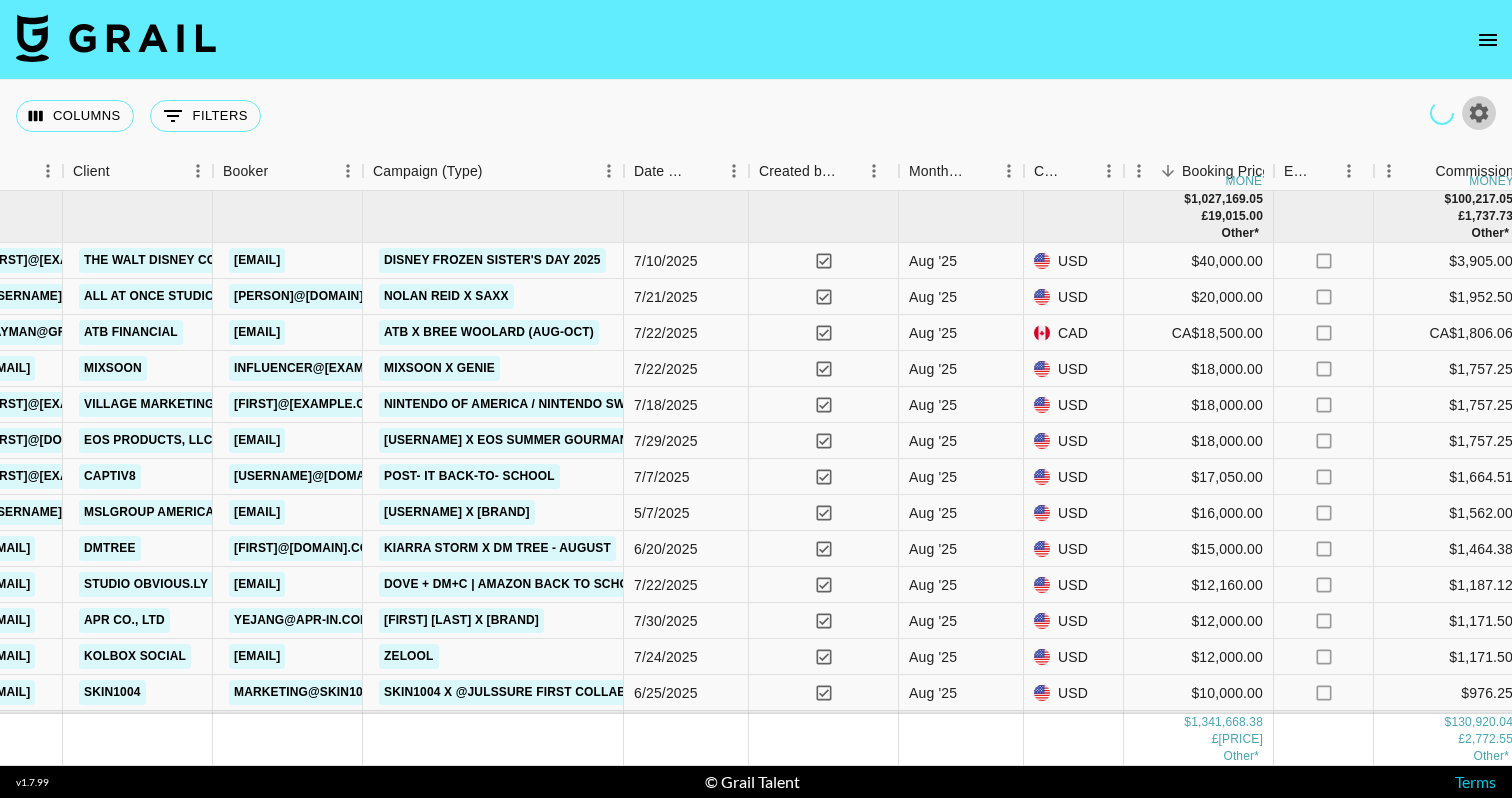 scroll, scrollTop: 103, scrollLeft: 840, axis: both 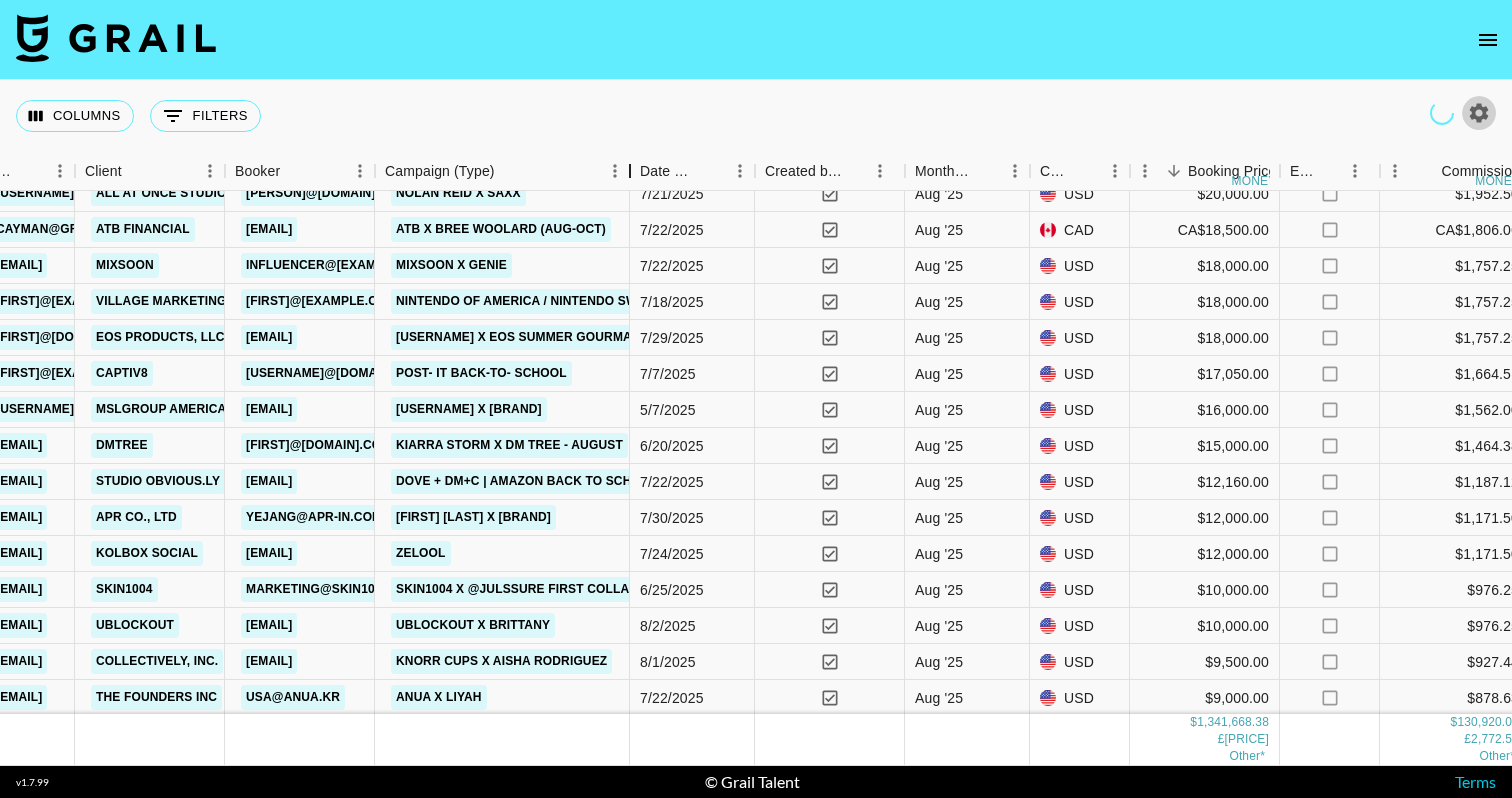 drag, startPoint x: 525, startPoint y: 170, endPoint x: 630, endPoint y: 174, distance: 105.076164 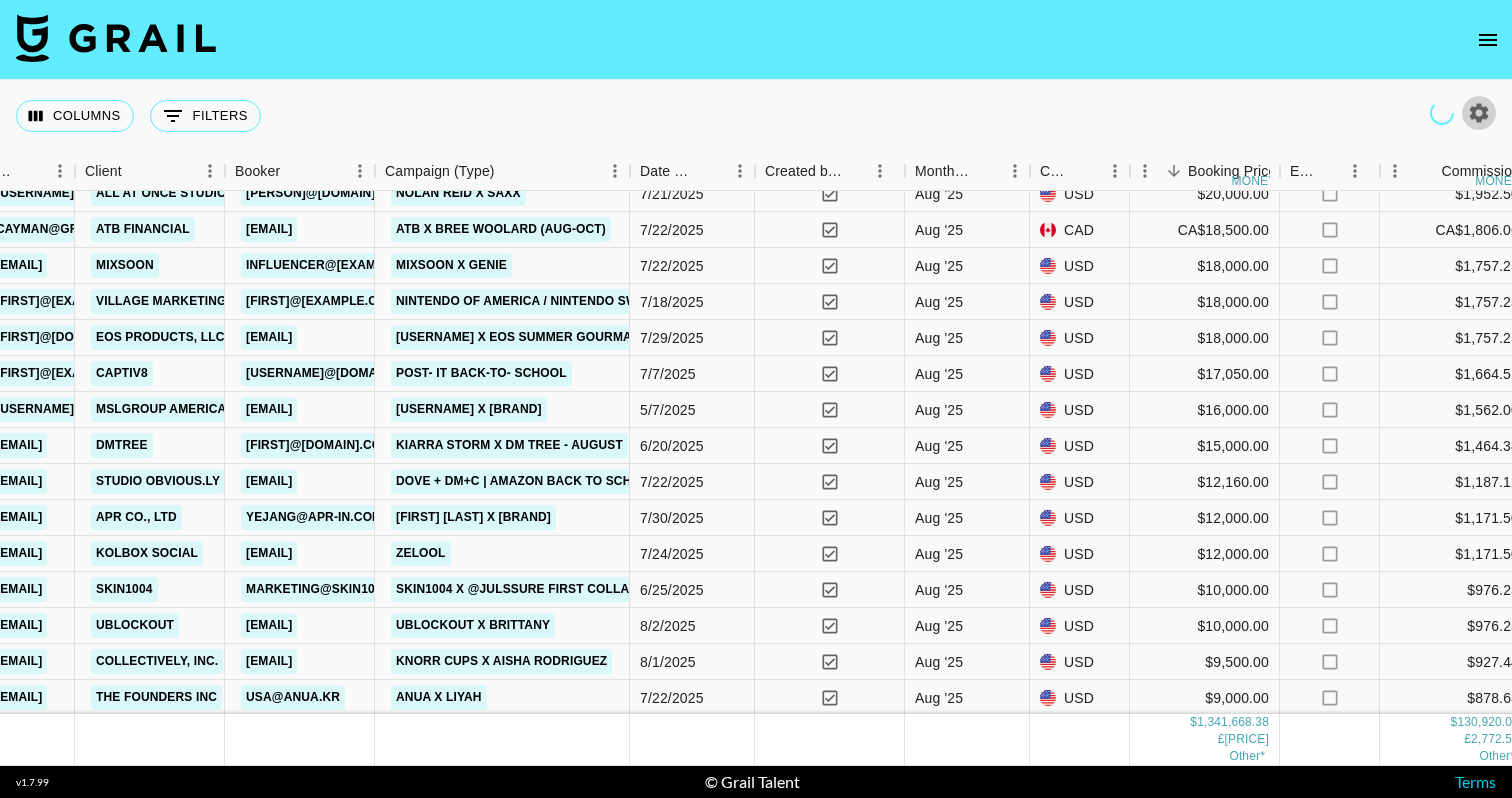 scroll, scrollTop: 161, scrollLeft: 840, axis: both 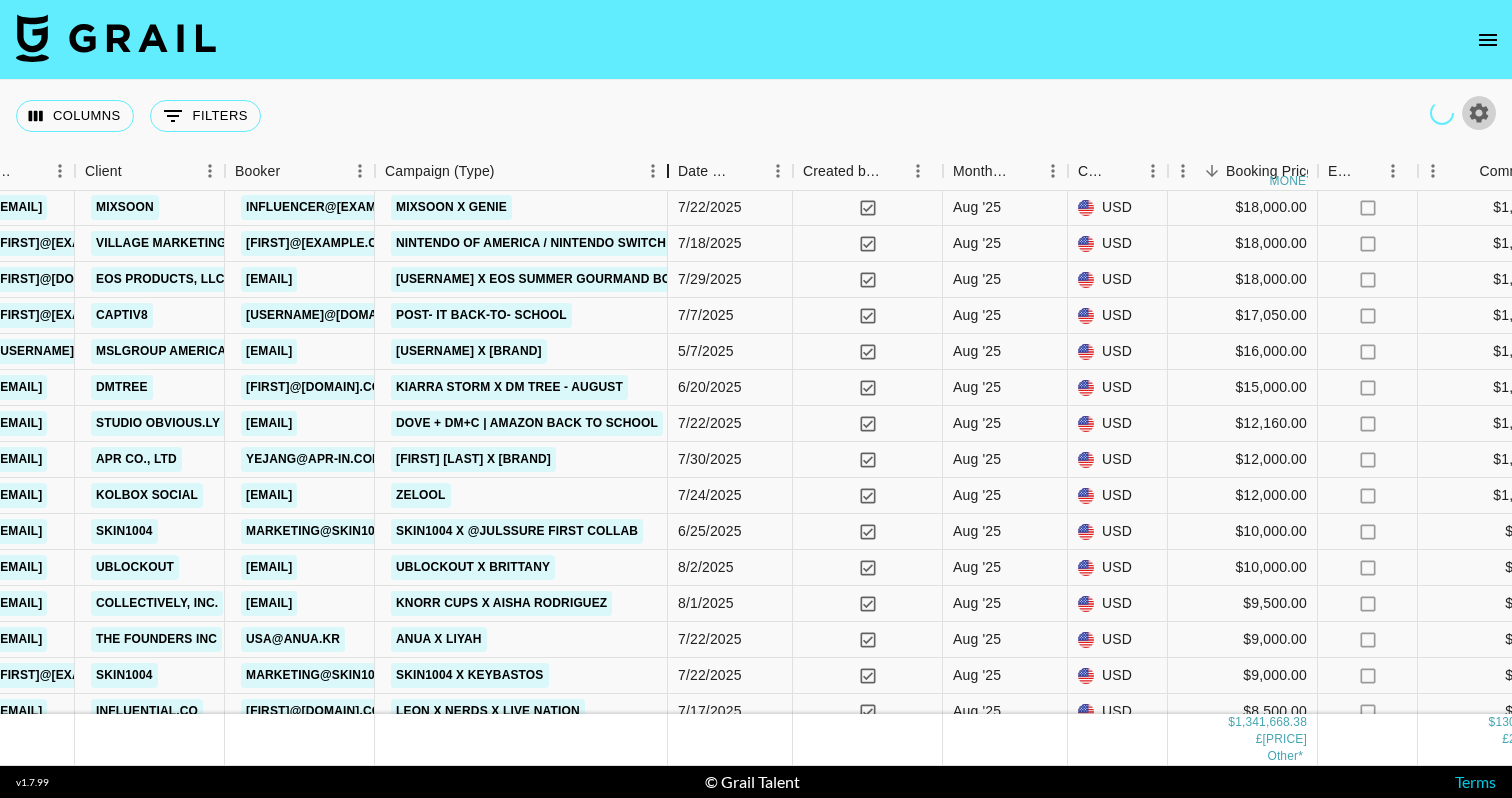 drag, startPoint x: 631, startPoint y: 174, endPoint x: 669, endPoint y: 179, distance: 38.327538 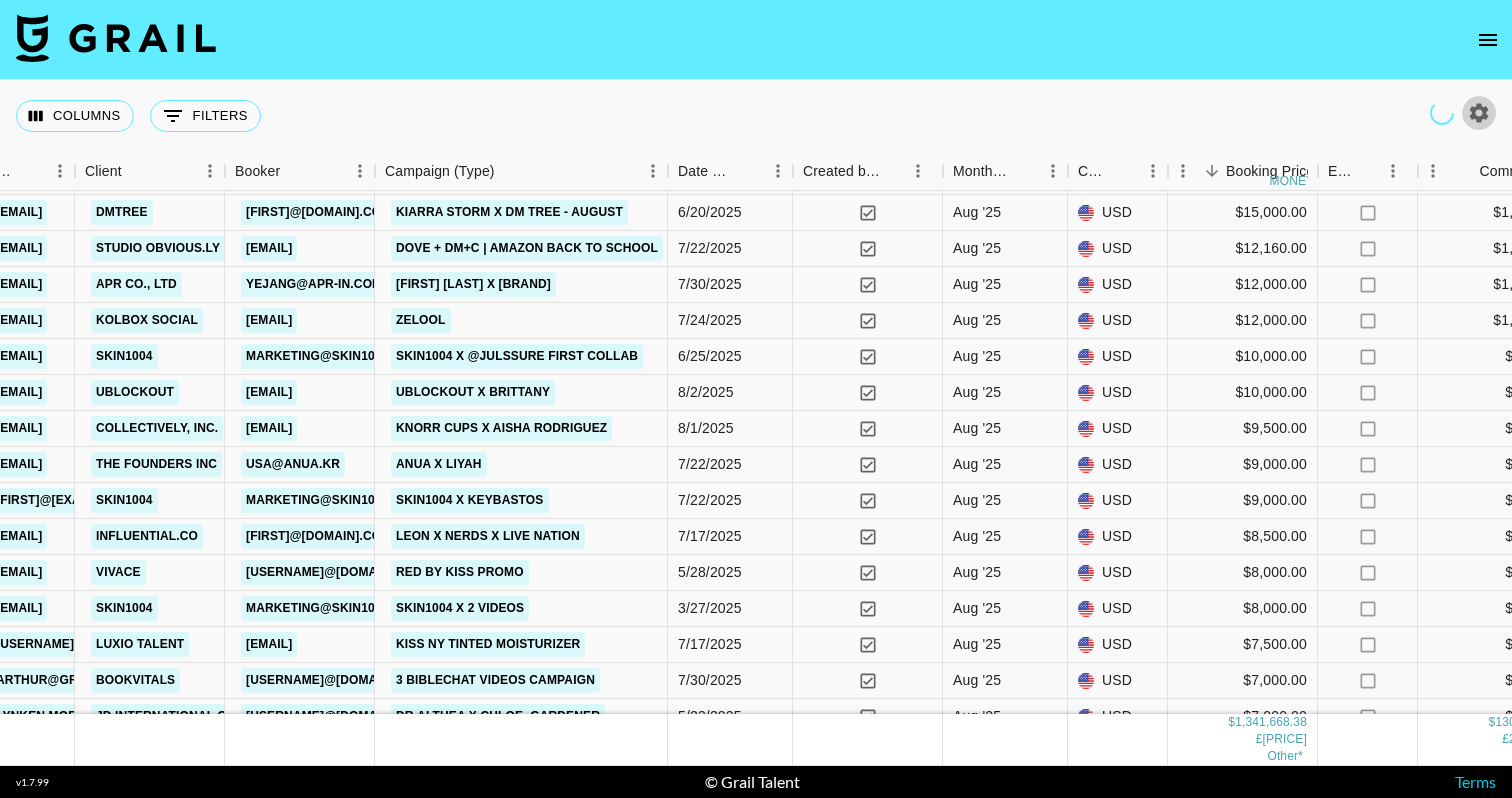 scroll, scrollTop: 338, scrollLeft: 840, axis: both 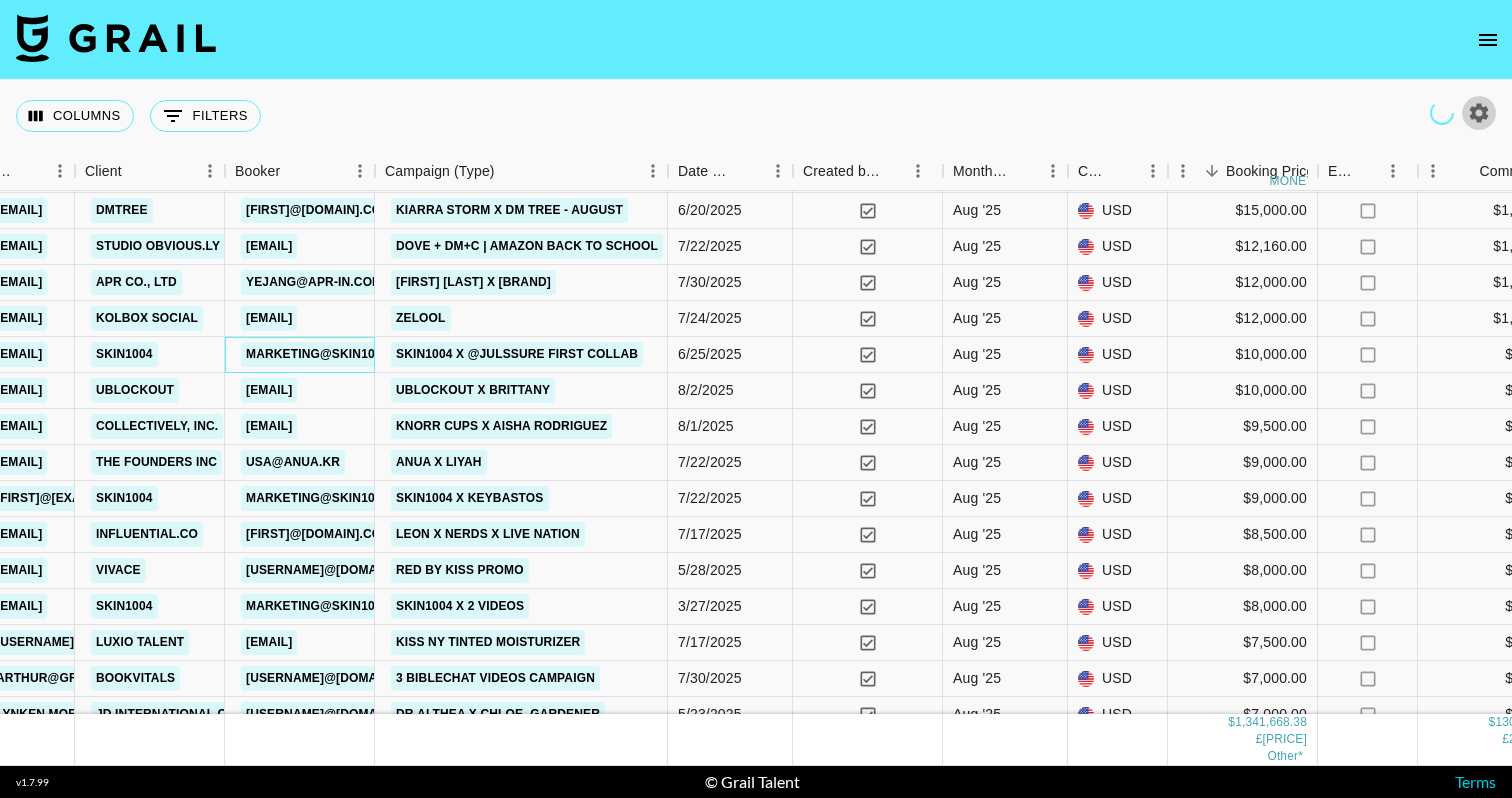 click on "marketing@skin1004korea.com" at bounding box center [355, 354] 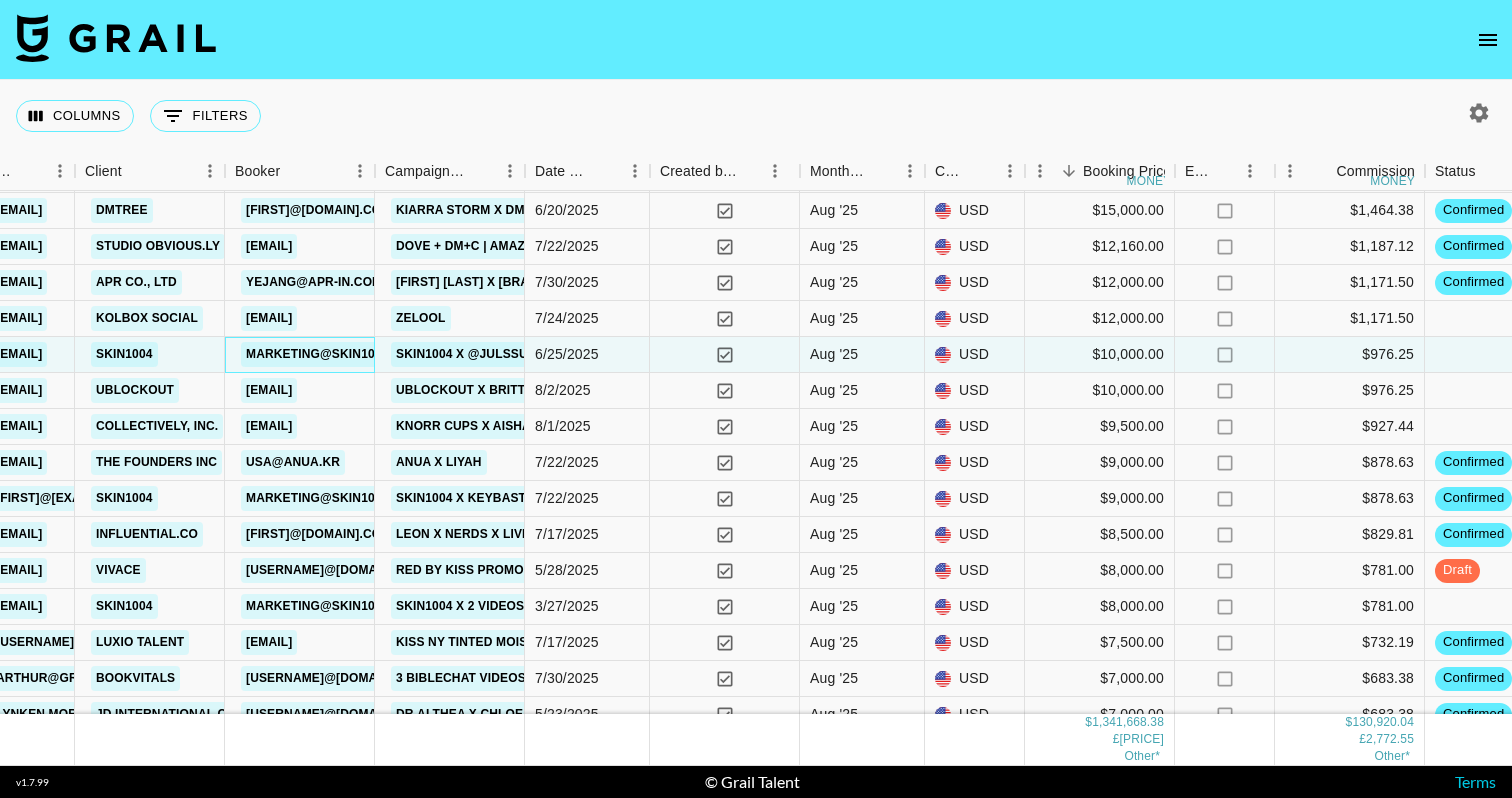 drag, startPoint x: 529, startPoint y: 168, endPoint x: 594, endPoint y: 168, distance: 65 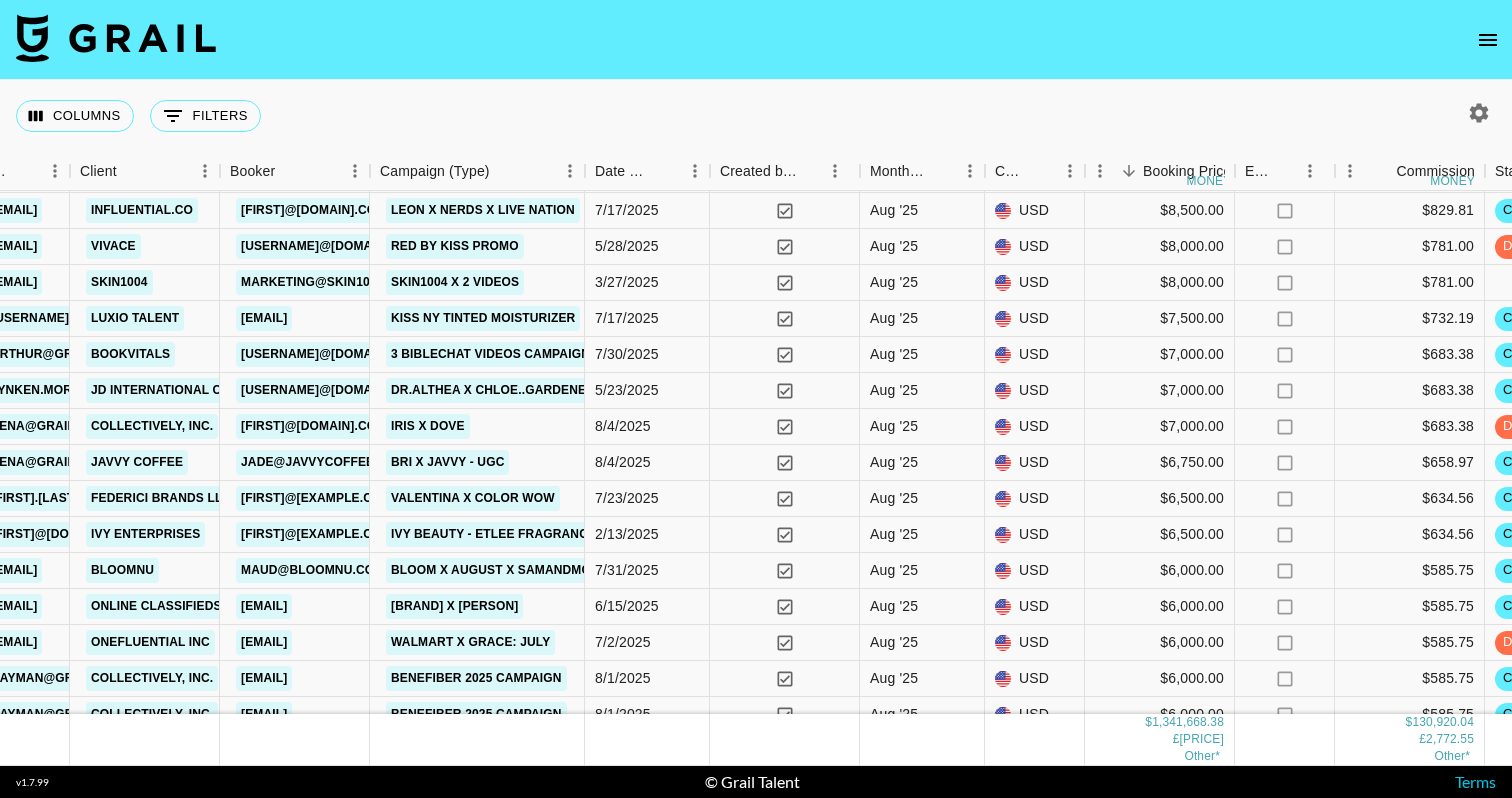 scroll, scrollTop: 667, scrollLeft: 845, axis: both 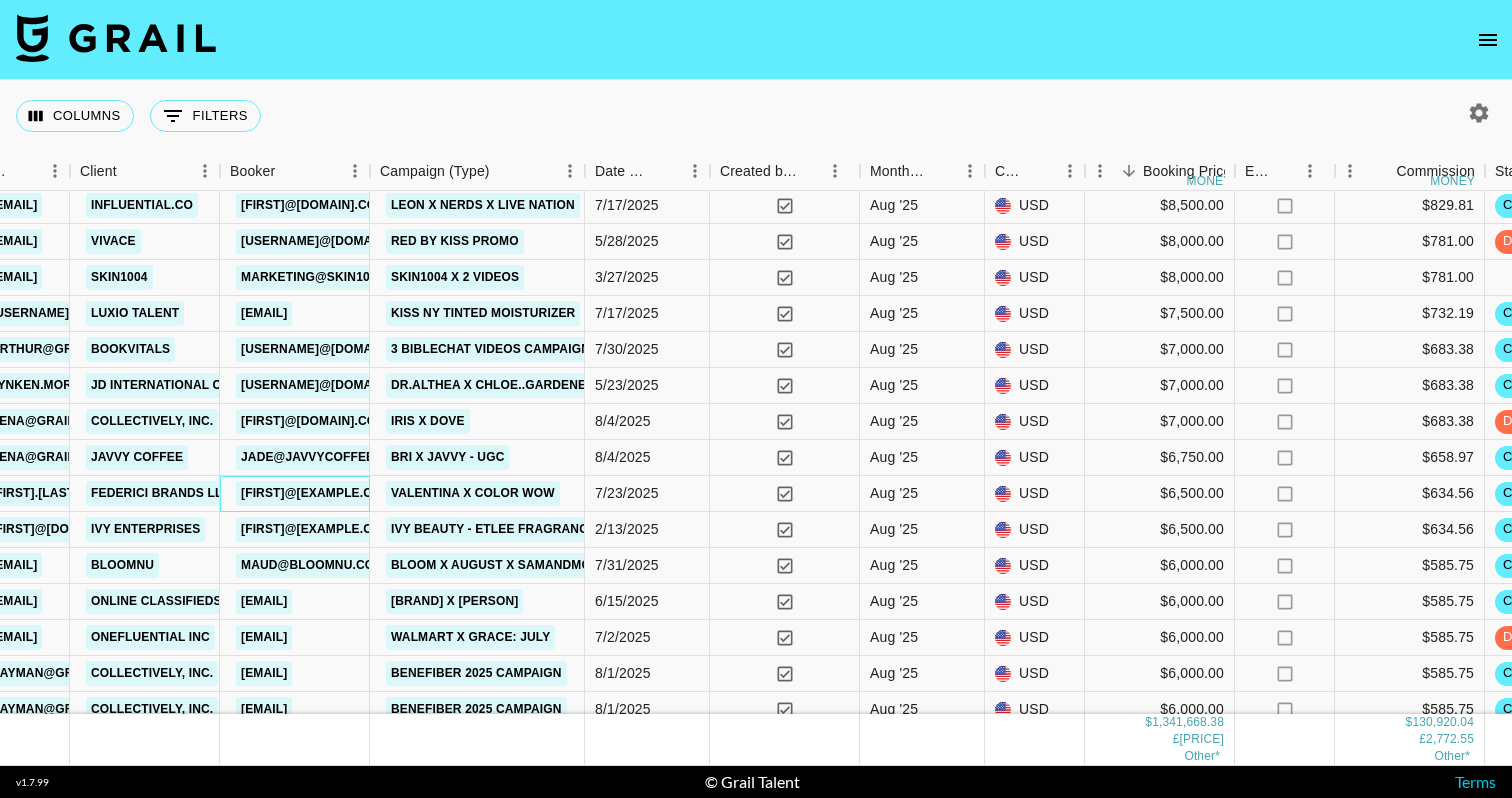 click on "[FIRST]@[EXAMPLE.COM]" at bounding box center [318, 493] 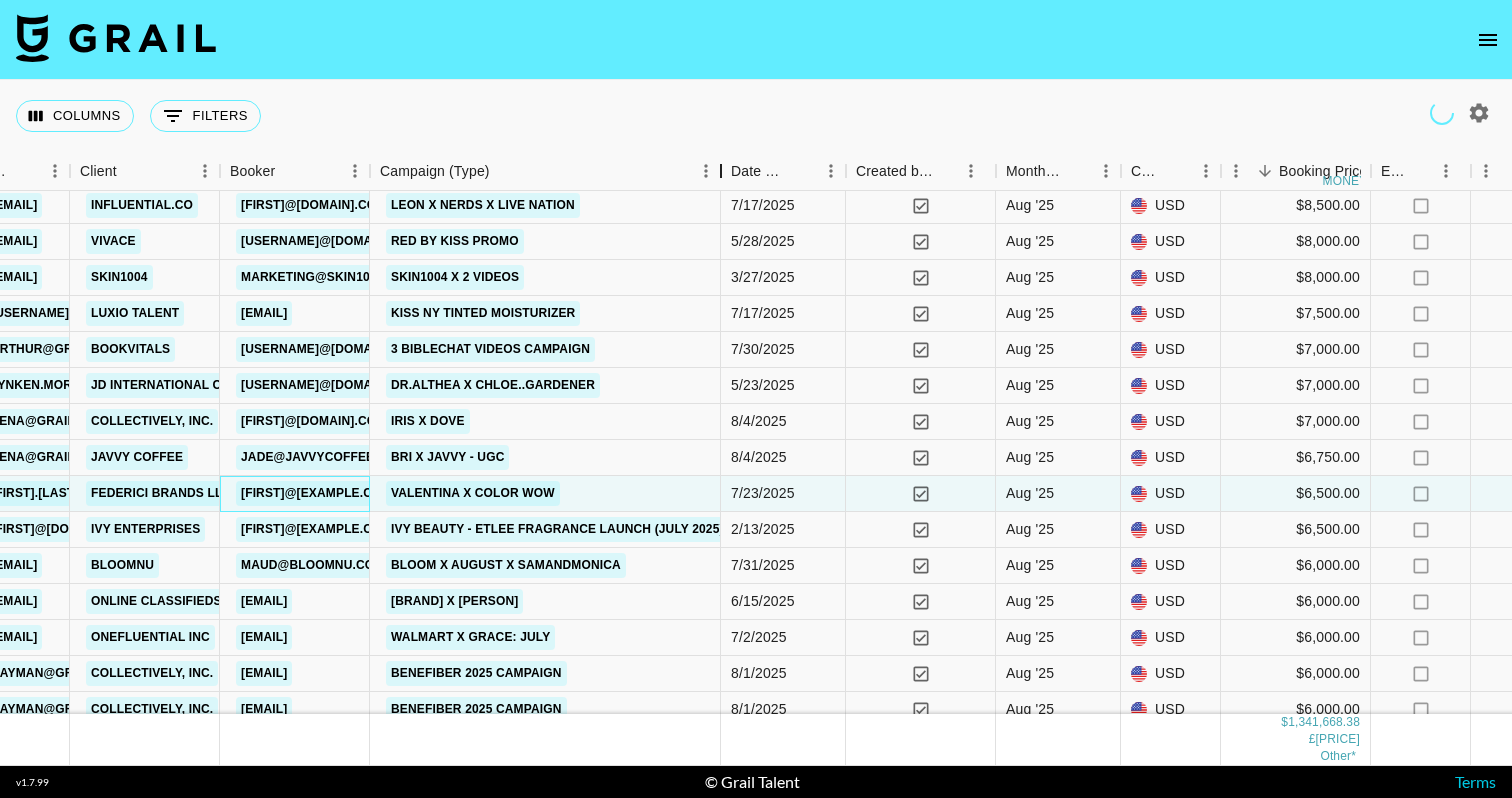 drag, startPoint x: 525, startPoint y: 171, endPoint x: 726, endPoint y: 192, distance: 202.09404 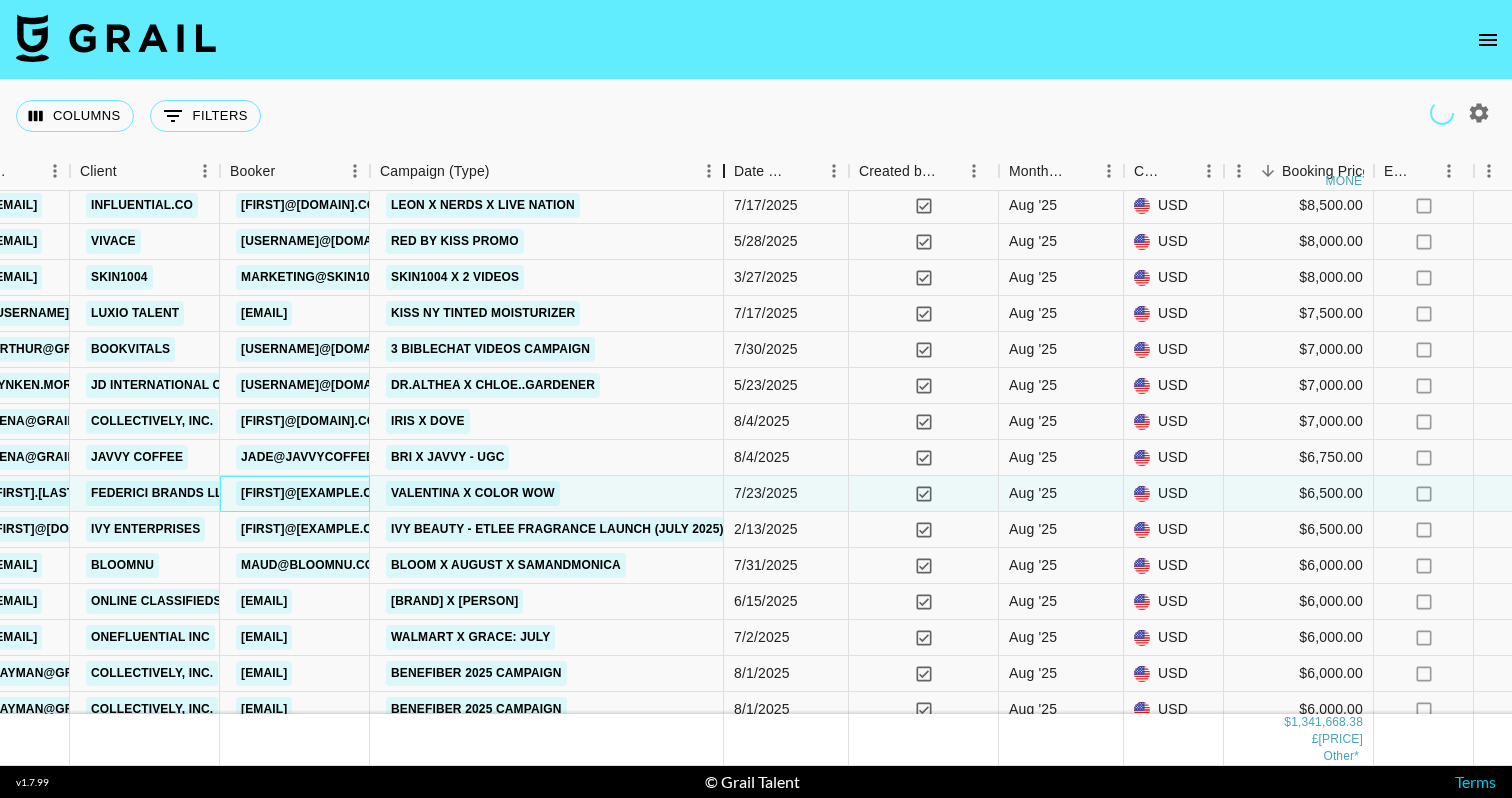 drag, startPoint x: 528, startPoint y: 173, endPoint x: 732, endPoint y: 176, distance: 204.02206 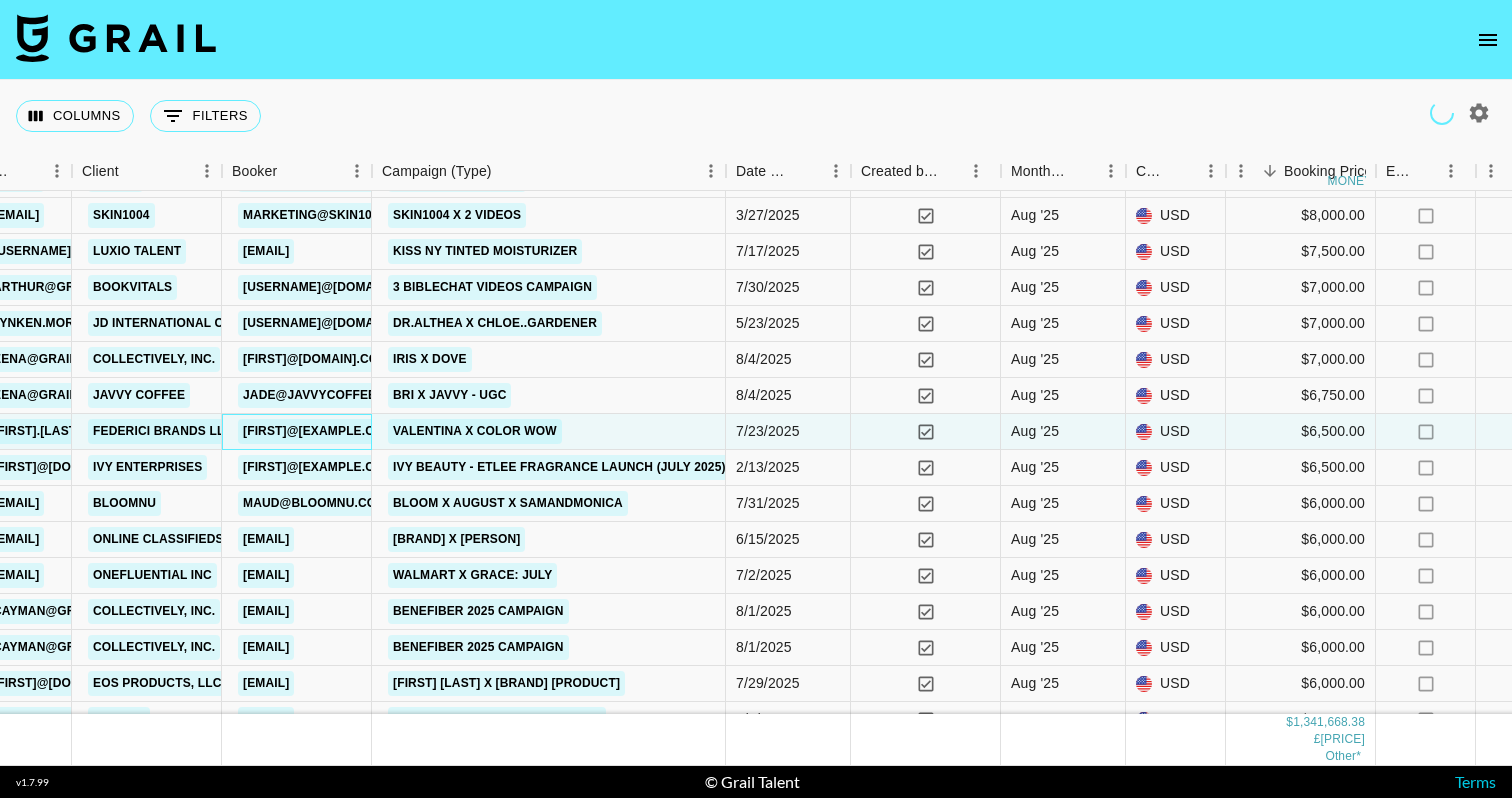 scroll, scrollTop: 761, scrollLeft: 843, axis: both 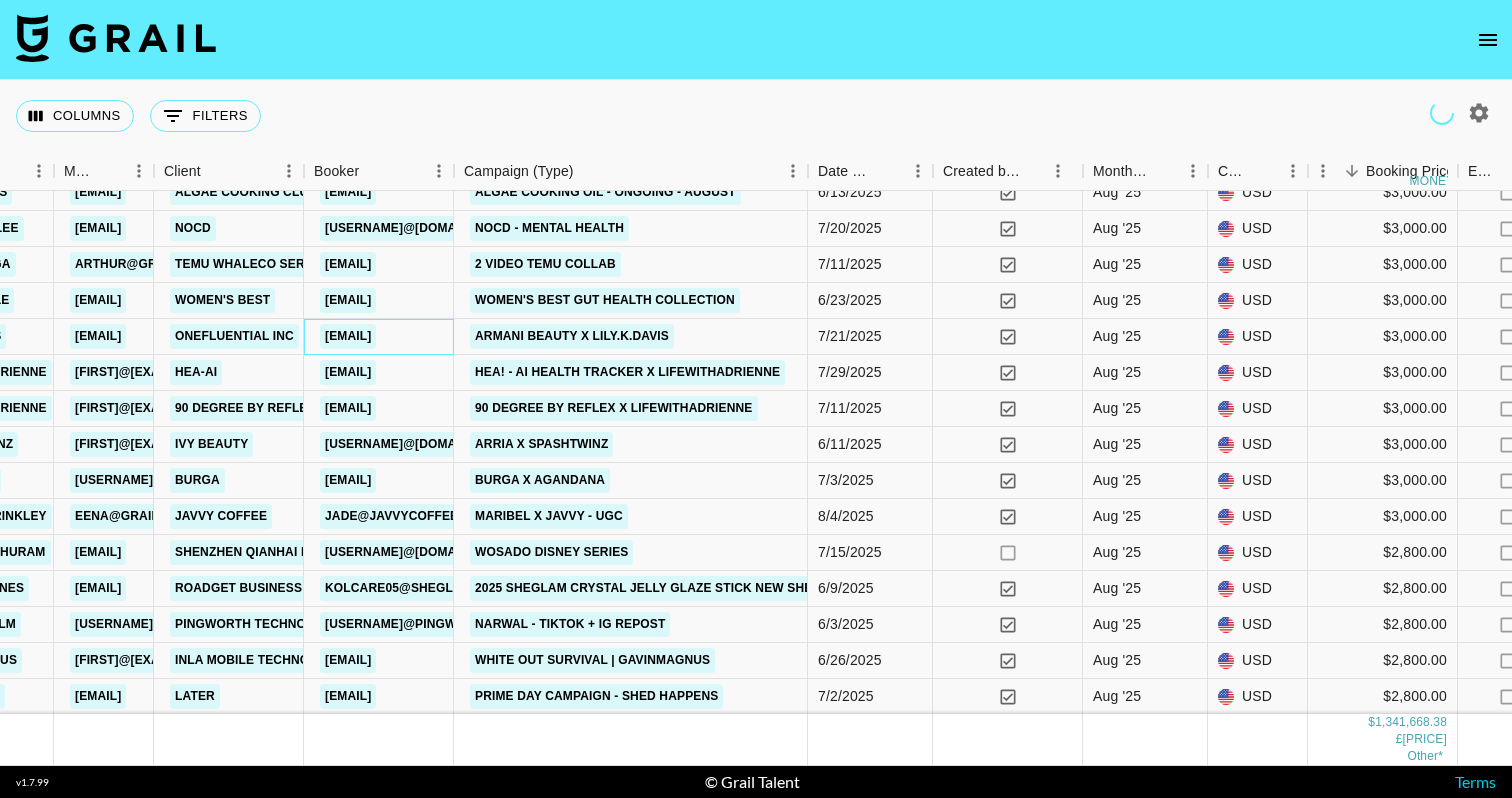 click on "[EMAIL]" at bounding box center (348, 336) 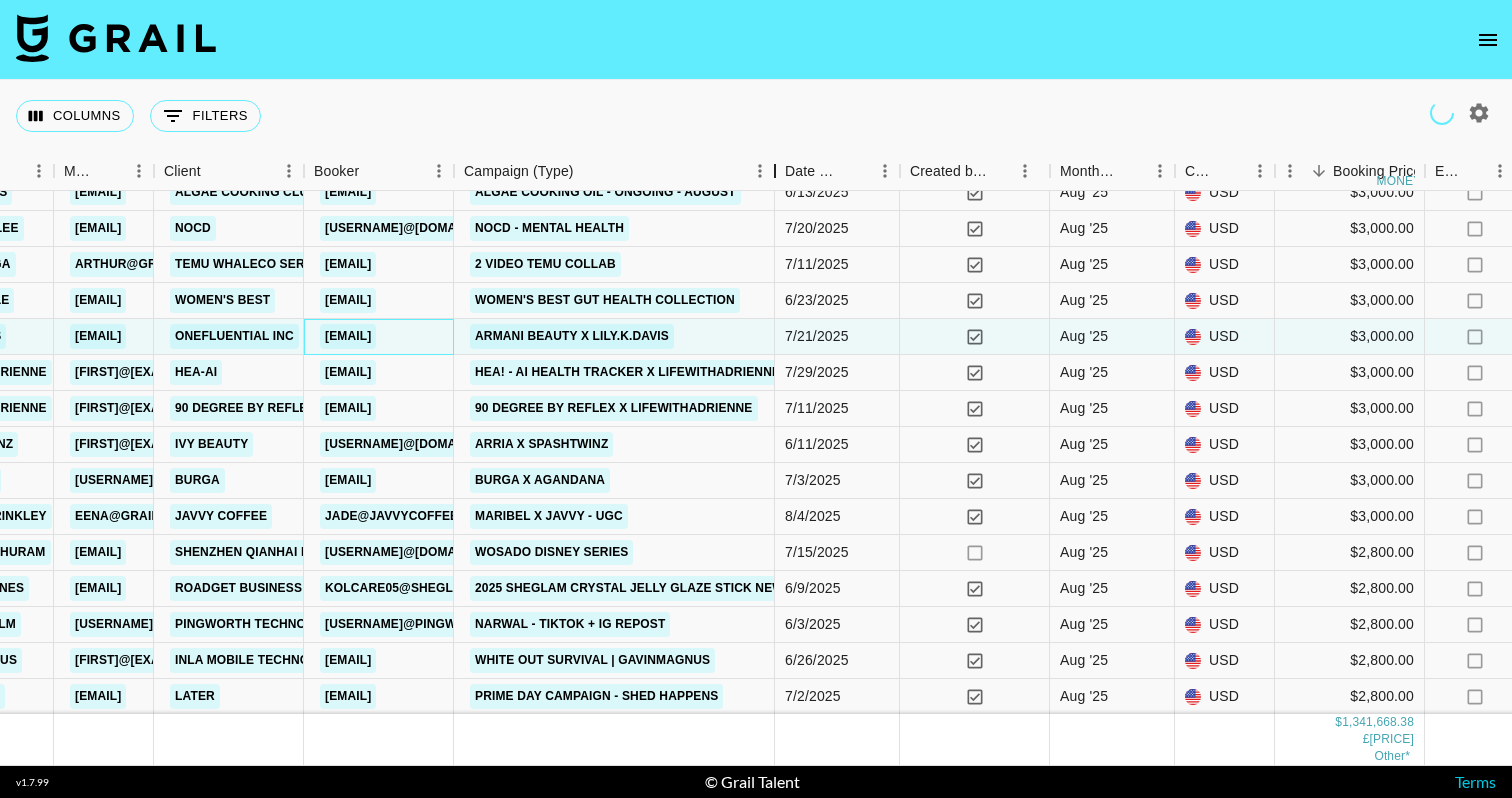 drag, startPoint x: 606, startPoint y: 168, endPoint x: 777, endPoint y: 168, distance: 171 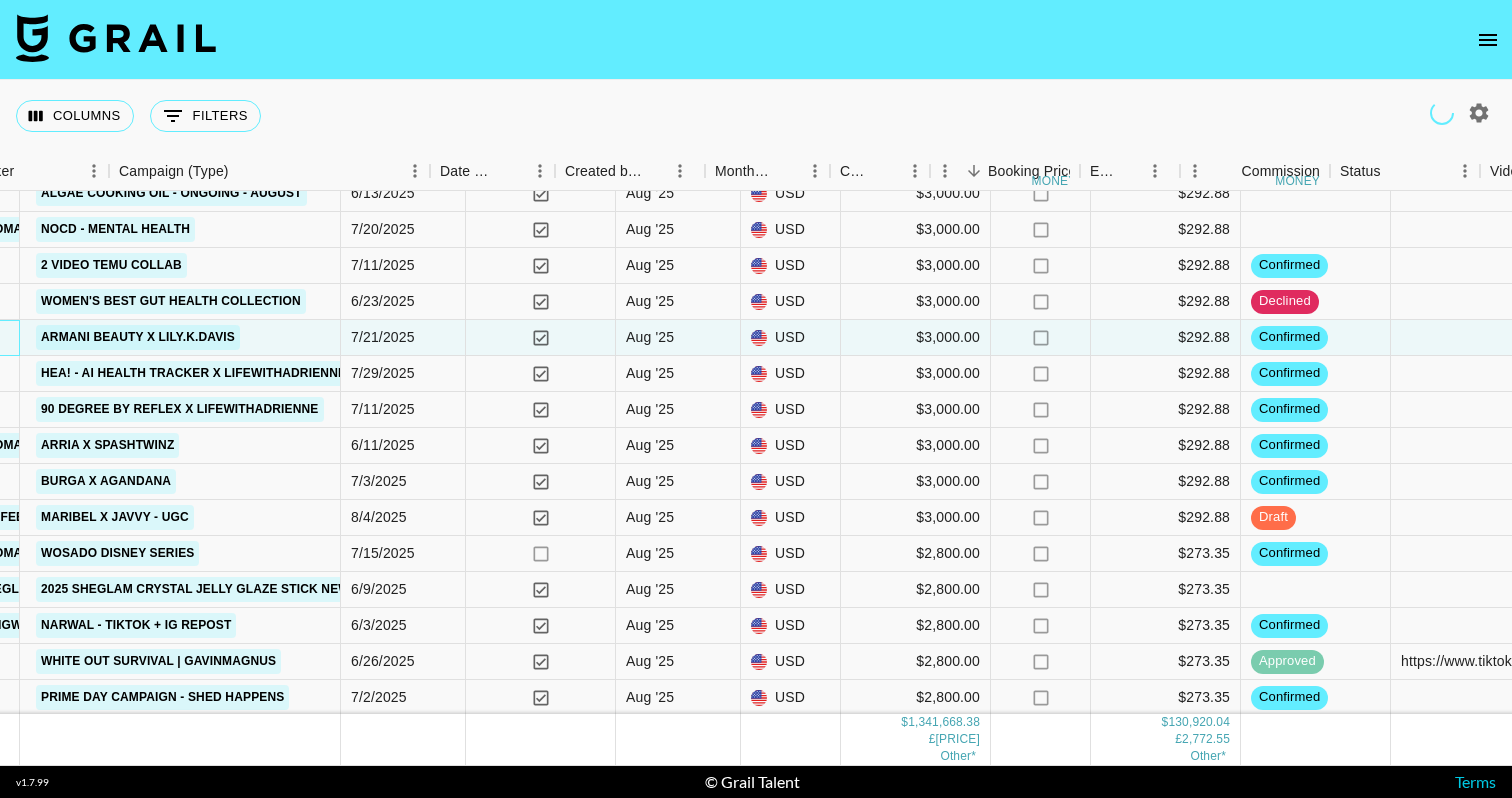 scroll, scrollTop: 3487, scrollLeft: 578, axis: both 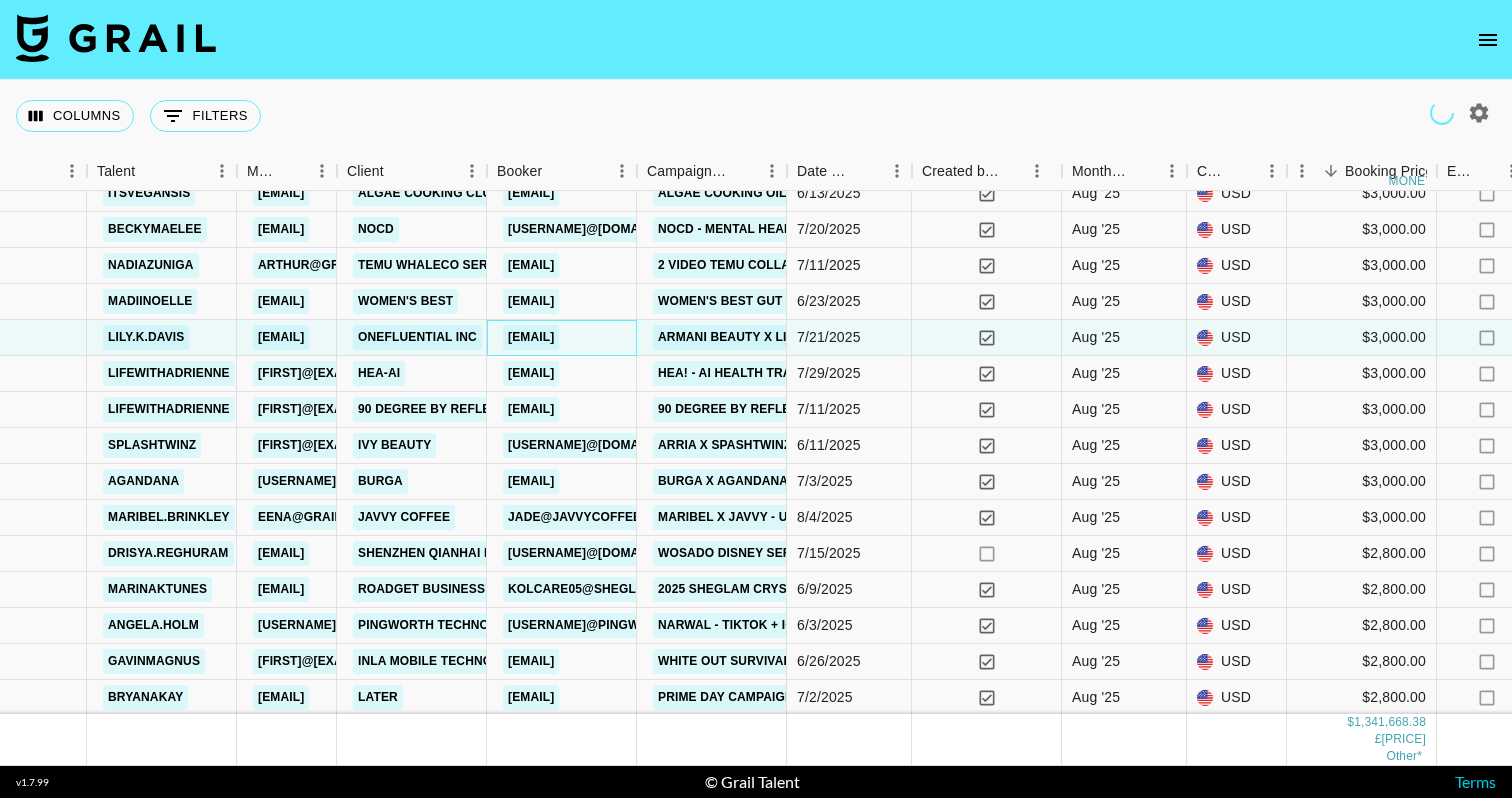 click at bounding box center (787, 171) 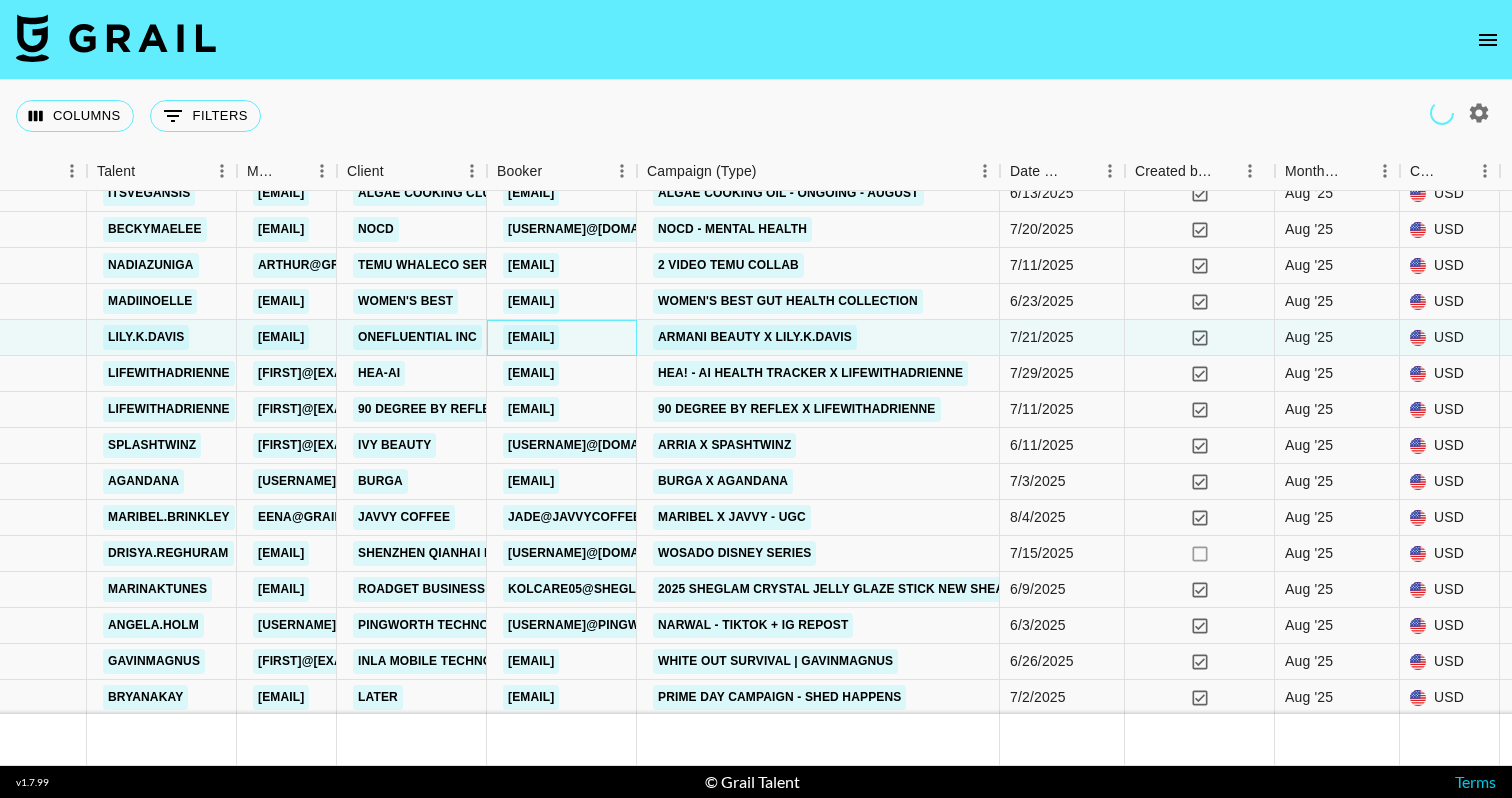 scroll, scrollTop: 3587, scrollLeft: 578, axis: both 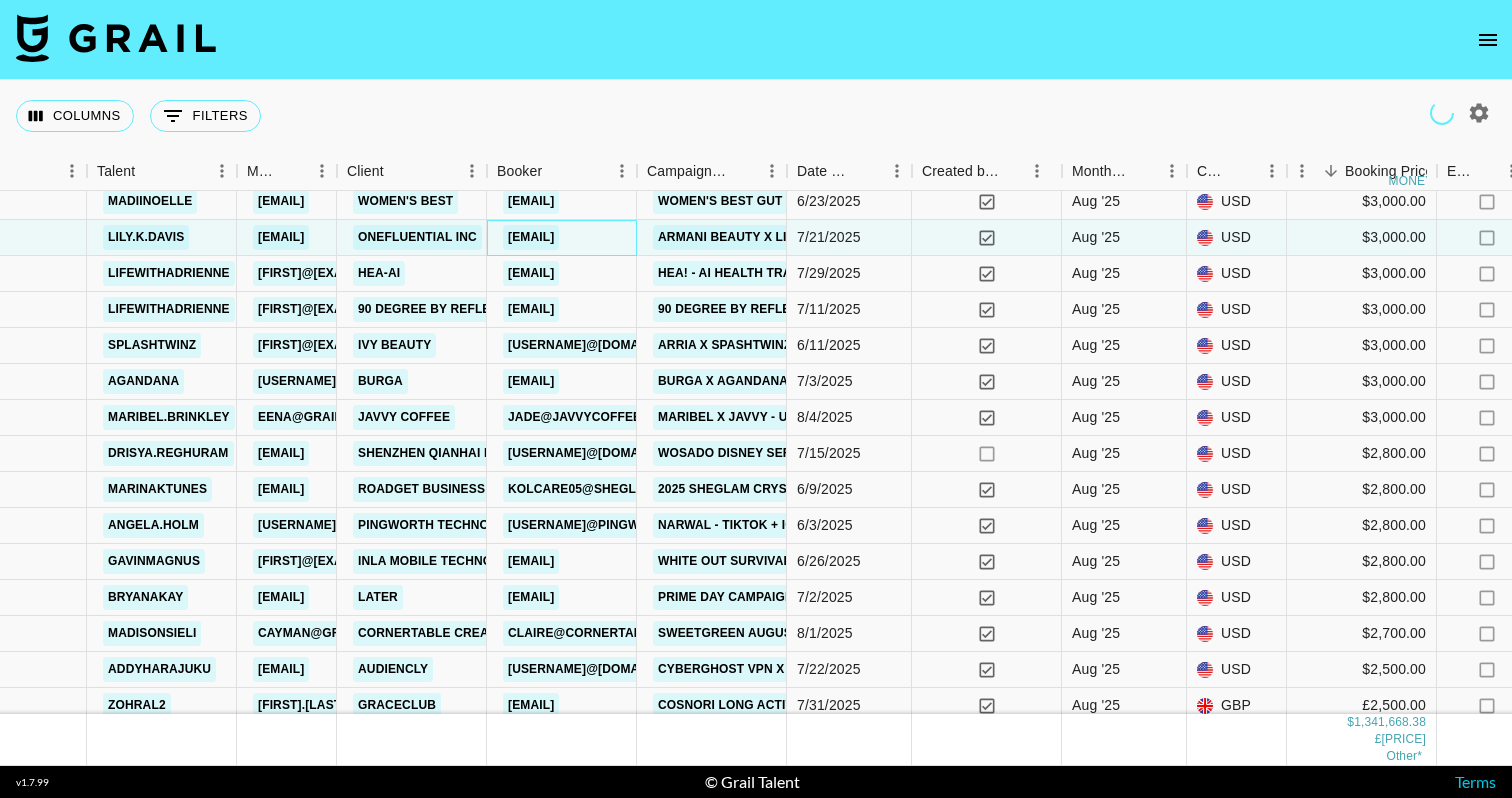 drag, startPoint x: 789, startPoint y: 173, endPoint x: 1003, endPoint y: 182, distance: 214.18916 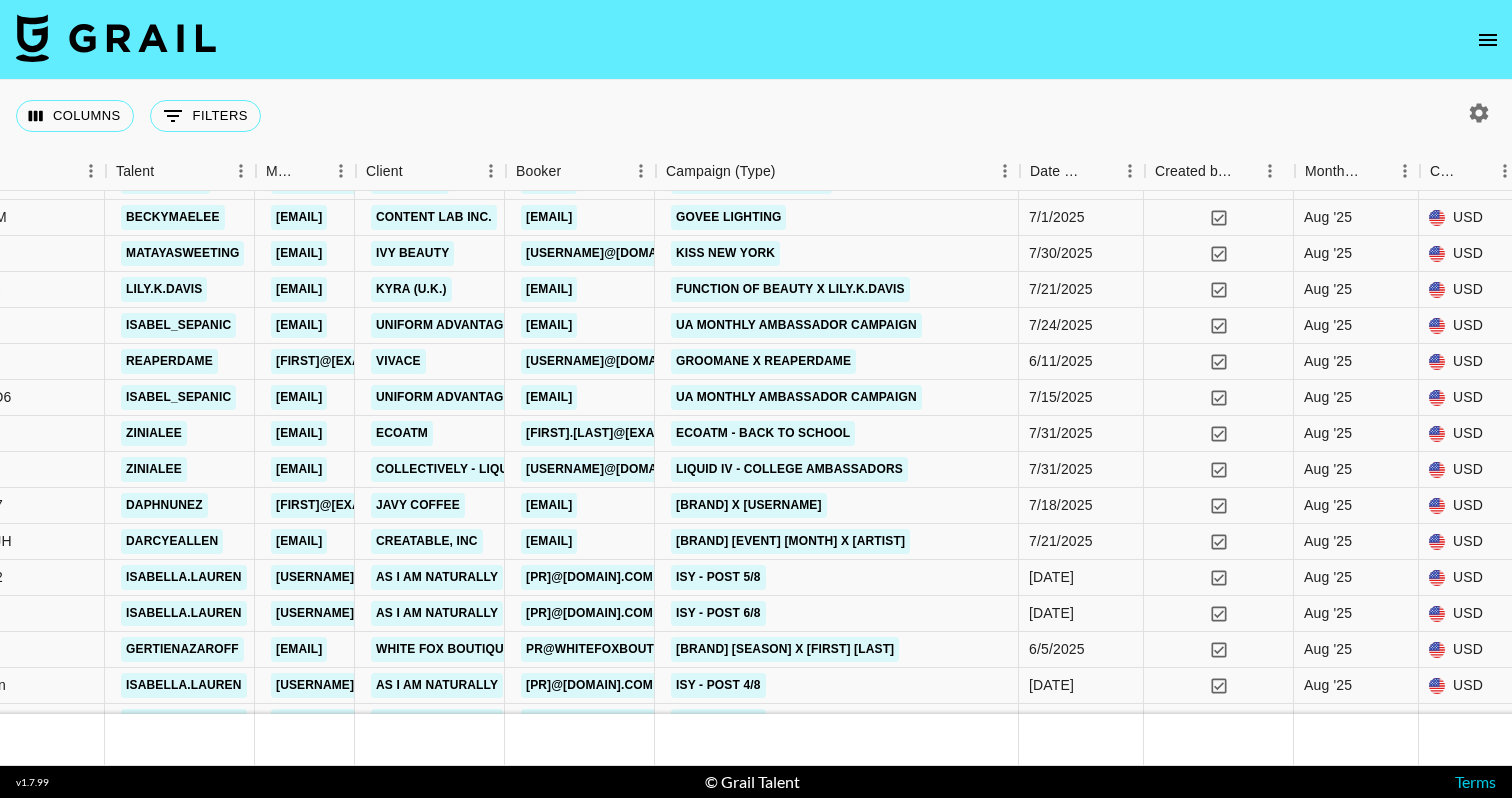 scroll, scrollTop: 5313, scrollLeft: 564, axis: both 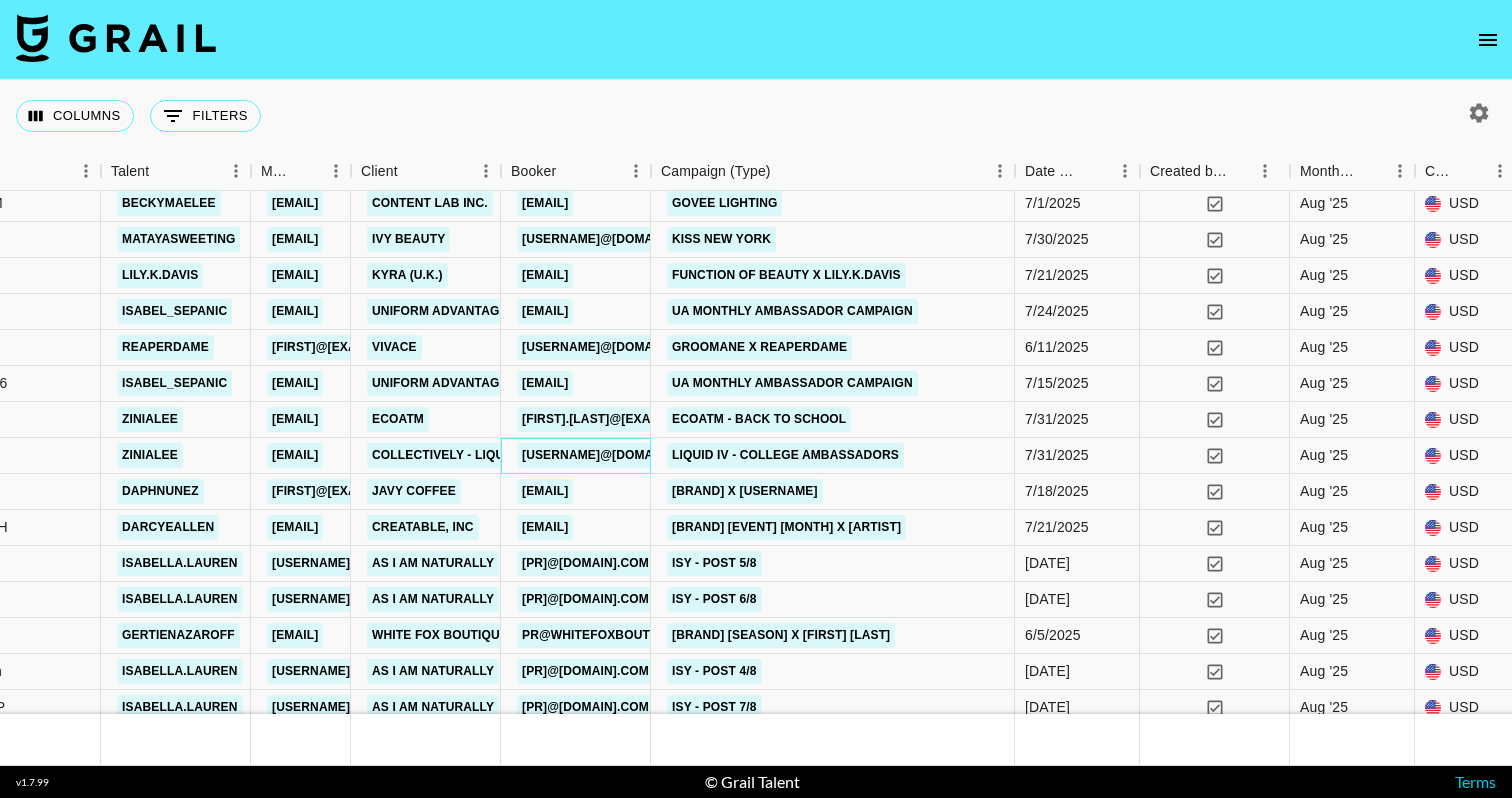click on "[USERNAME]@[DOMAIN].com" at bounding box center [612, 455] 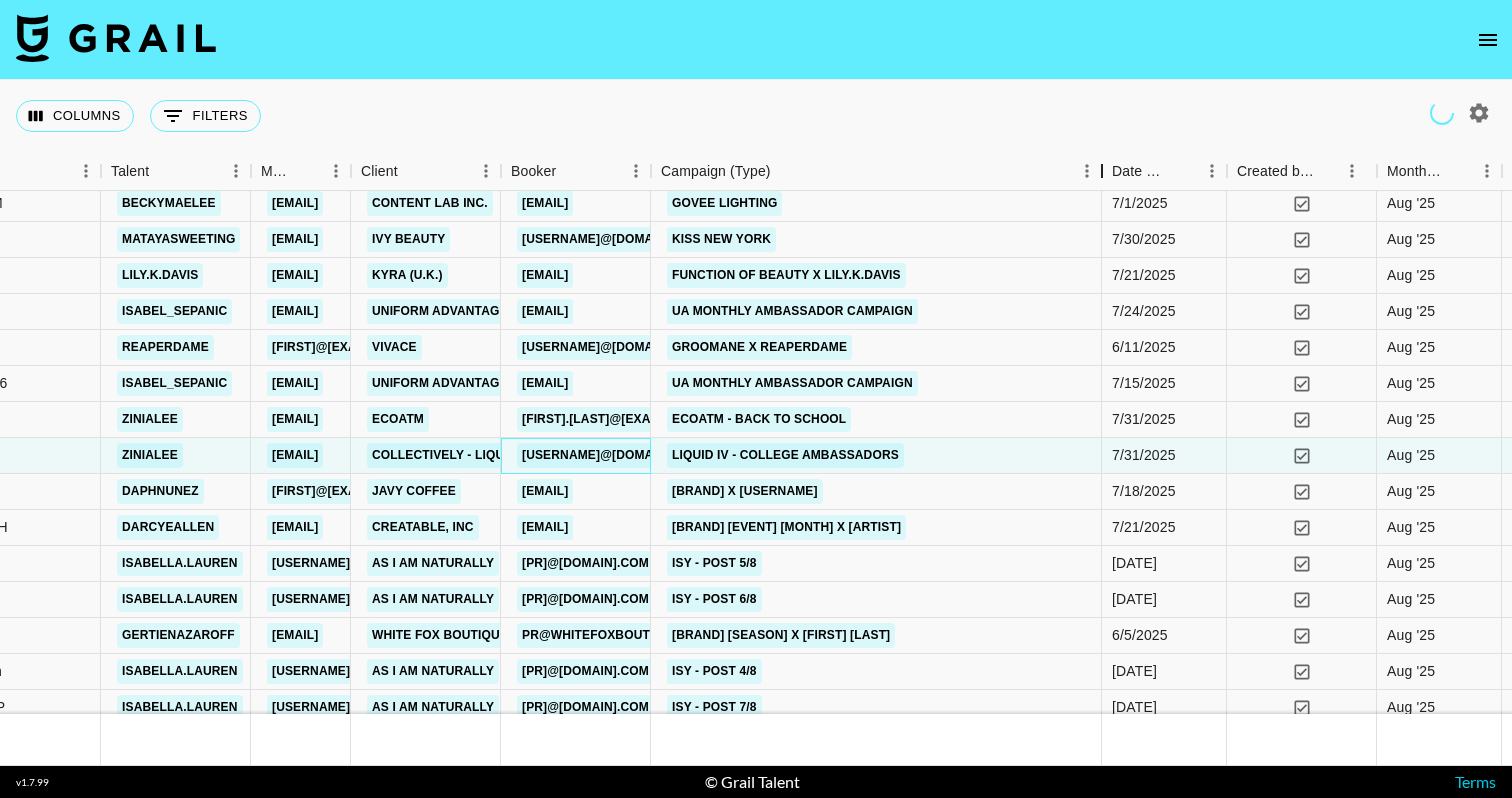 drag, startPoint x: 801, startPoint y: 169, endPoint x: 1091, endPoint y: 168, distance: 290.0017 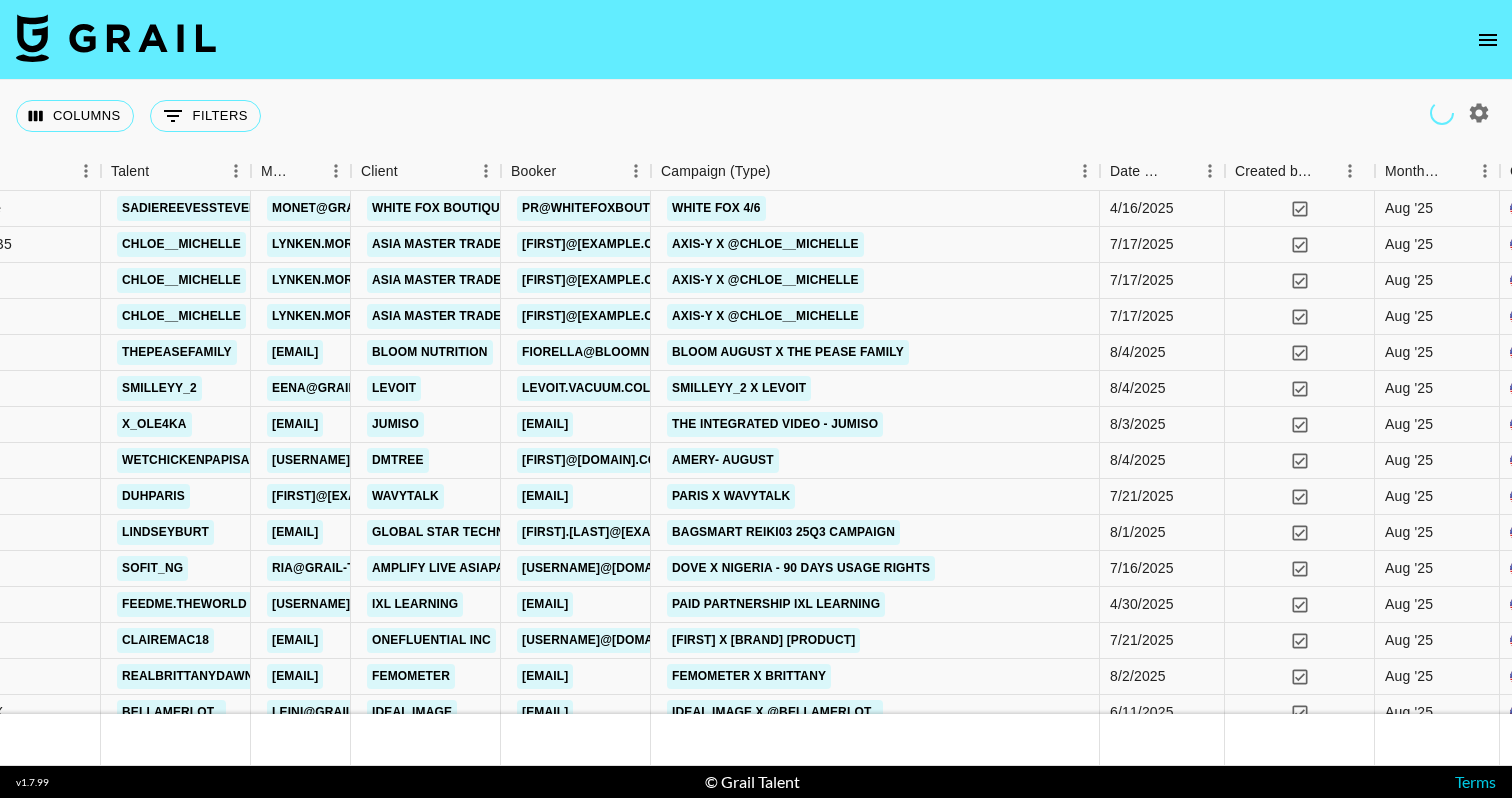 scroll, scrollTop: 5884, scrollLeft: 563, axis: both 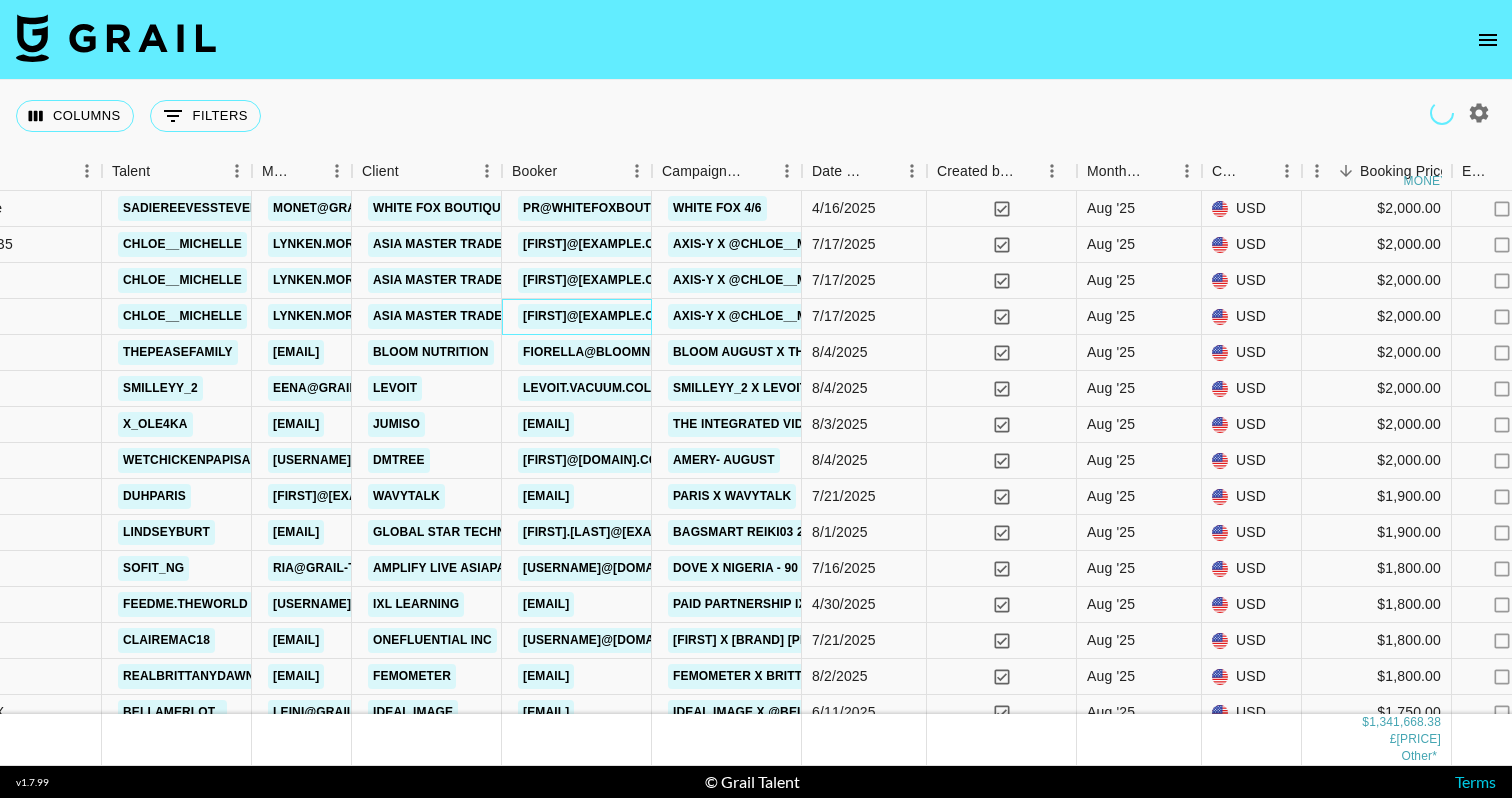 click on "[FIRST]@[EXAMPLE.COM]" at bounding box center (600, 316) 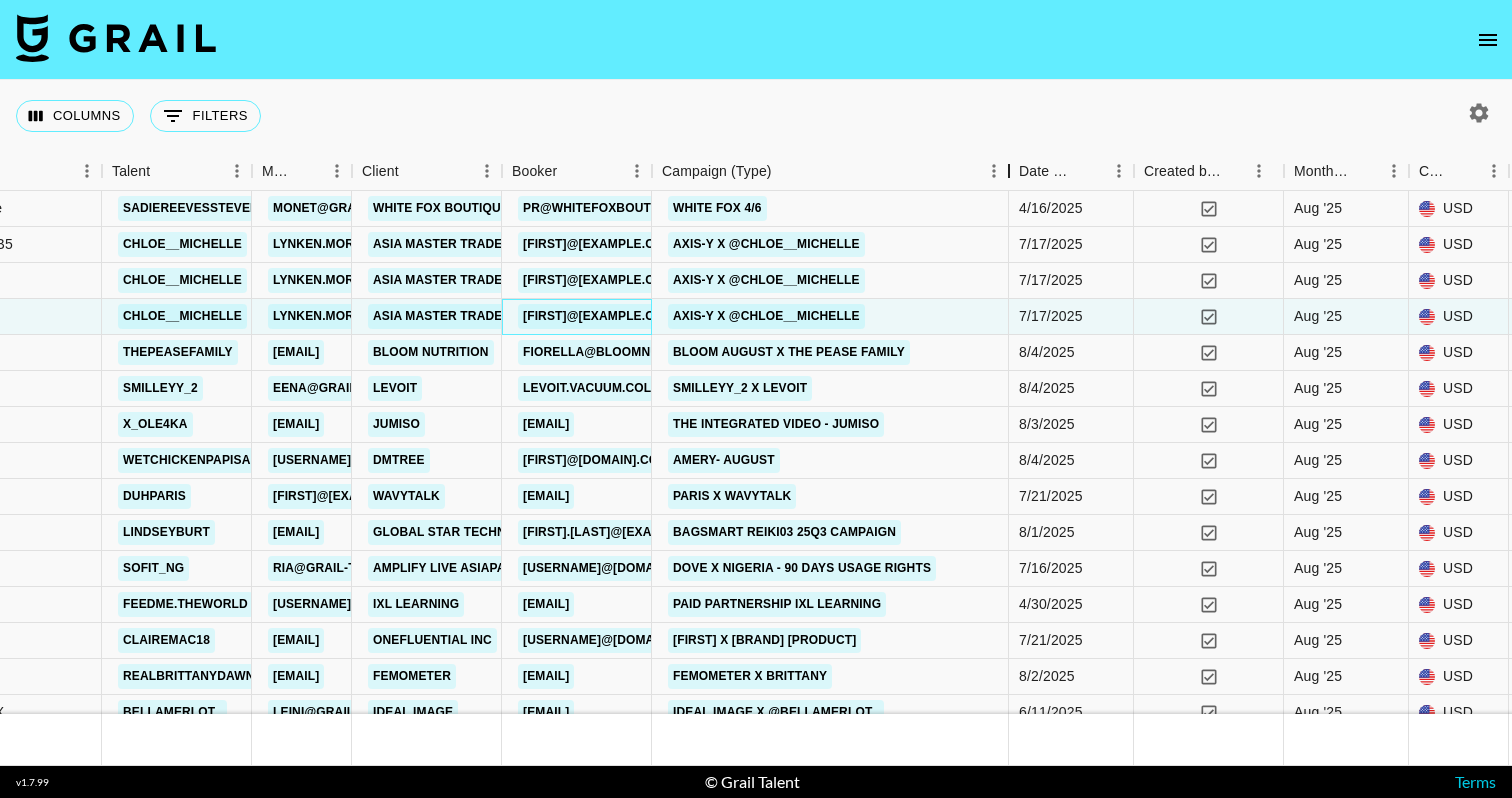 drag, startPoint x: 805, startPoint y: 179, endPoint x: 1012, endPoint y: 205, distance: 208.62646 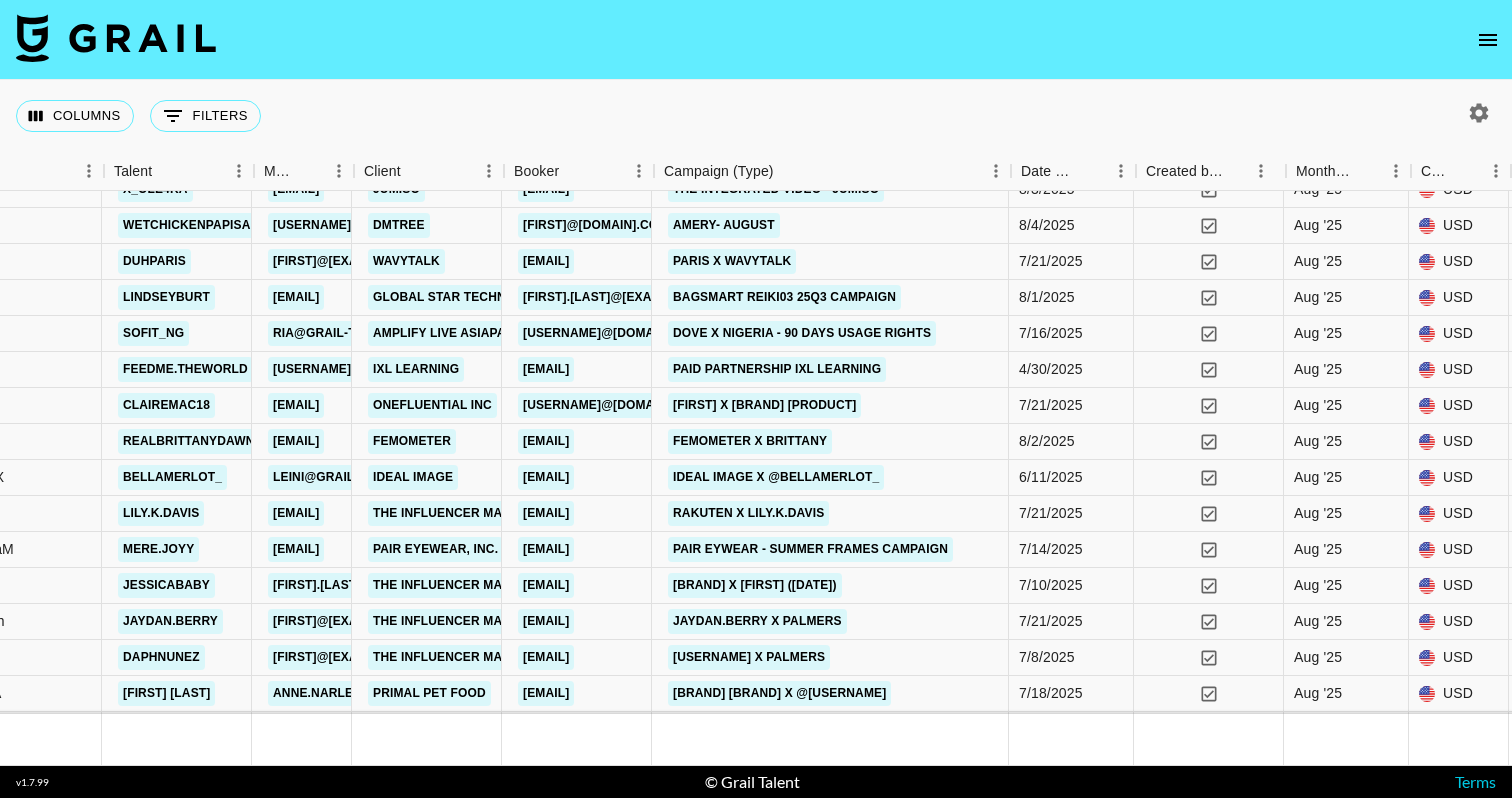 scroll, scrollTop: 6121, scrollLeft: 561, axis: both 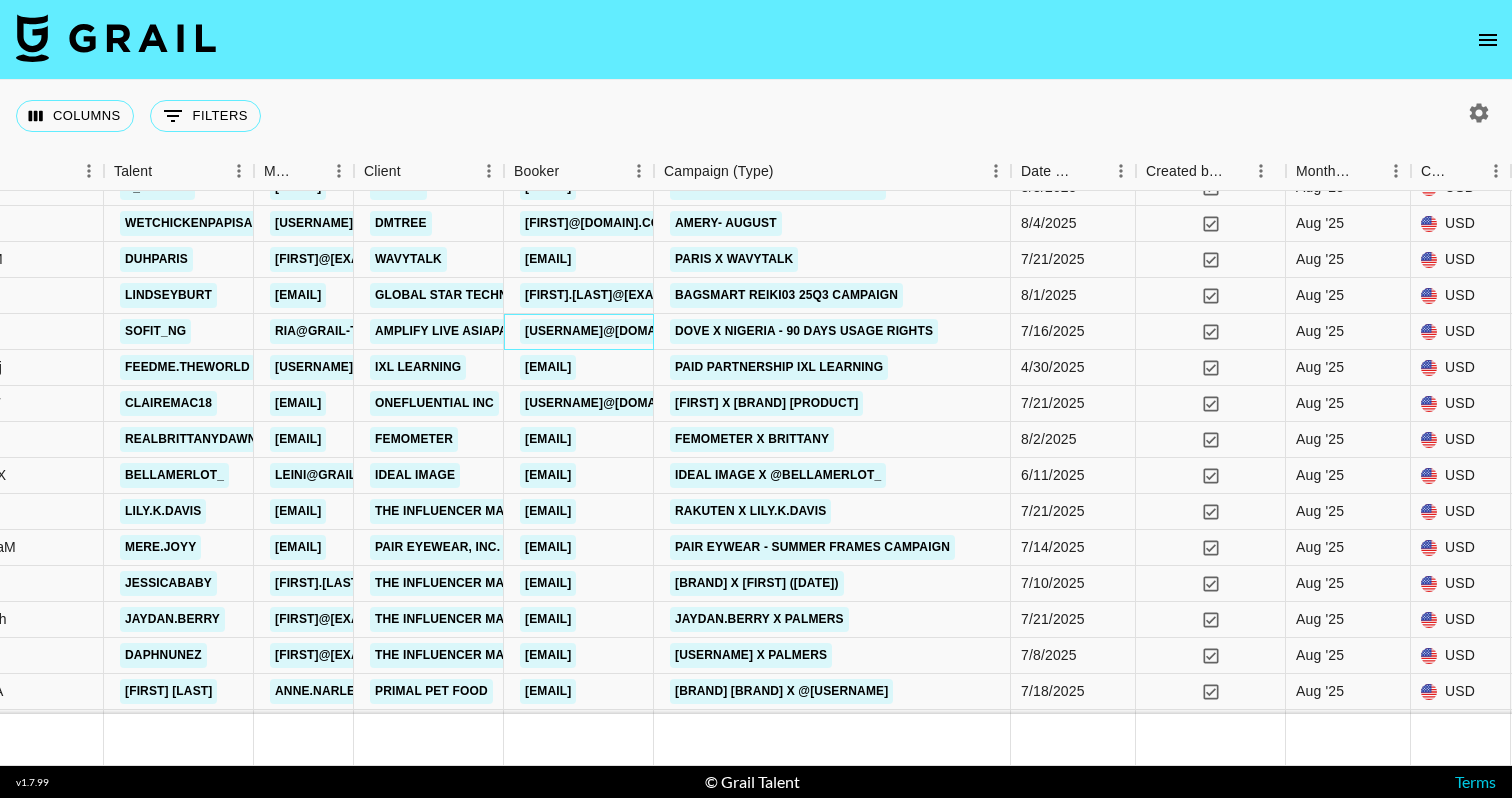 click on "[USERNAME]@[DOMAIN].com" at bounding box center (615, 331) 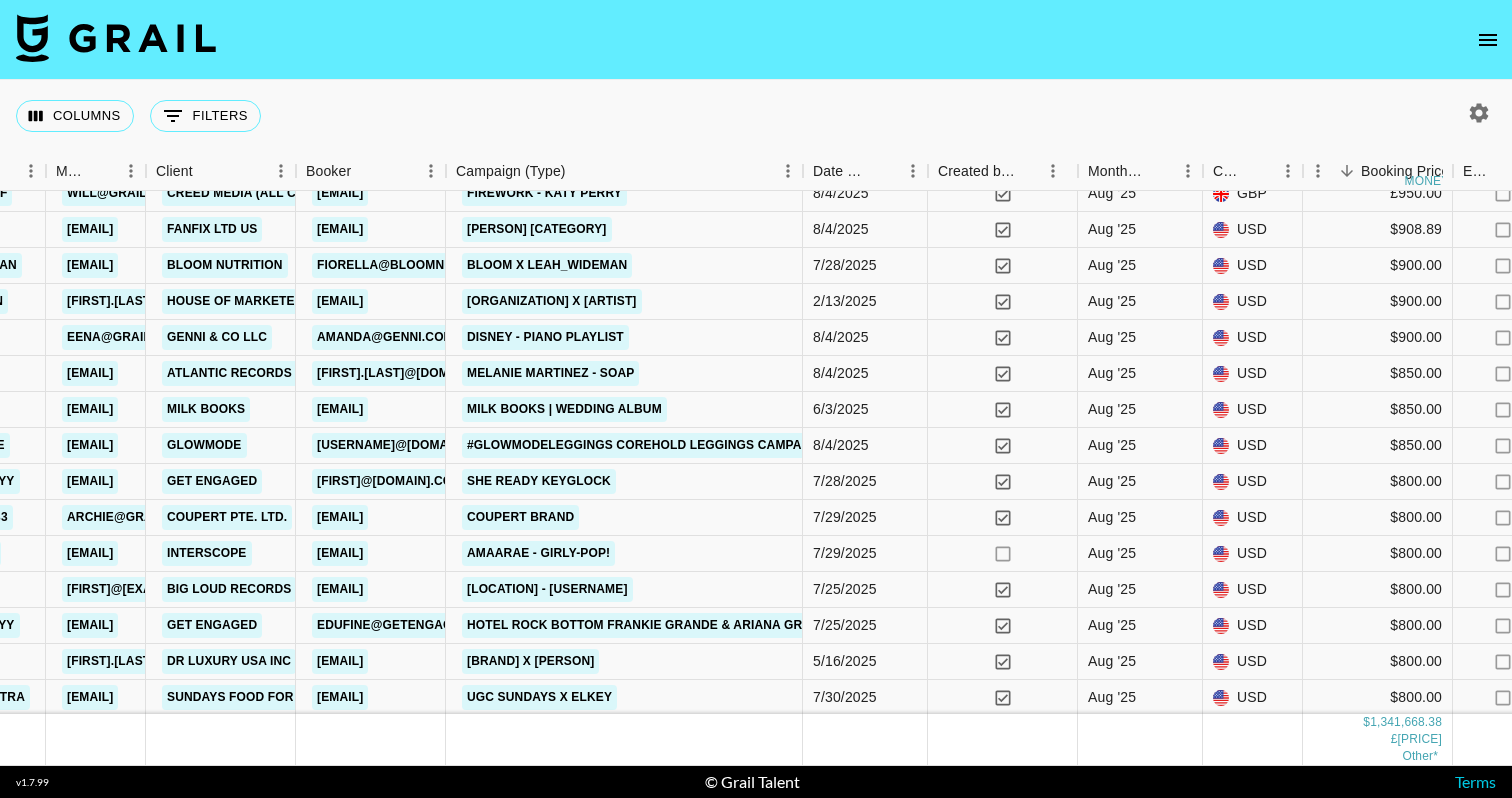 scroll, scrollTop: 10467, scrollLeft: 769, axis: both 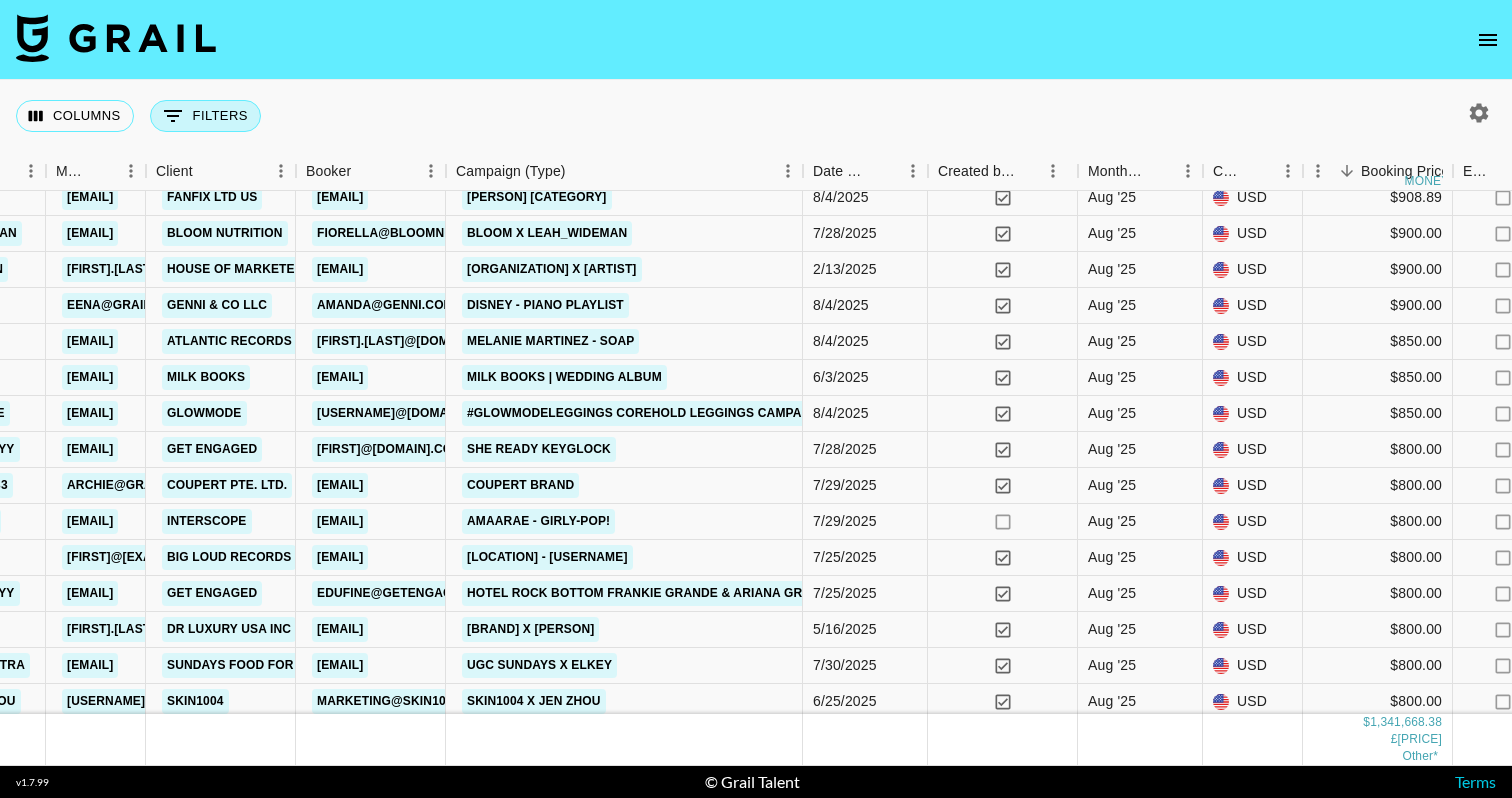 click on "0 Filters" at bounding box center [205, 116] 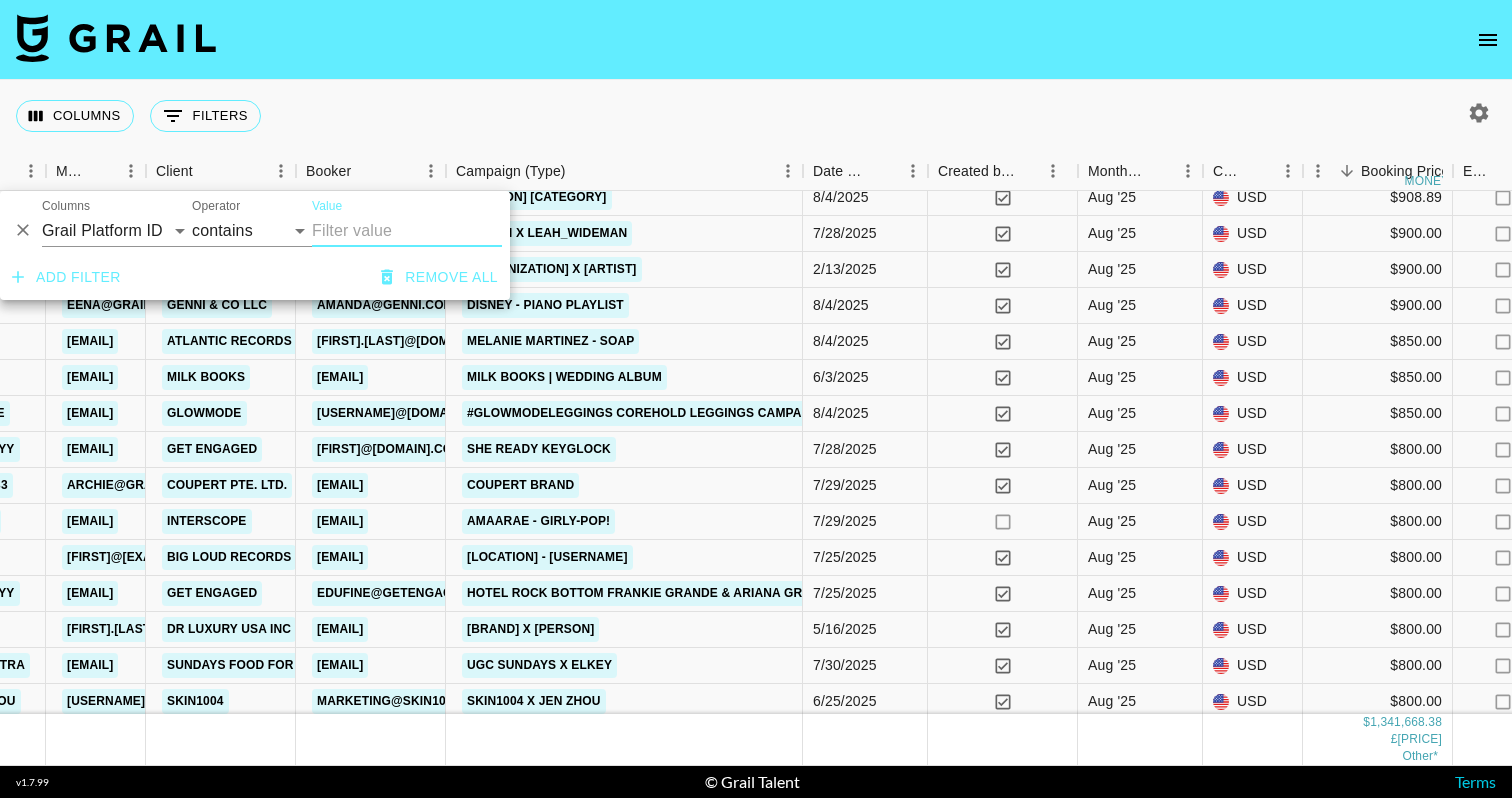 click on "Columns 0 Filters + Booking" at bounding box center (756, 116) 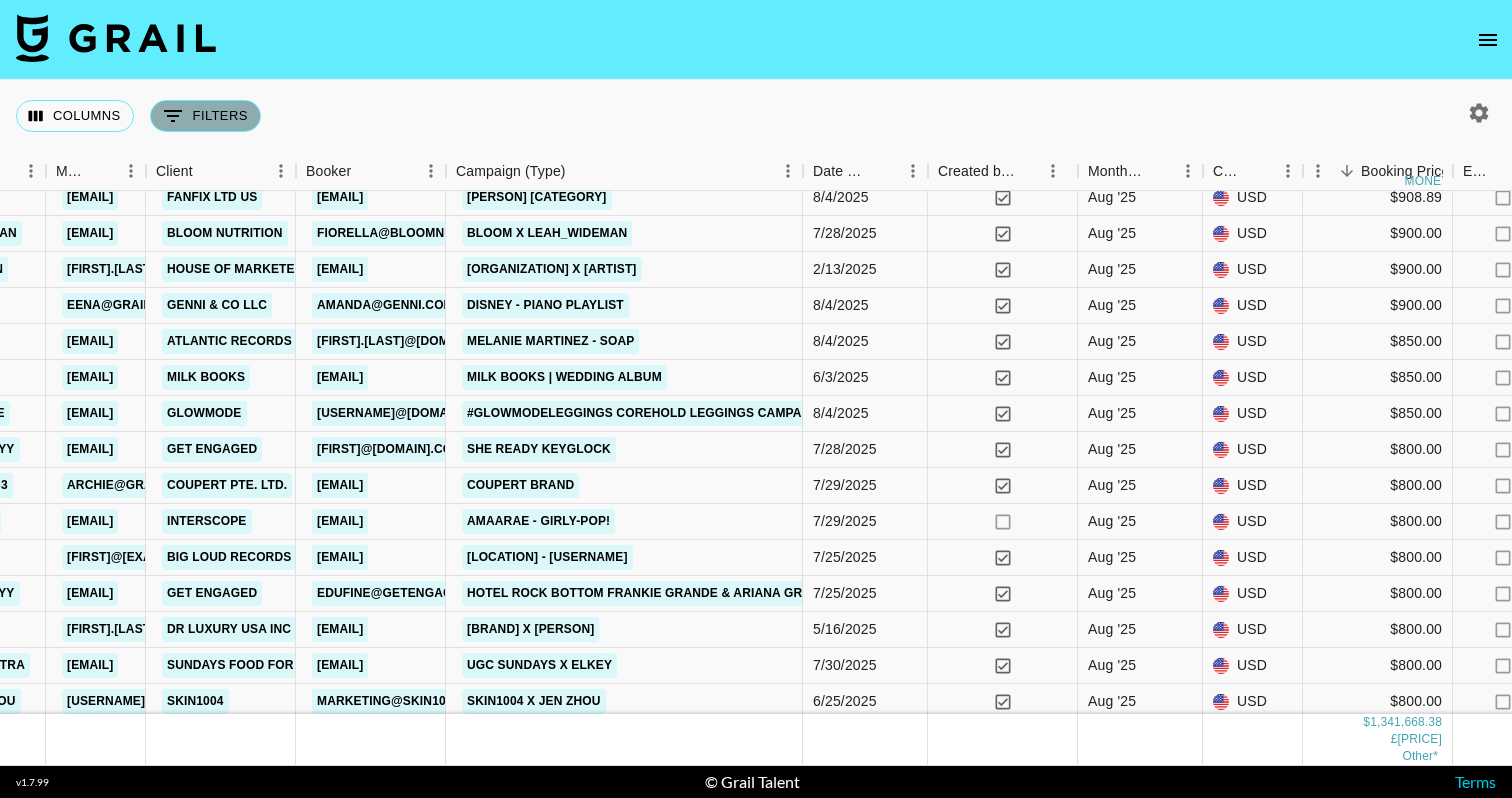 click 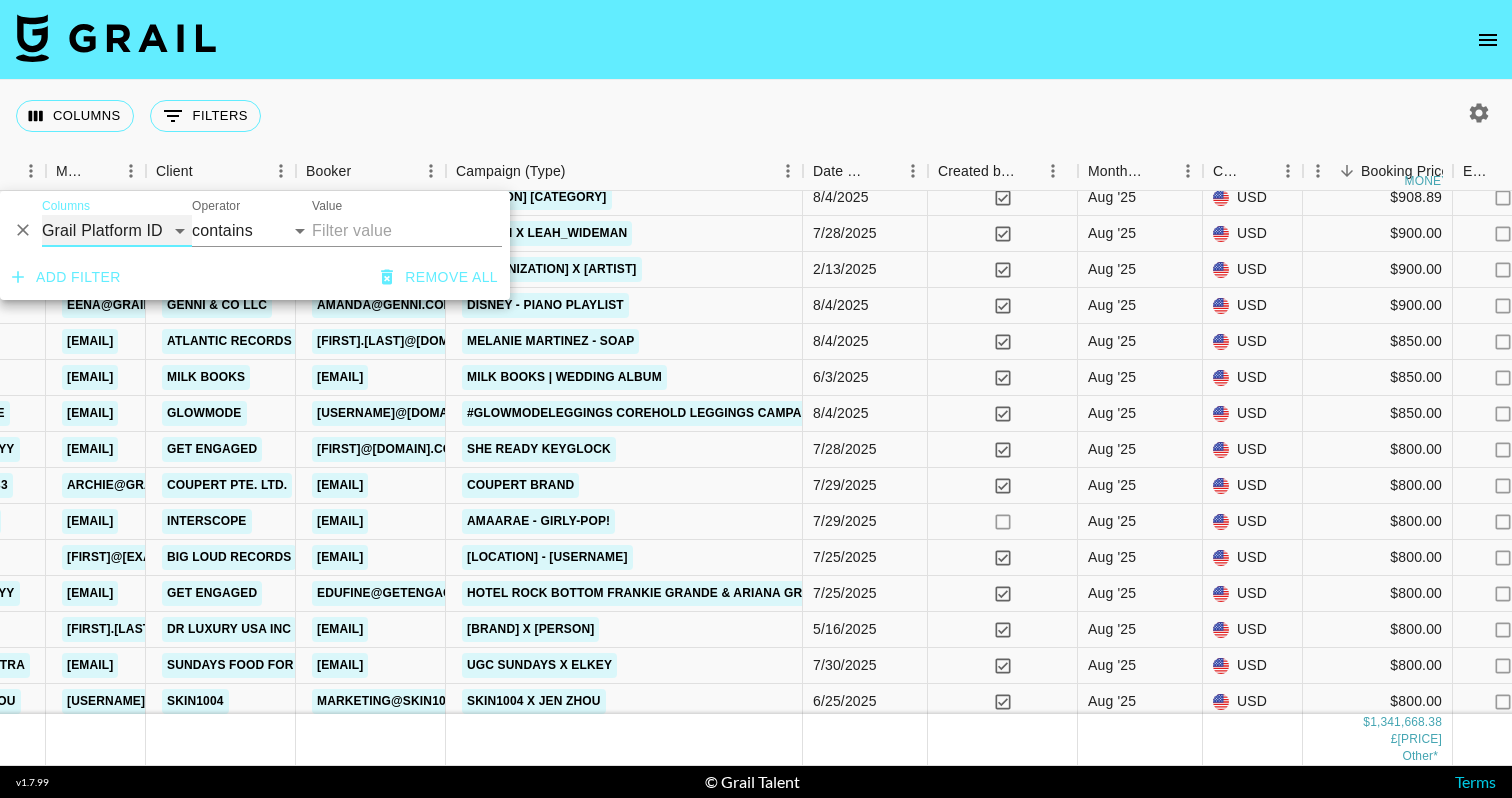 select on "bookerId" 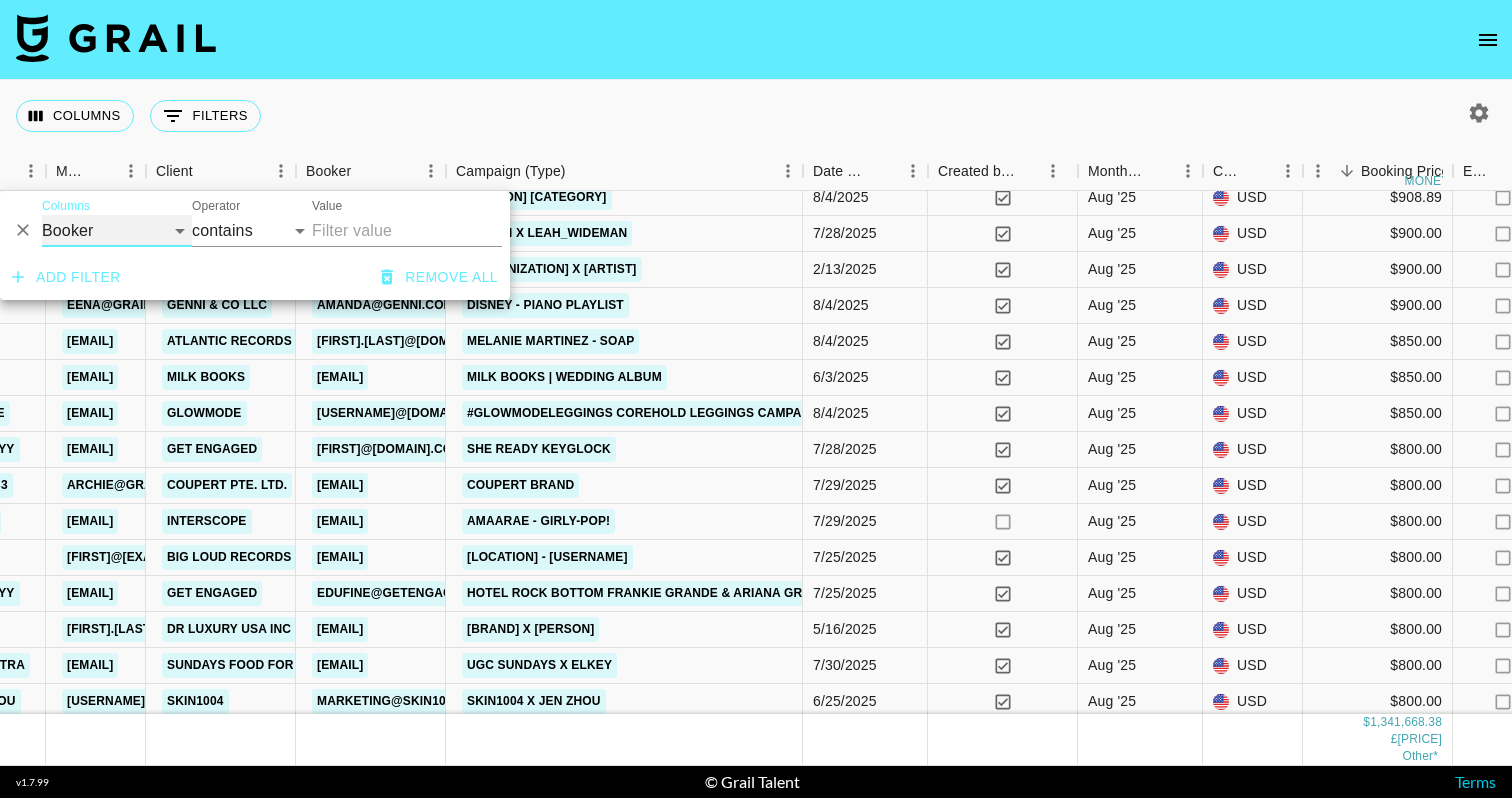 select on "is" 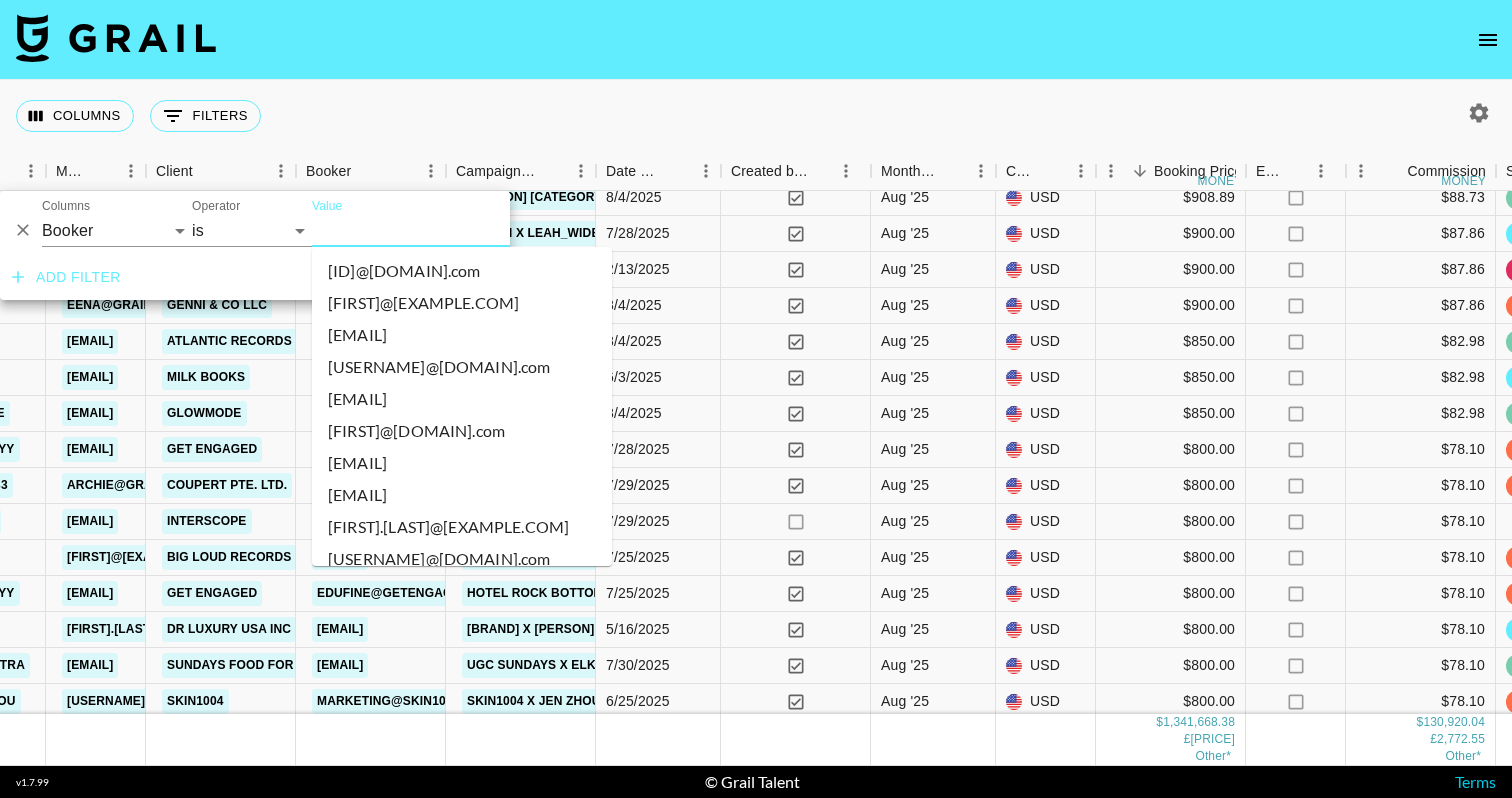 click on "Value" at bounding box center [447, 230] 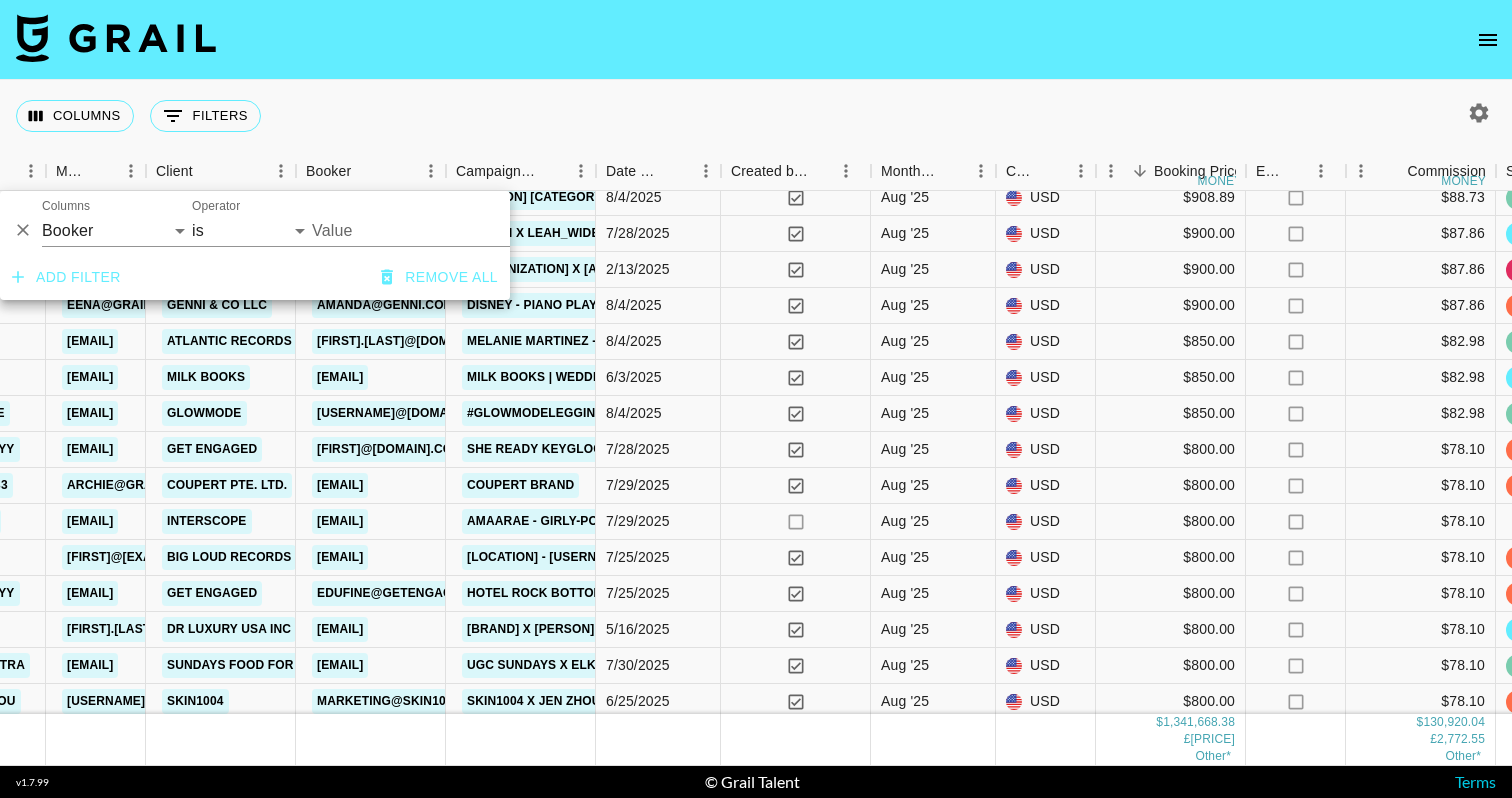 click on "Value" at bounding box center (447, 230) 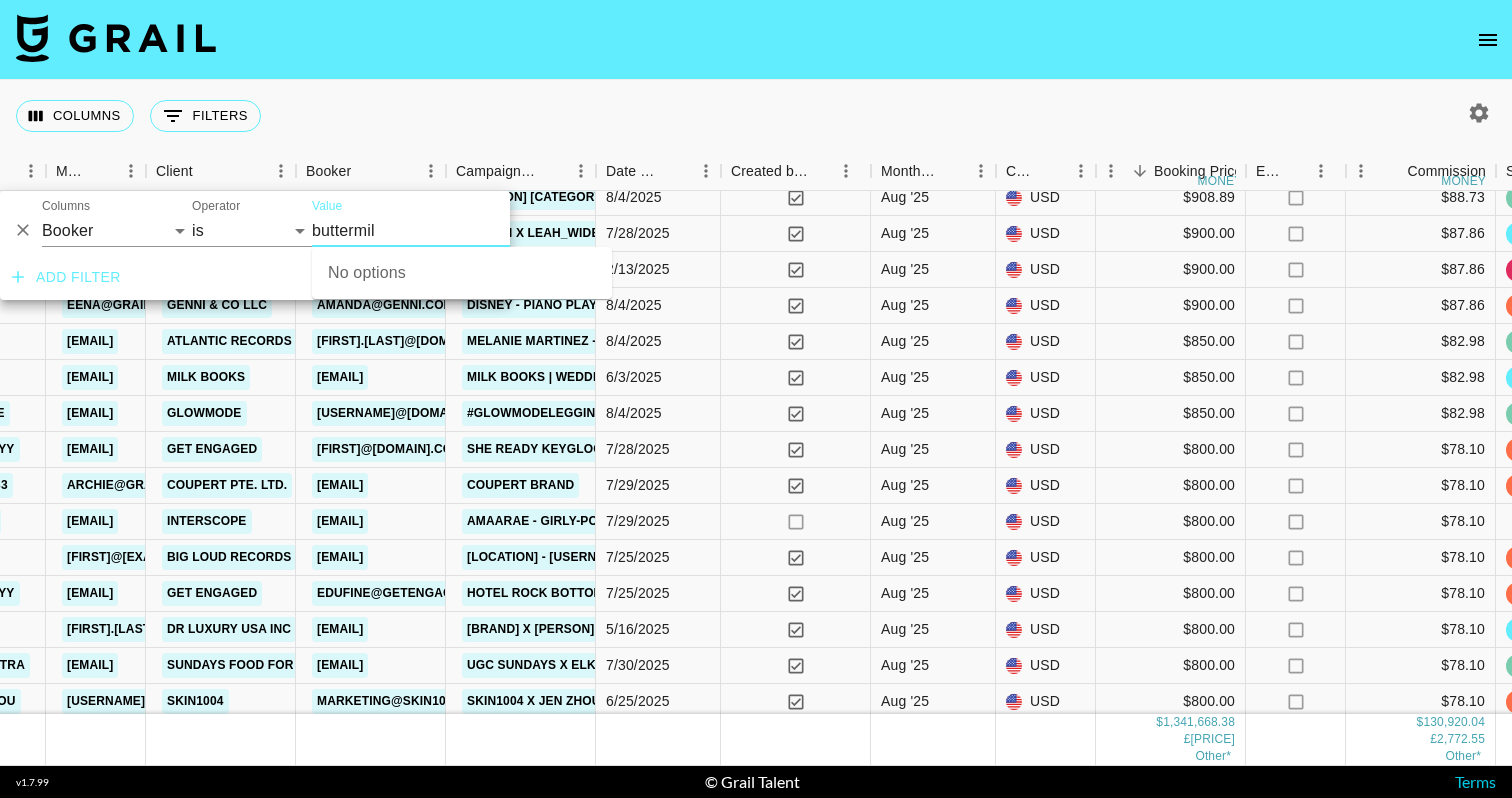 type on "buttermilk" 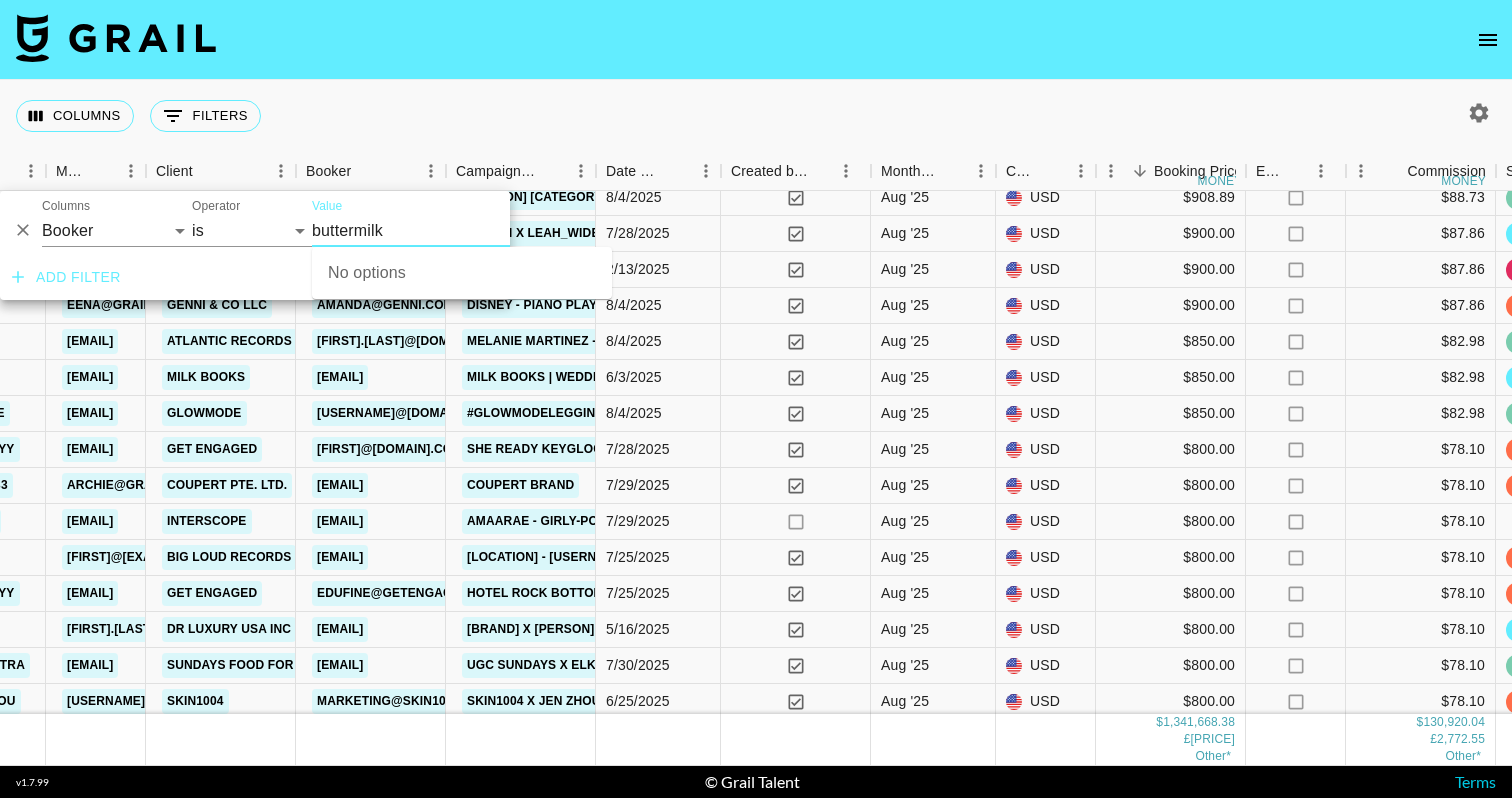 click on "Value buttermilk" at bounding box center [462, 223] 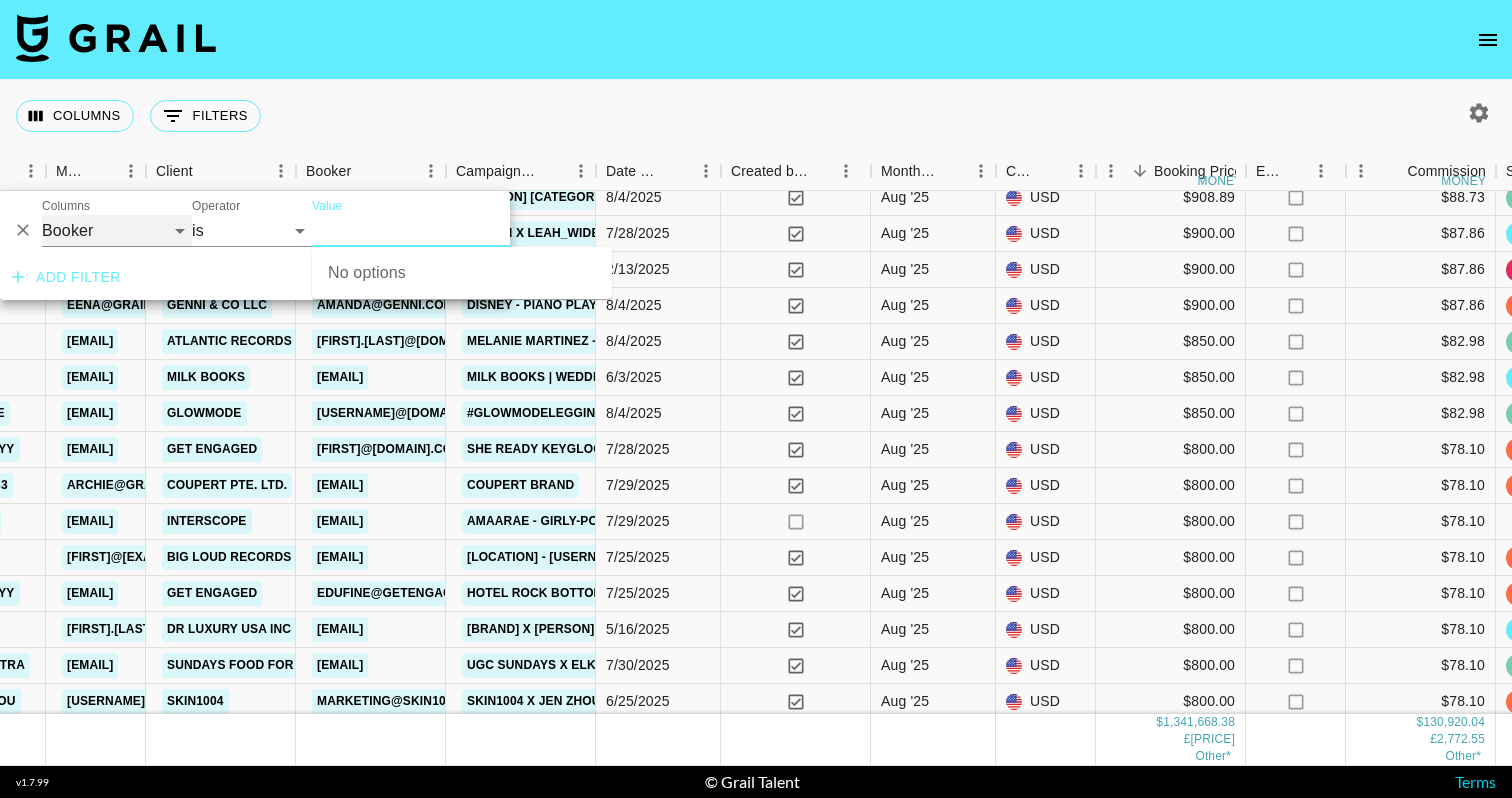 type 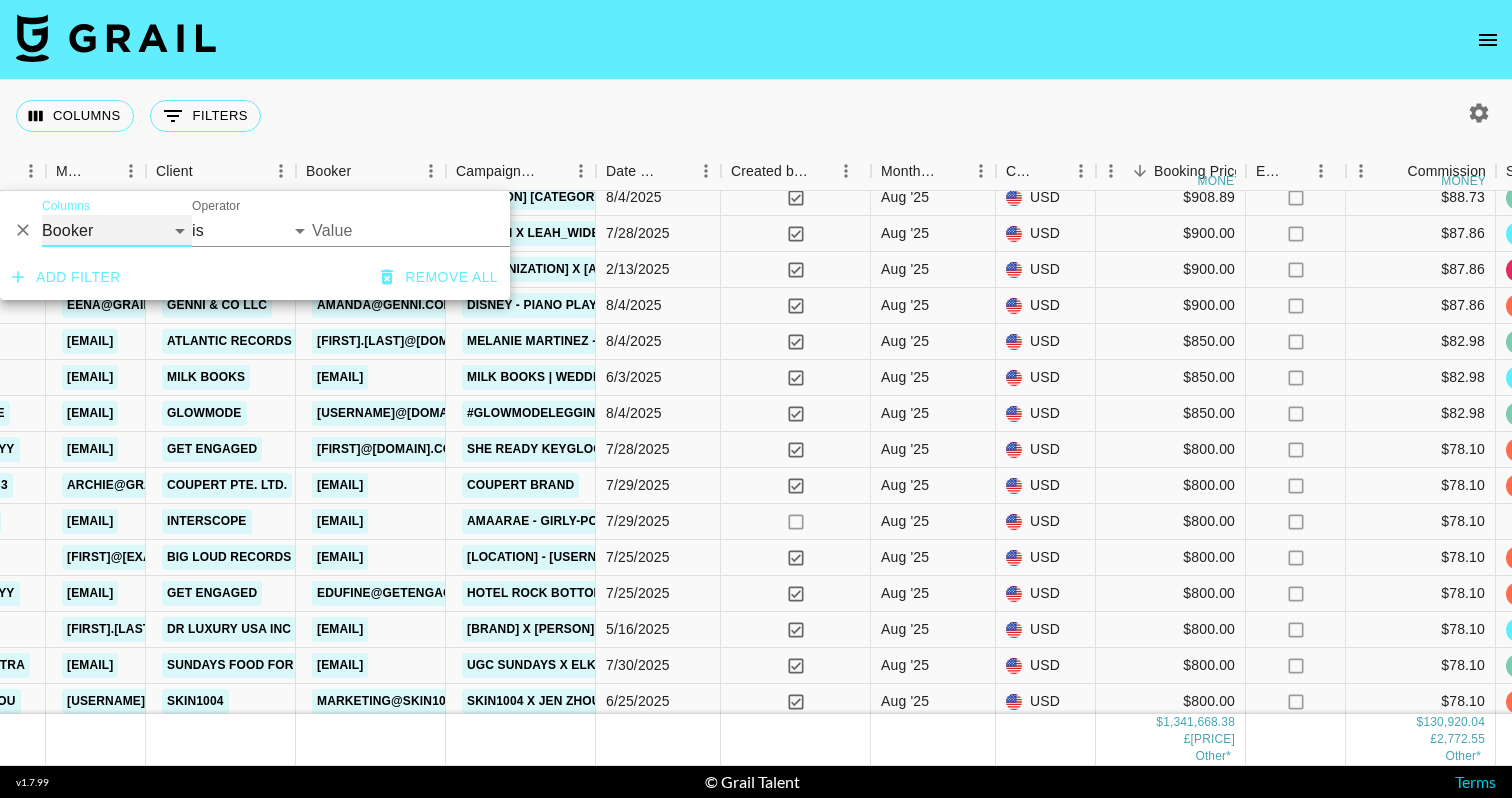 select on "clientId" 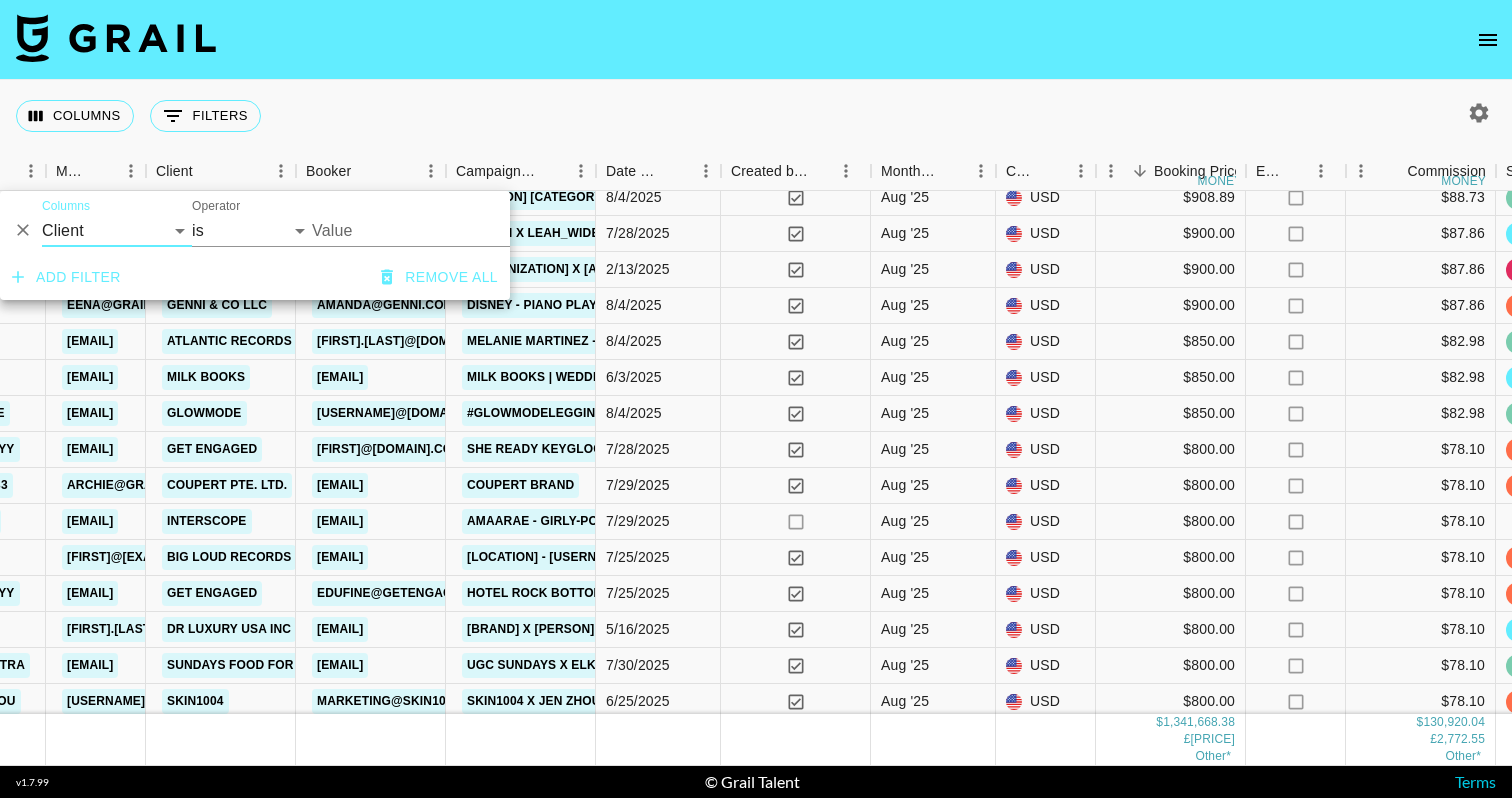 drag, startPoint x: 448, startPoint y: 253, endPoint x: 406, endPoint y: 230, distance: 47.88528 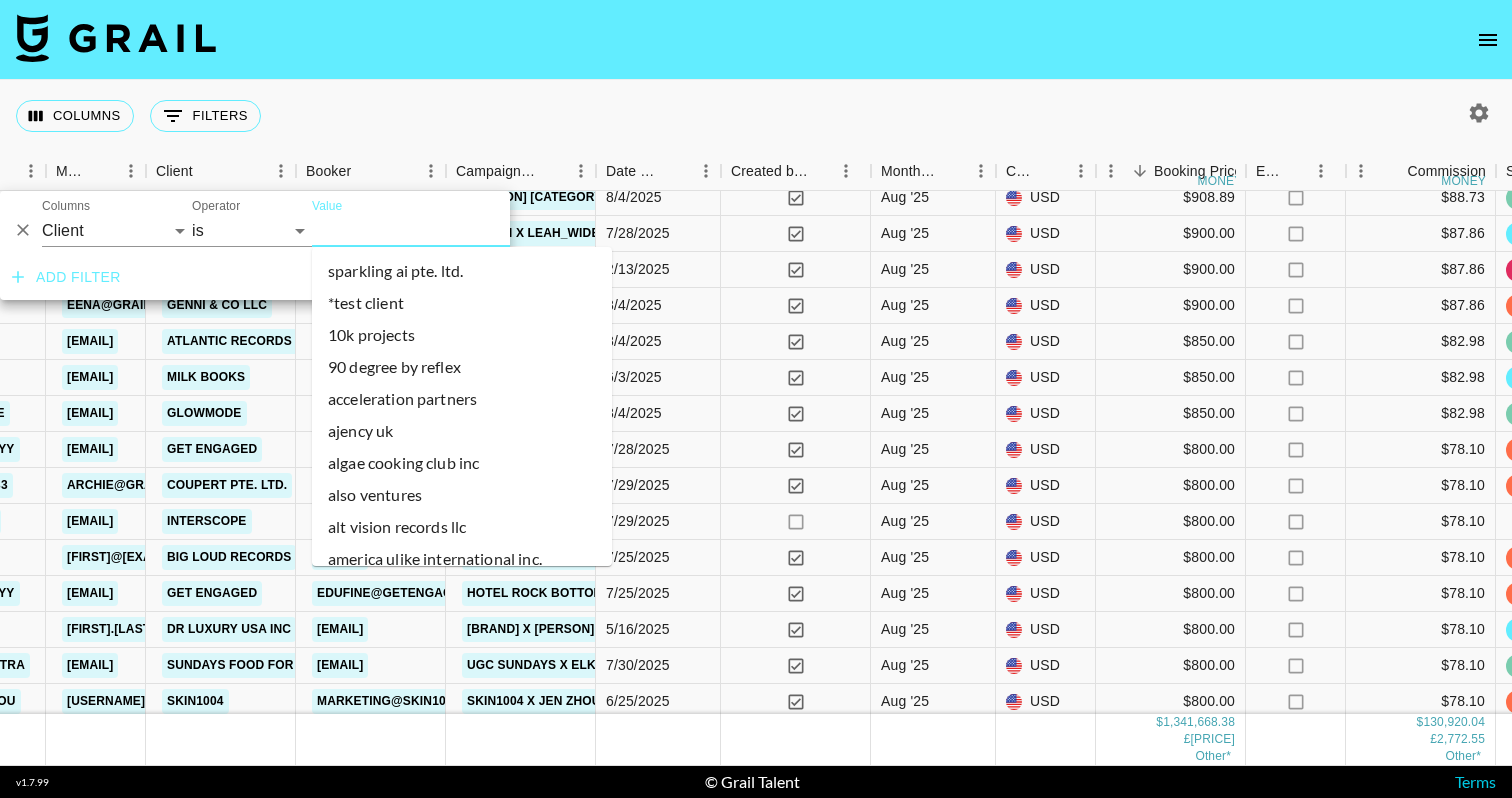 click on "Value" at bounding box center [447, 230] 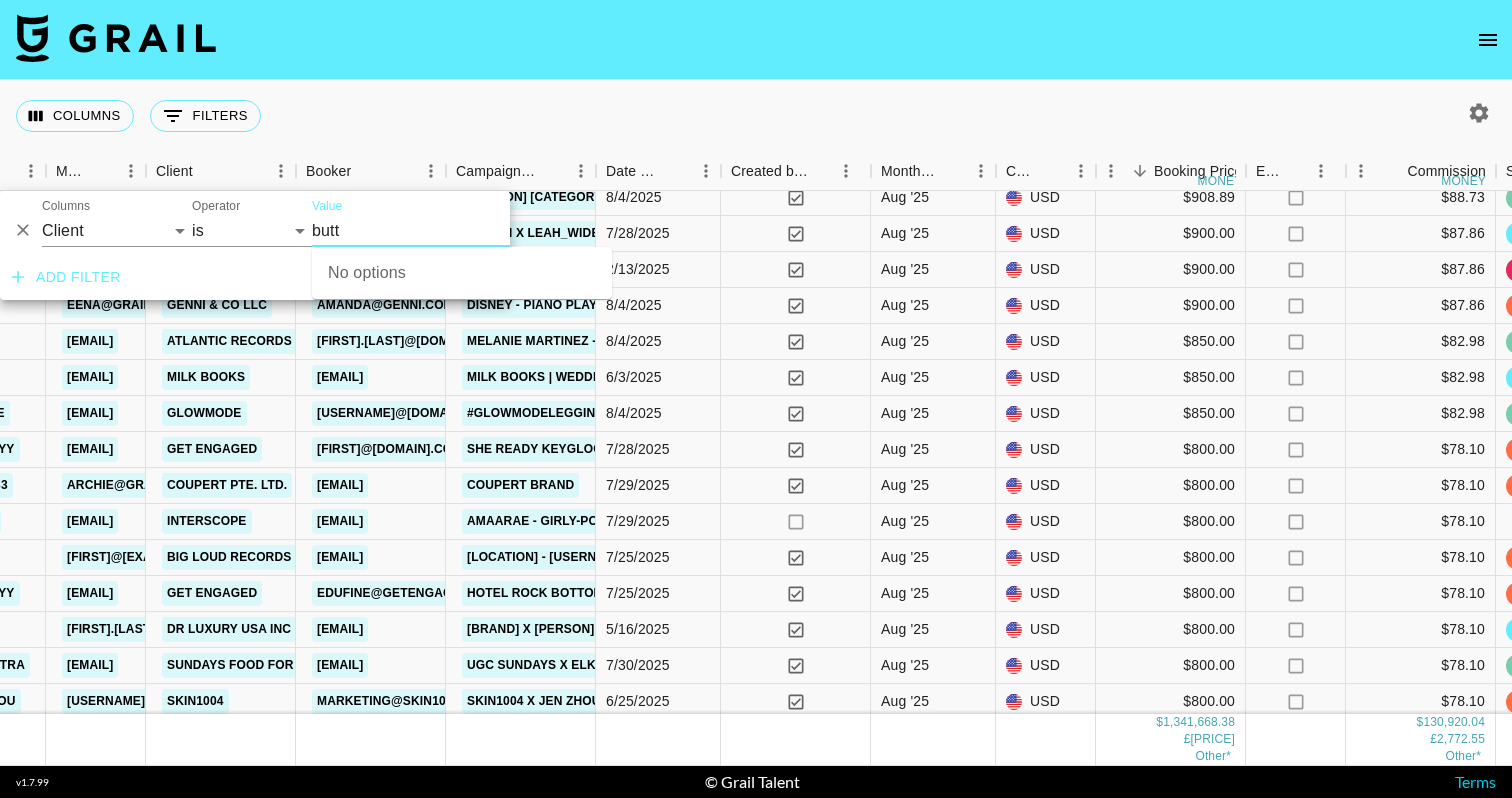 type on "butt" 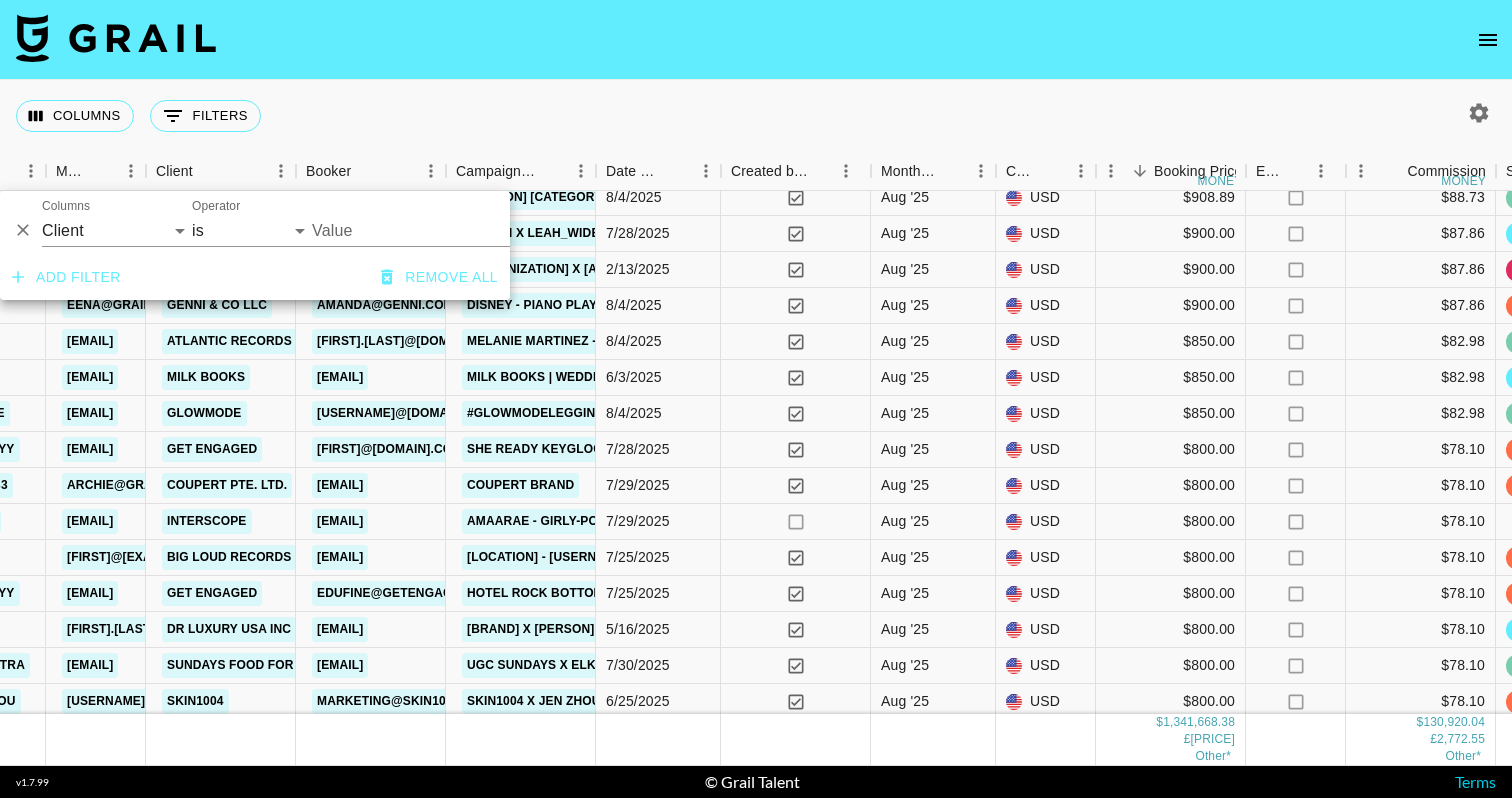 click on "Columns 0 Filters + Booking" at bounding box center [756, 116] 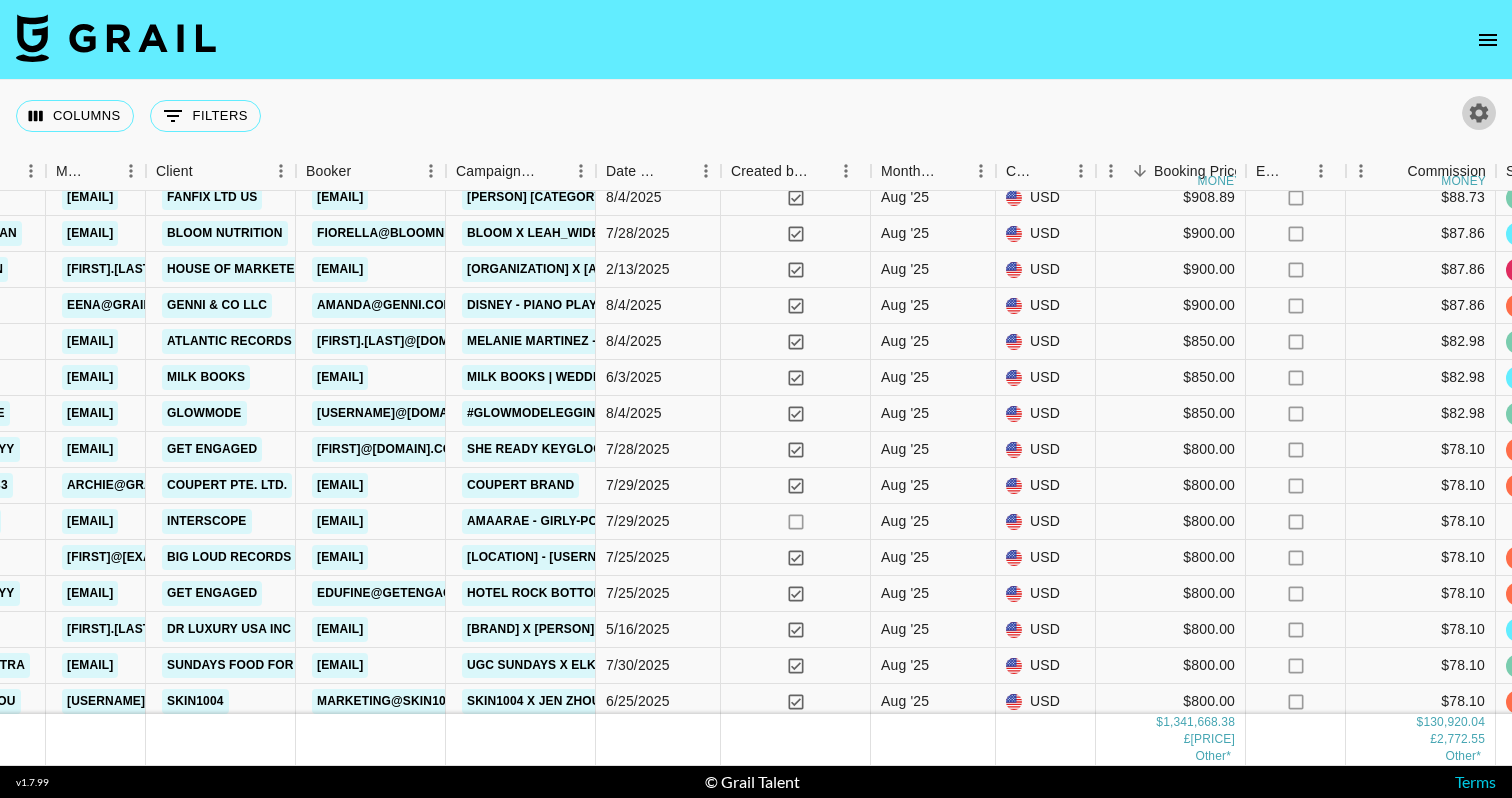 click 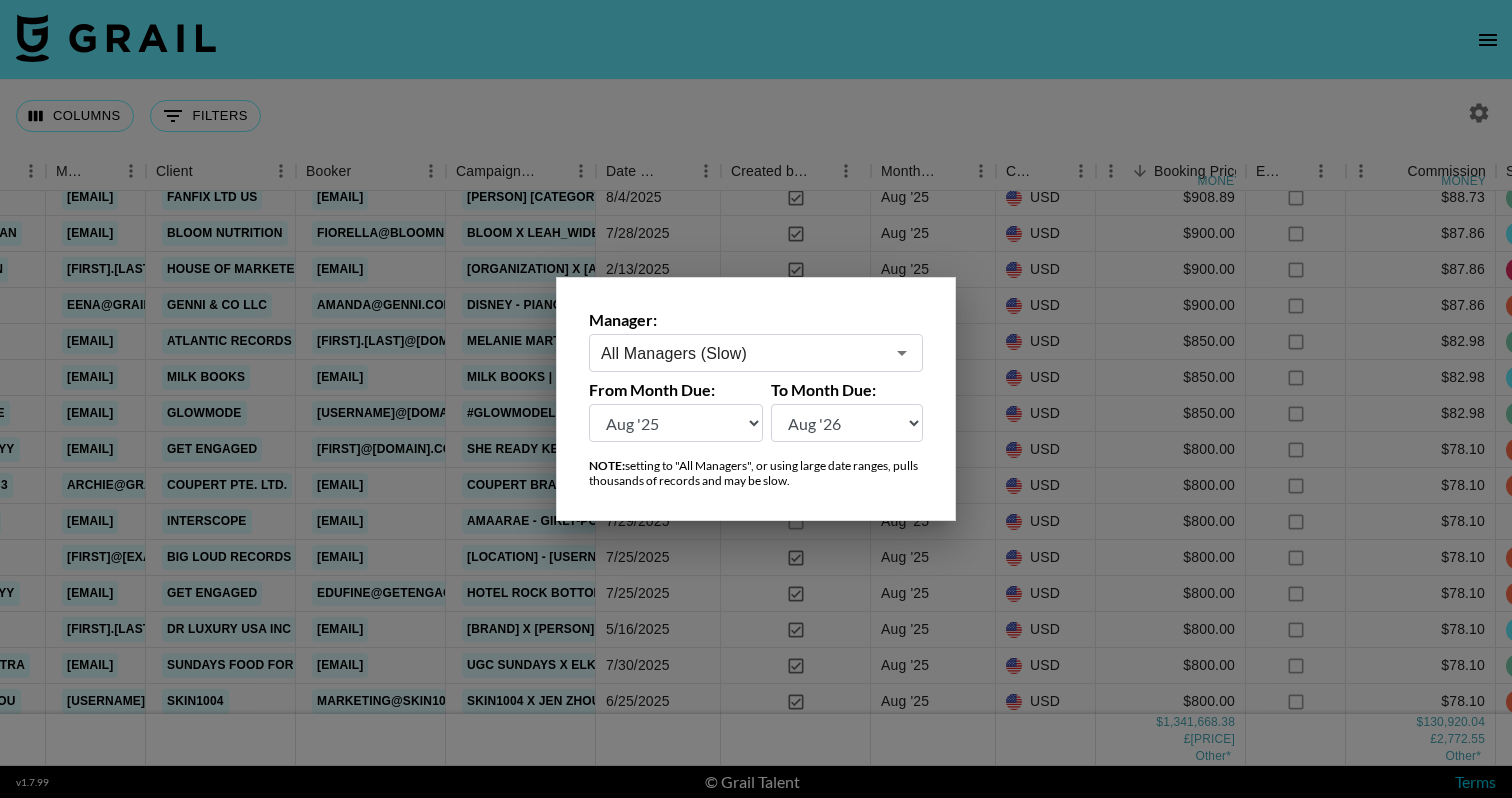 select on "Aug '24" 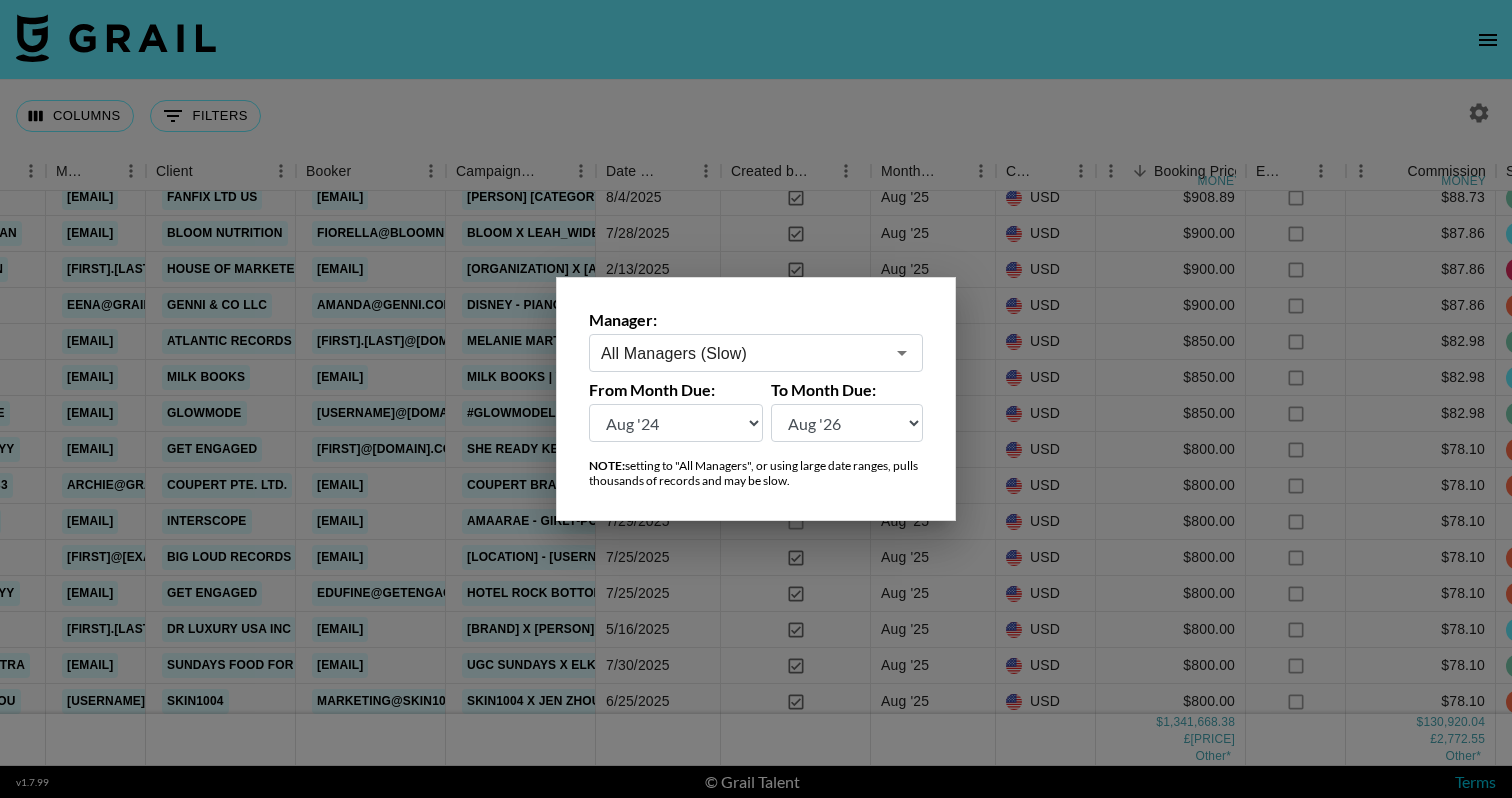 scroll, scrollTop: 0, scrollLeft: 769, axis: horizontal 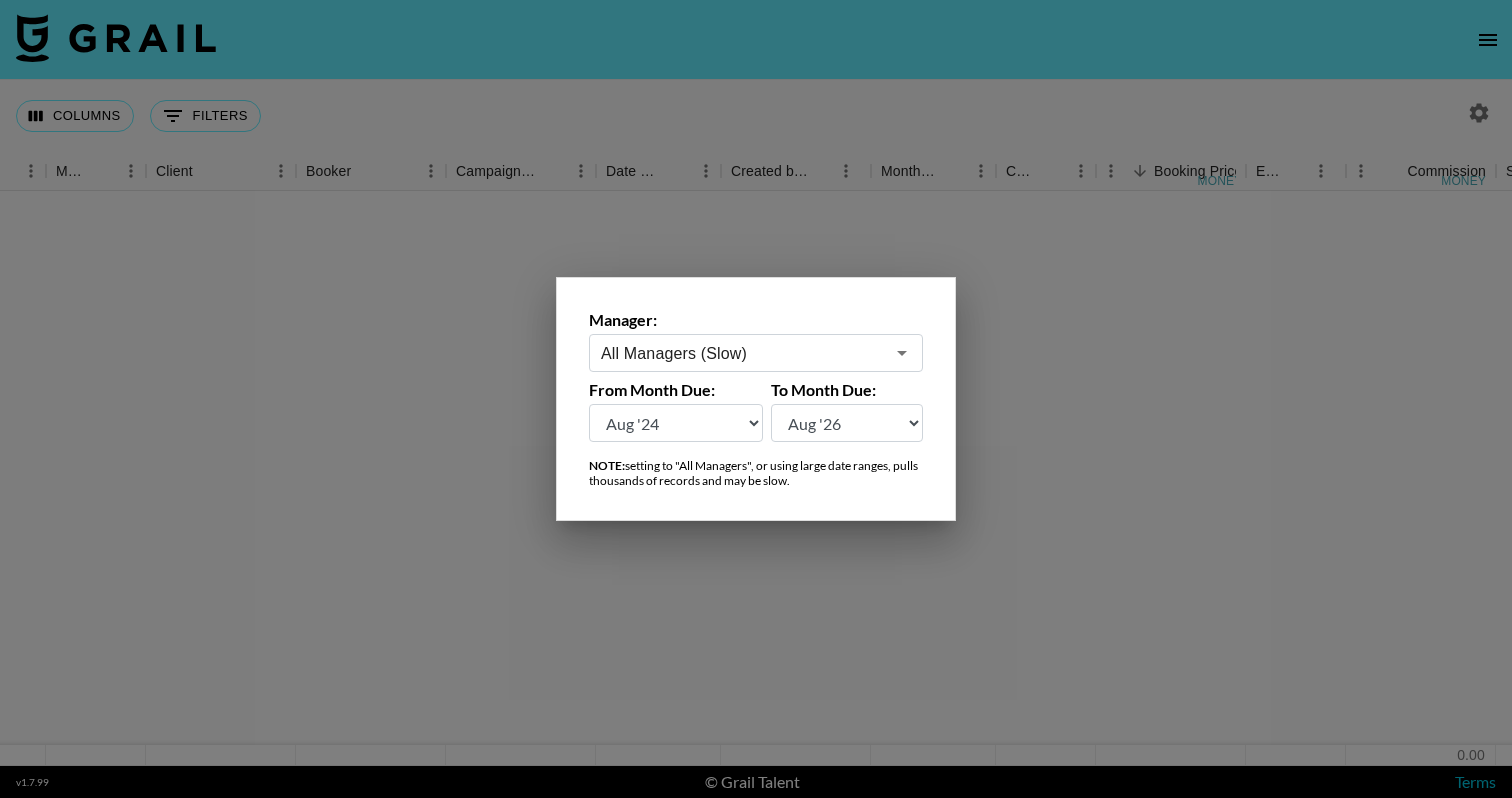 select on "Aug '26" 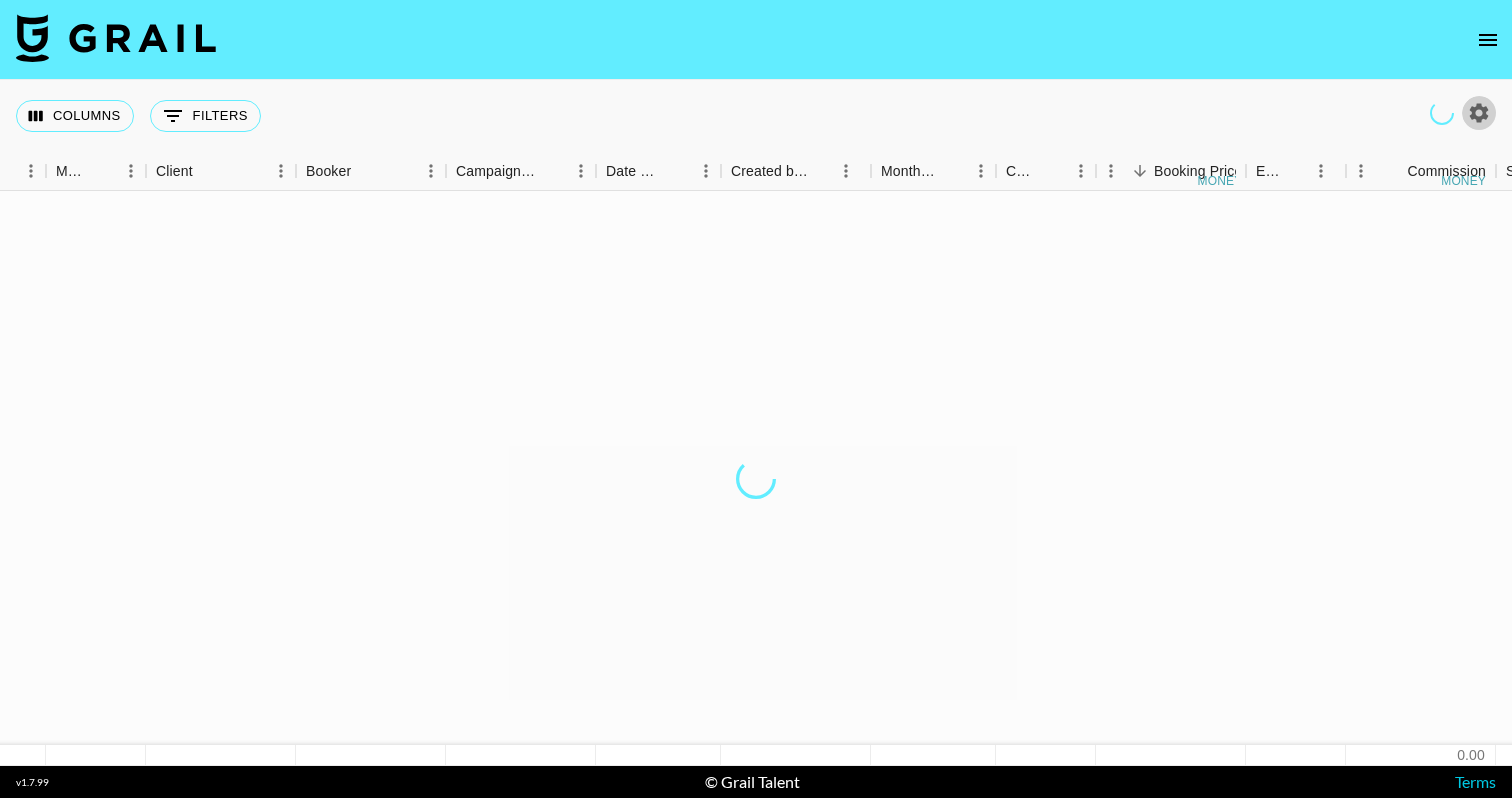 click on "Columns 0 Filters + Booking" at bounding box center (142, 116) 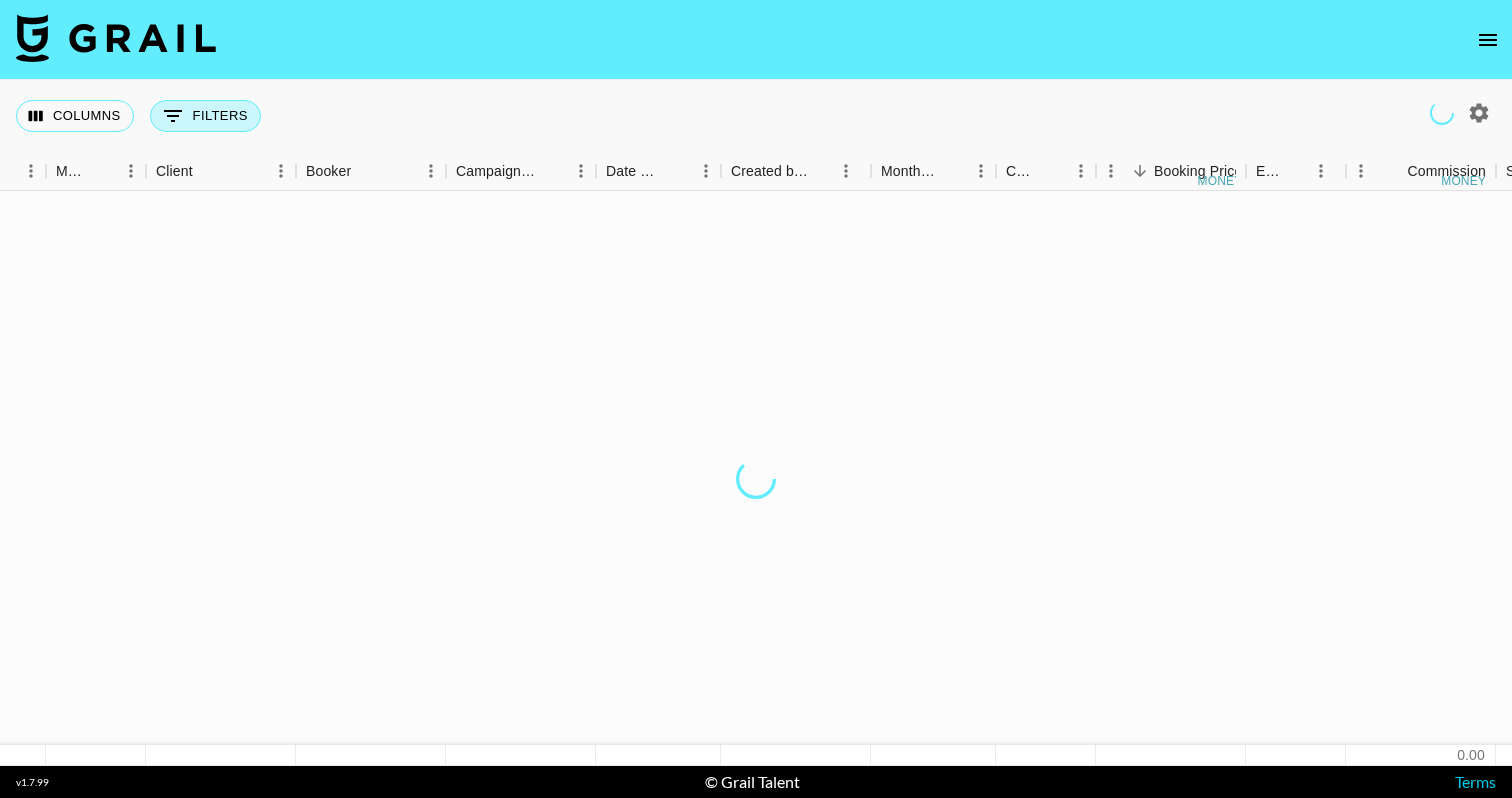 click on "0 Filters" at bounding box center (205, 116) 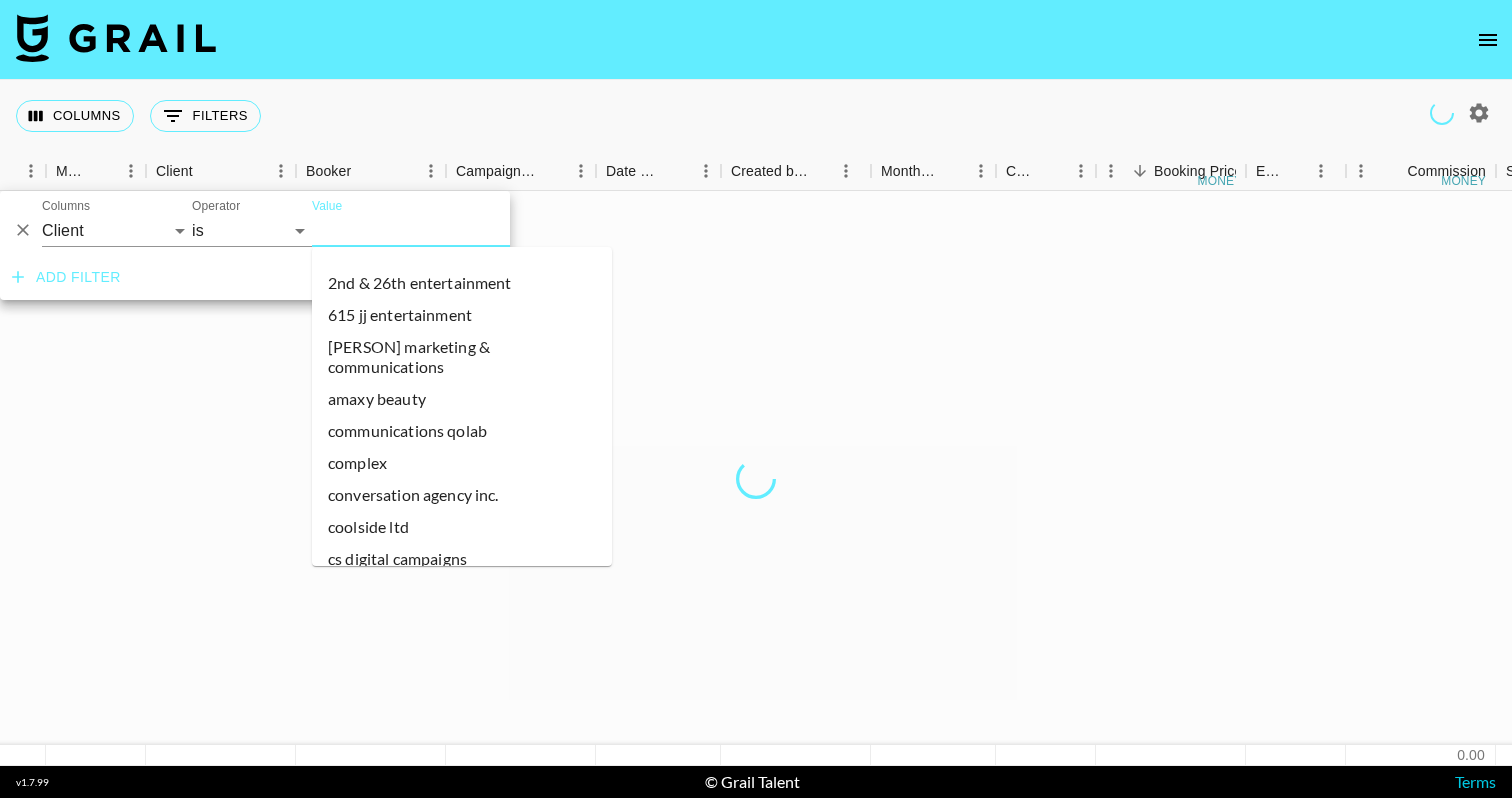 click on "Value" at bounding box center (447, 230) 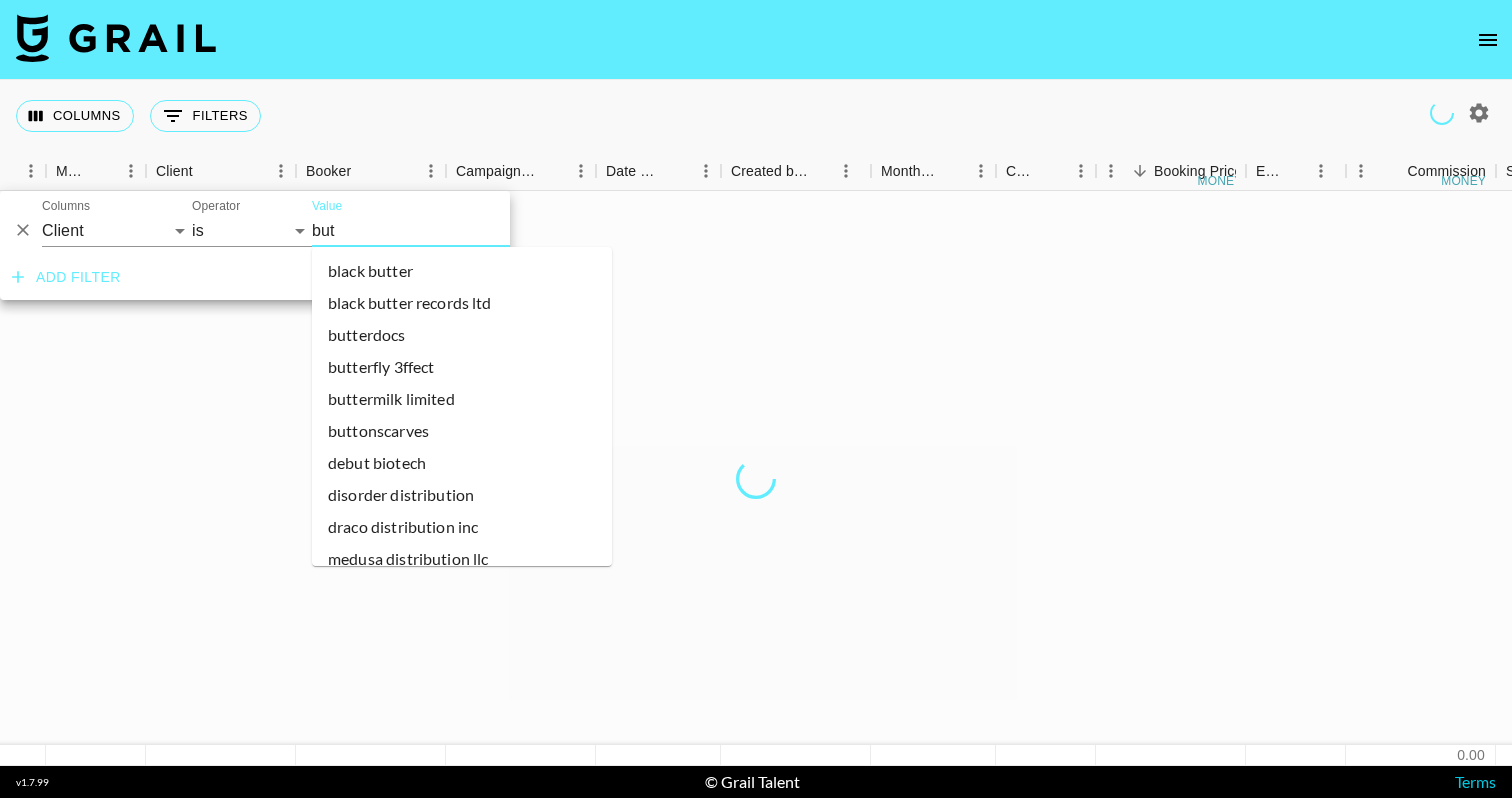 type on "butt" 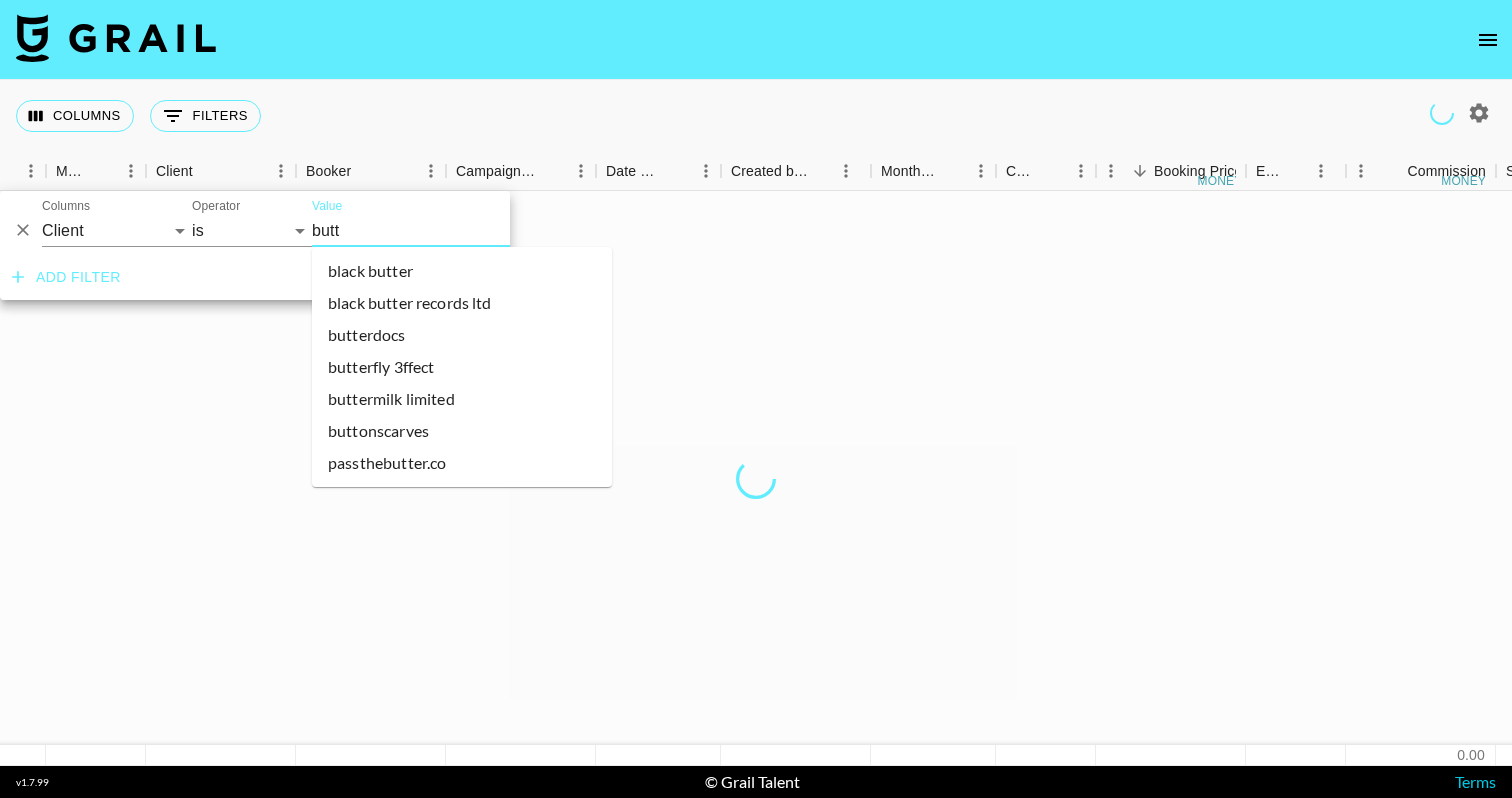 click on "buttermilk limited" at bounding box center [462, 399] 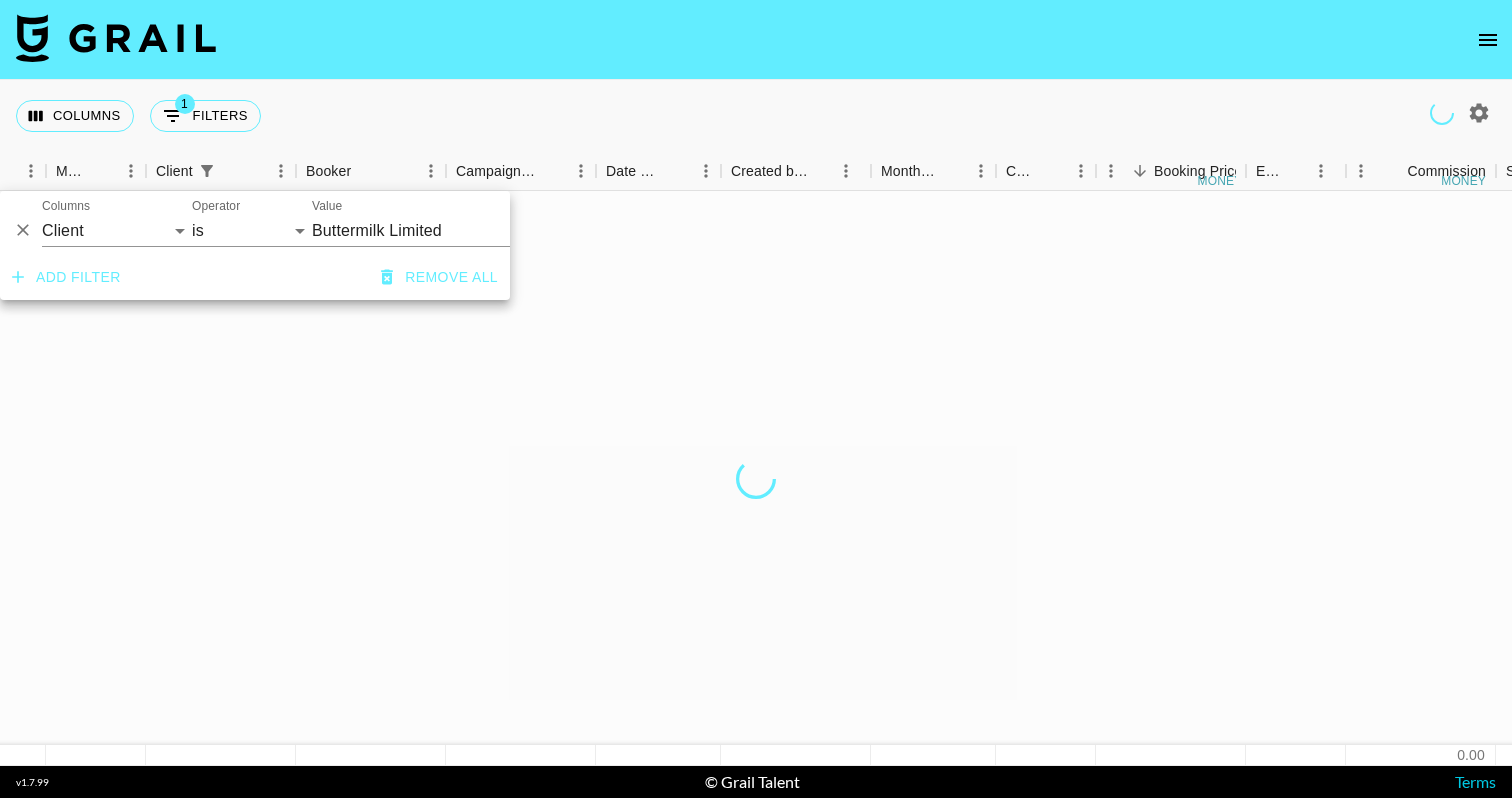 click at bounding box center (756, 478) 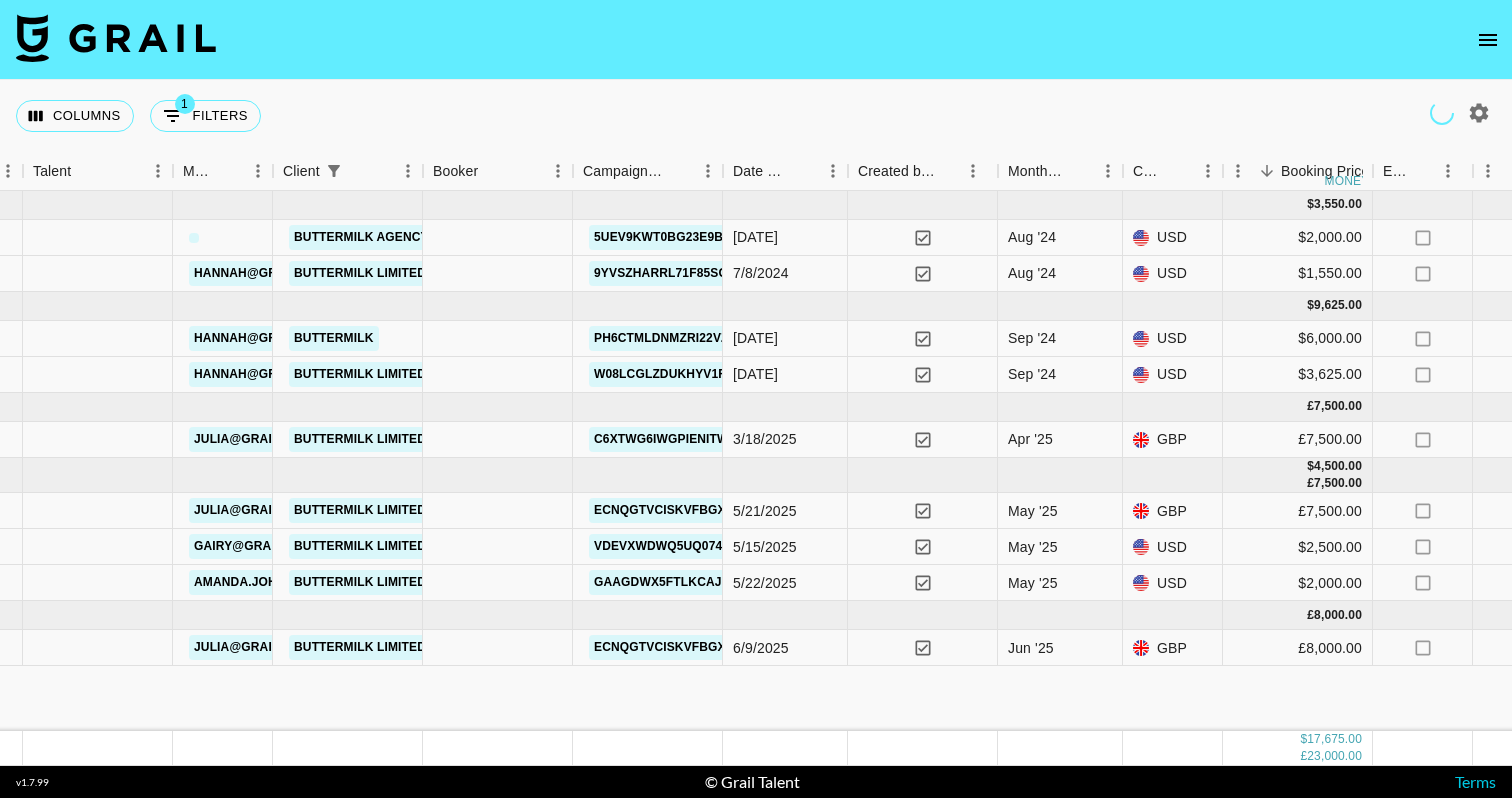 scroll, scrollTop: 0, scrollLeft: 695, axis: horizontal 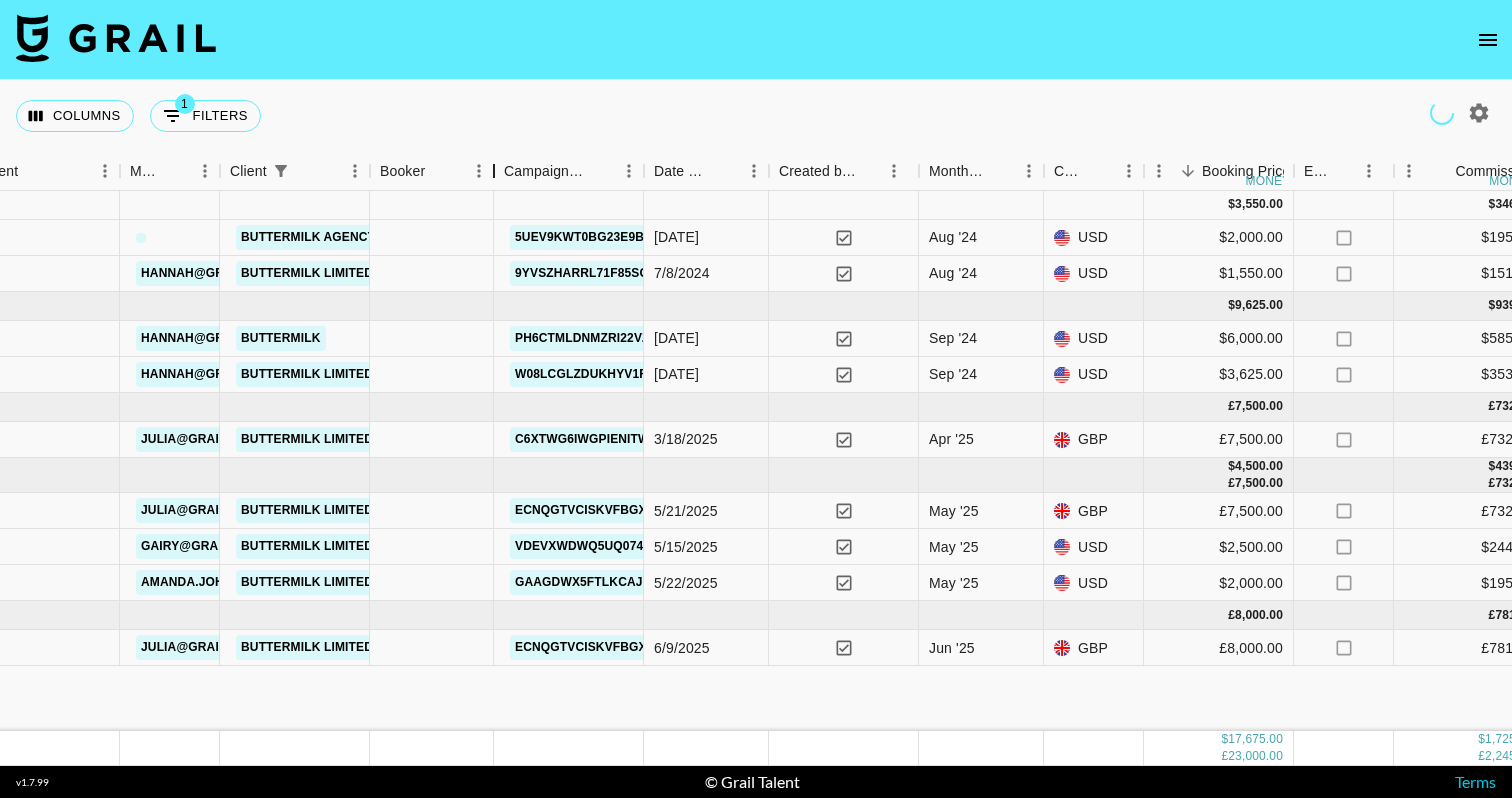 drag, startPoint x: 524, startPoint y: 167, endPoint x: 498, endPoint y: 197, distance: 39.698868 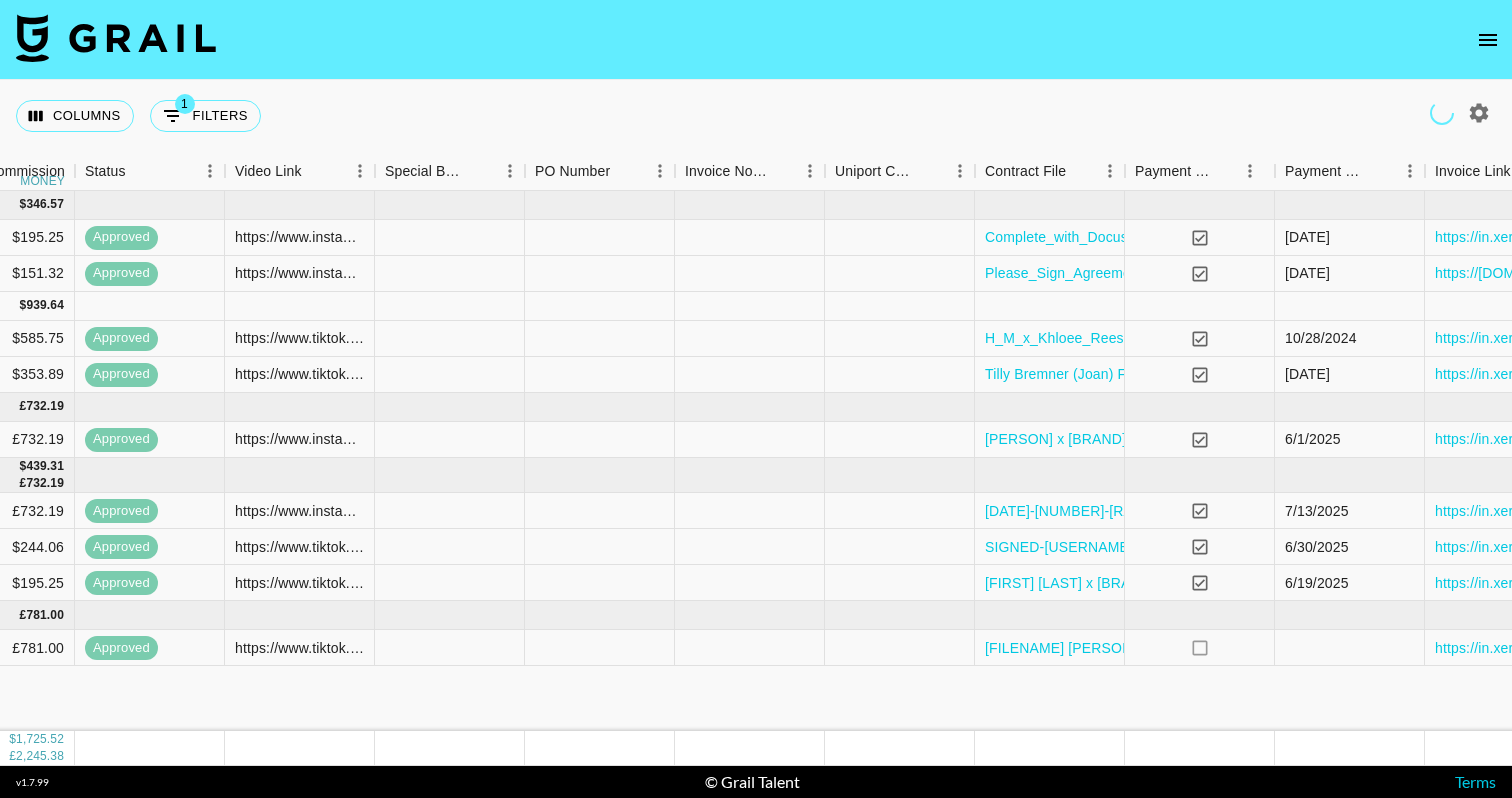scroll, scrollTop: 0, scrollLeft: 2156, axis: horizontal 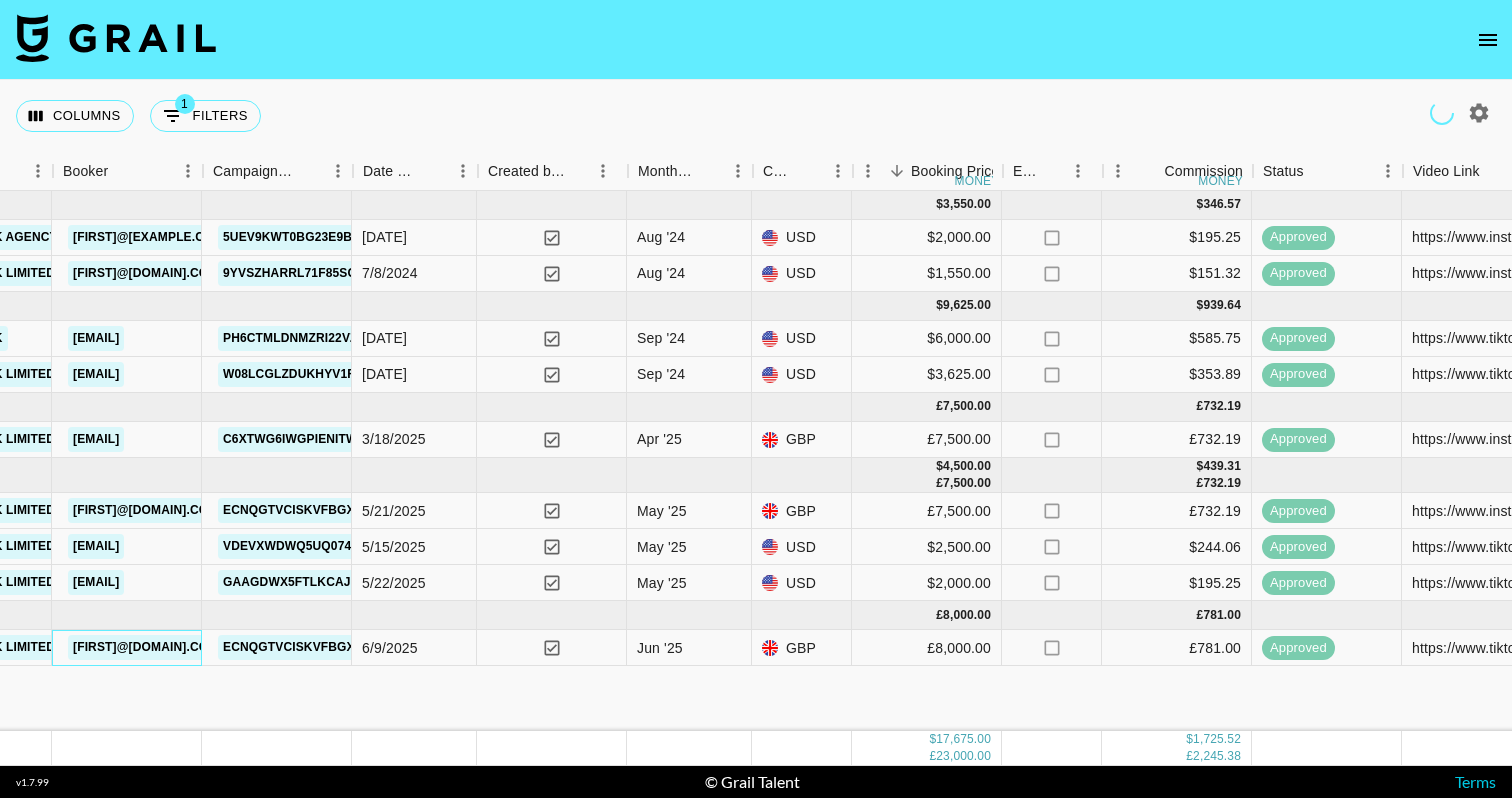 click on "[FIRST]@[DOMAIN].com" at bounding box center (145, 647) 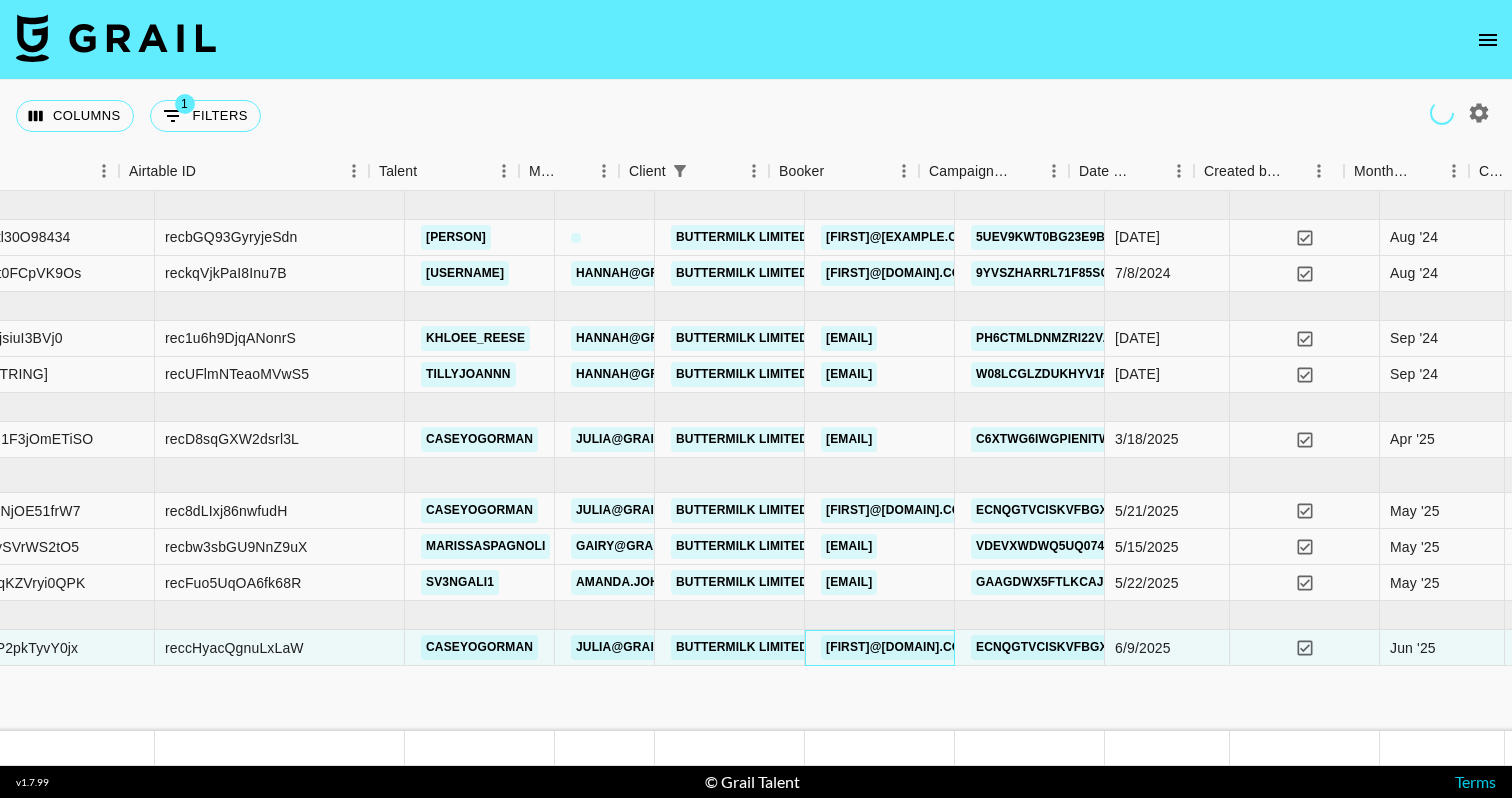 scroll, scrollTop: 0, scrollLeft: 306, axis: horizontal 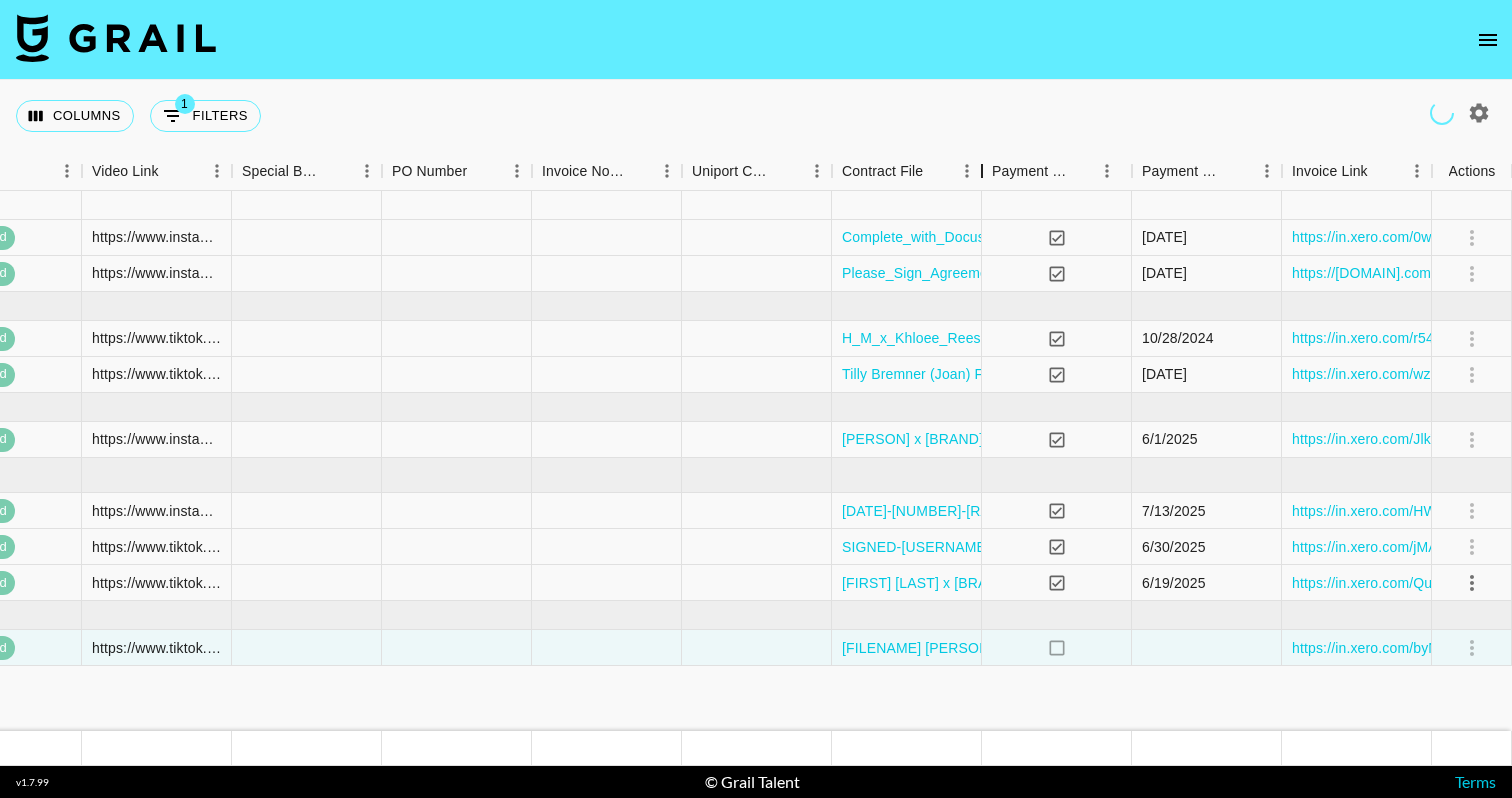 drag, startPoint x: 979, startPoint y: 180, endPoint x: 1340, endPoint y: 195, distance: 361.3115 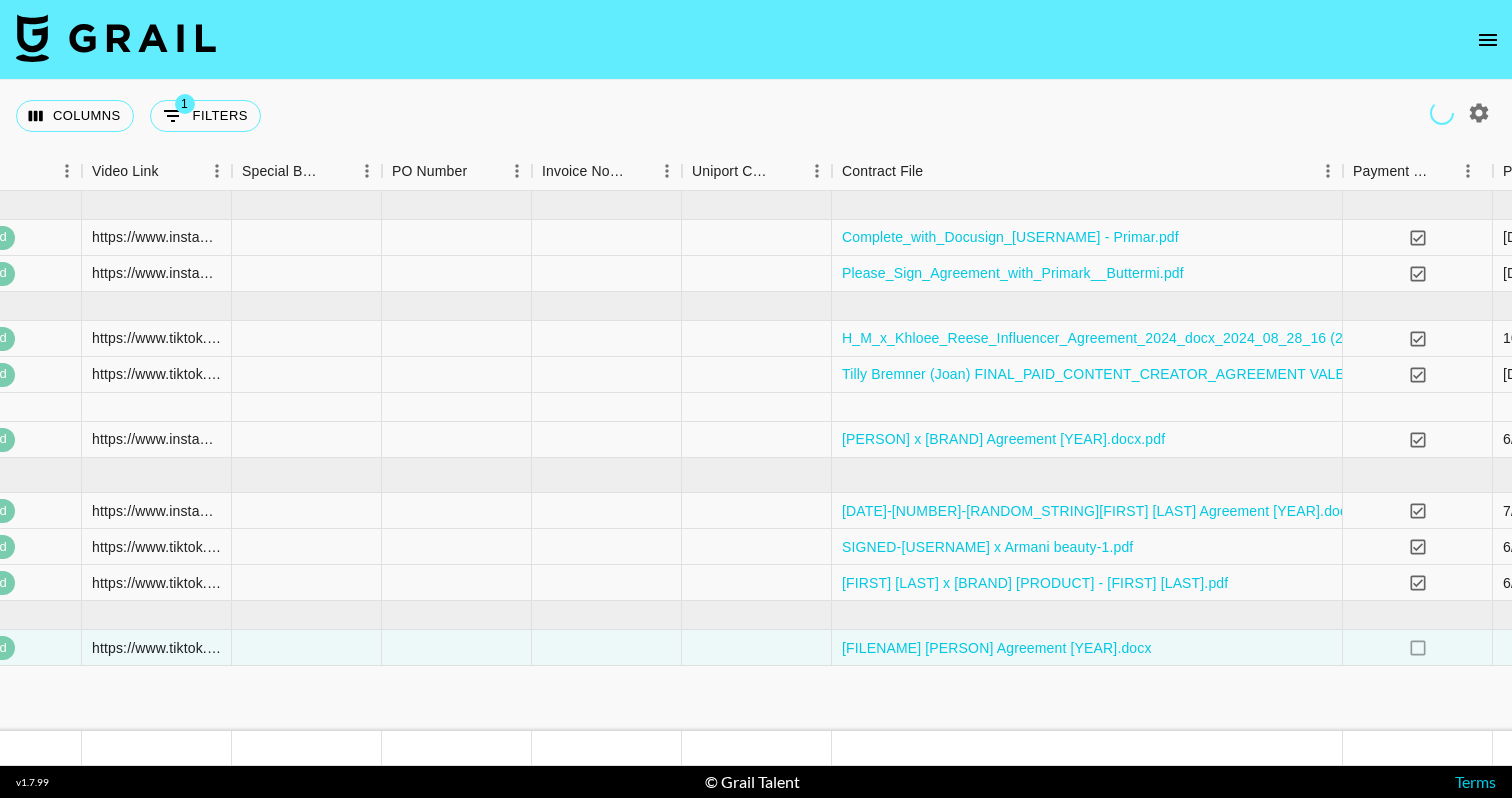scroll, scrollTop: 0, scrollLeft: 0, axis: both 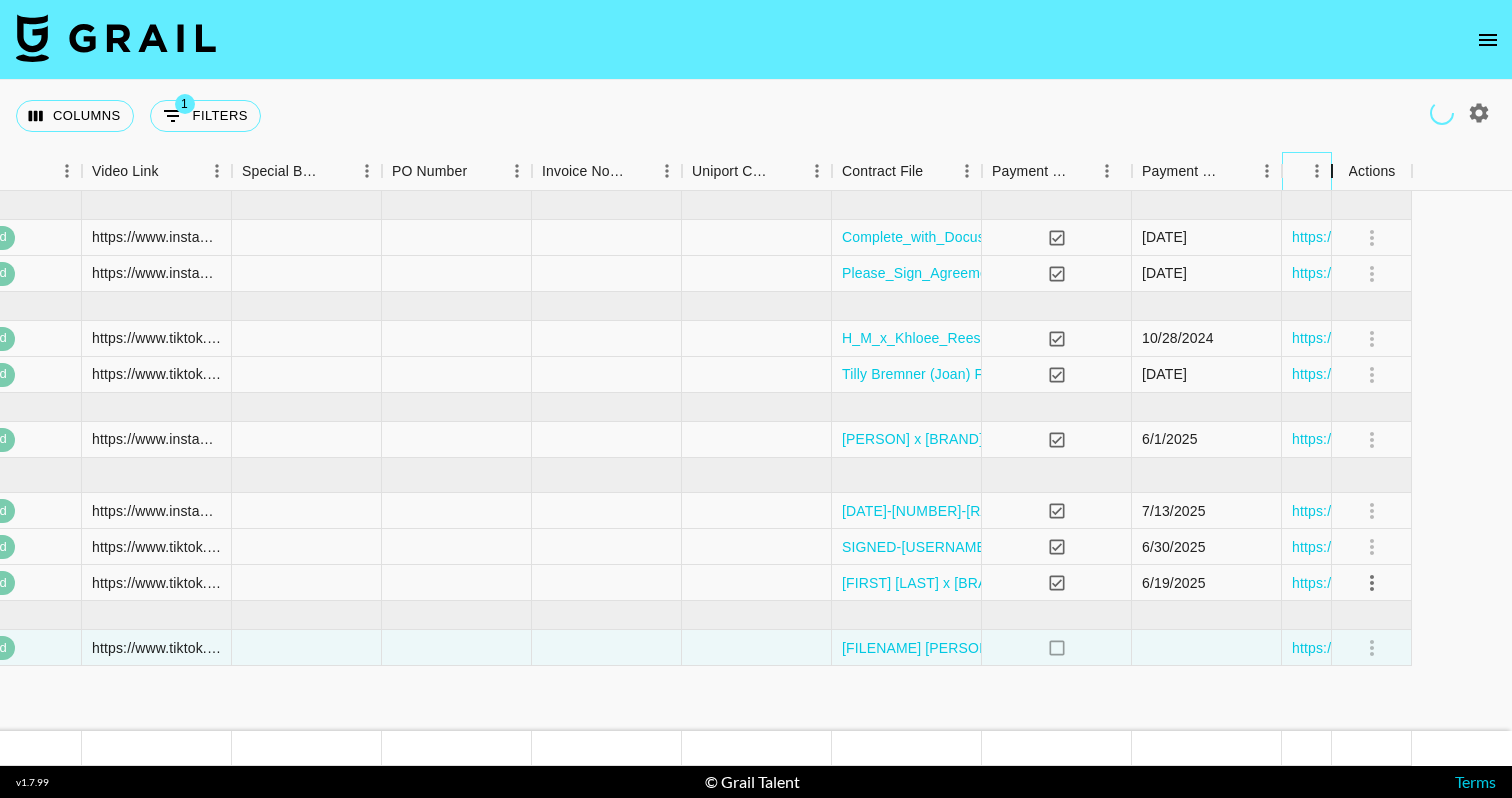 drag, startPoint x: 1433, startPoint y: 168, endPoint x: 1321, endPoint y: 182, distance: 112.871605 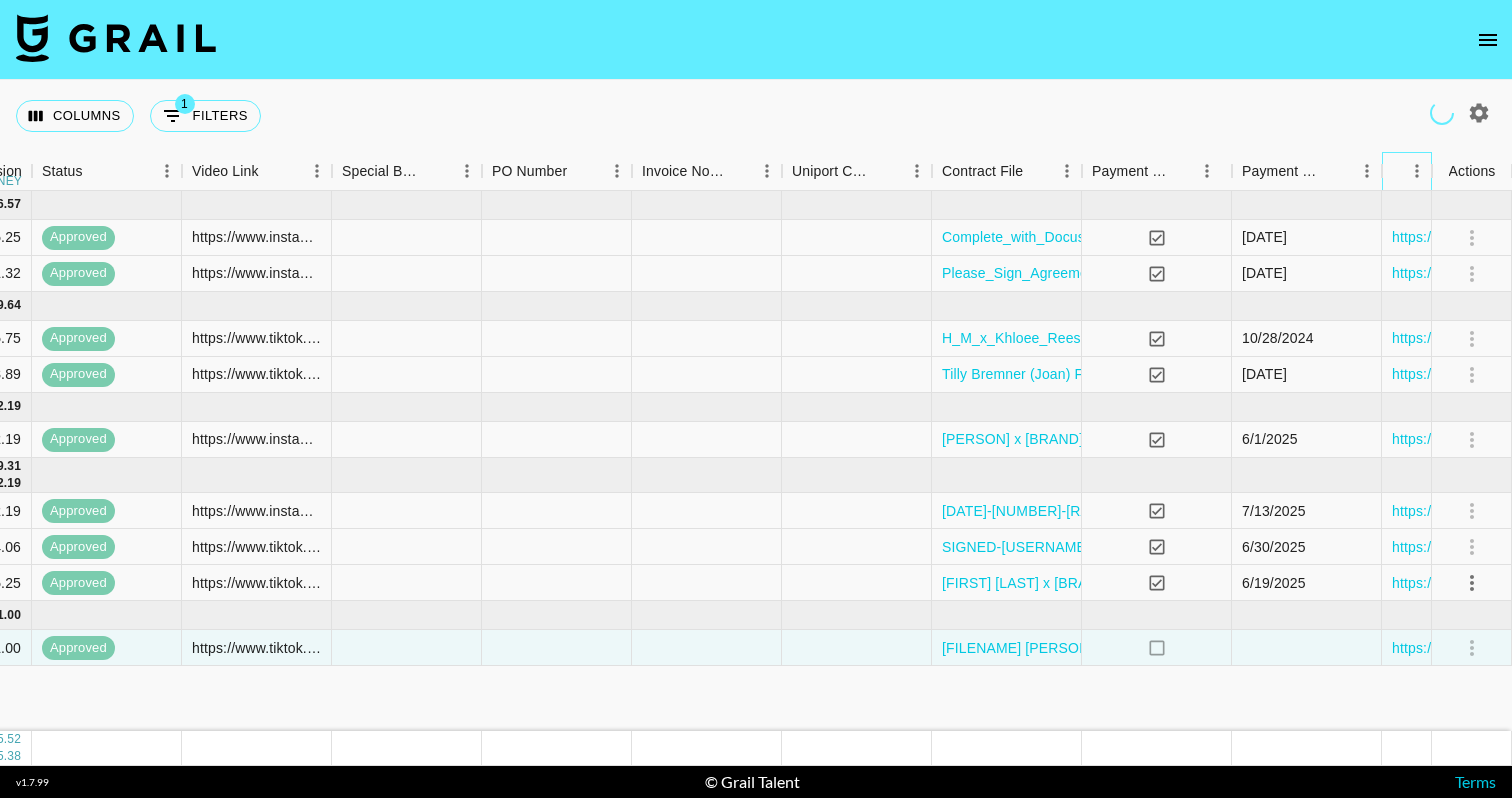scroll, scrollTop: 0, scrollLeft: 2233, axis: horizontal 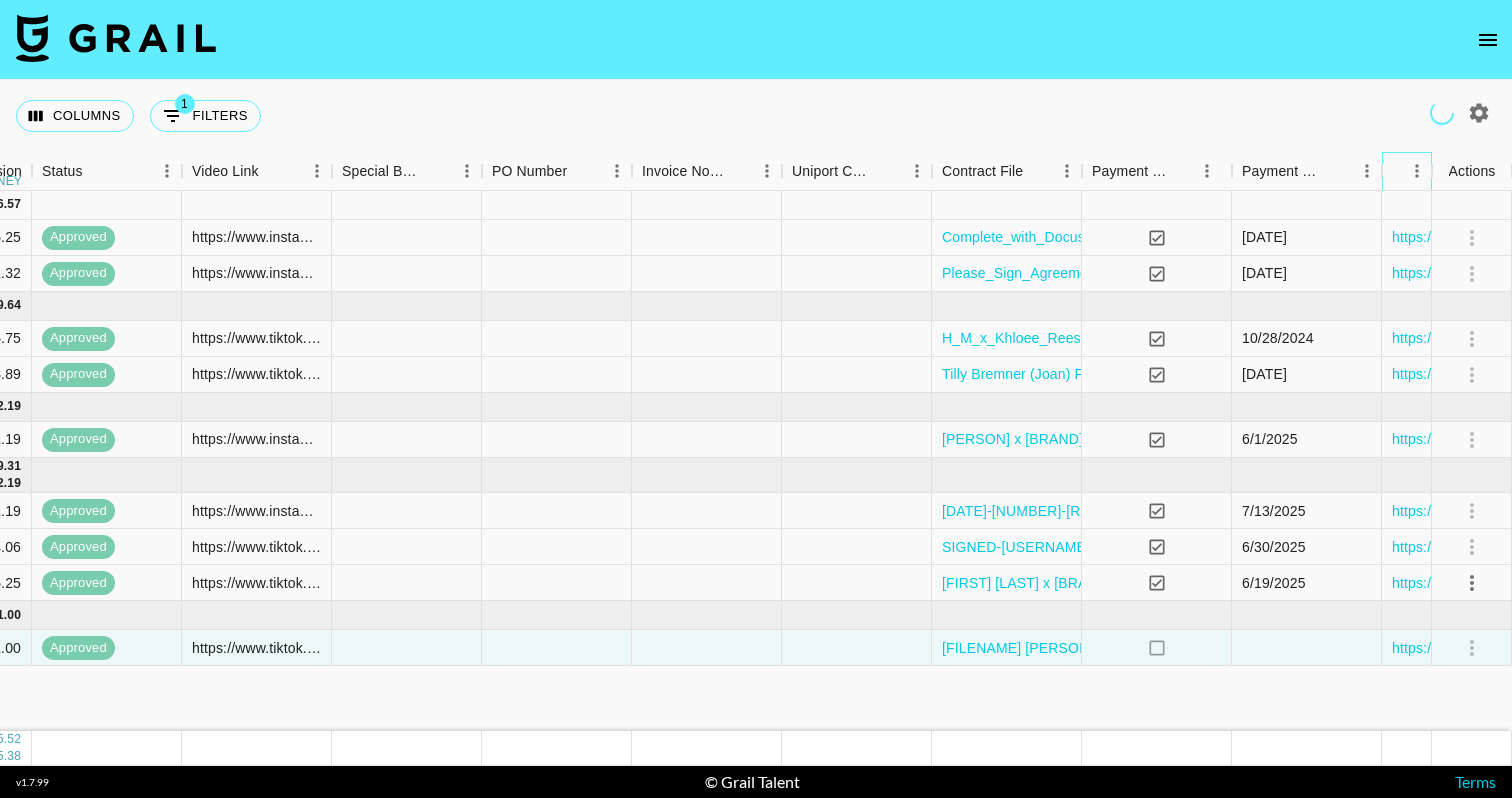 click at bounding box center [1082, 171] 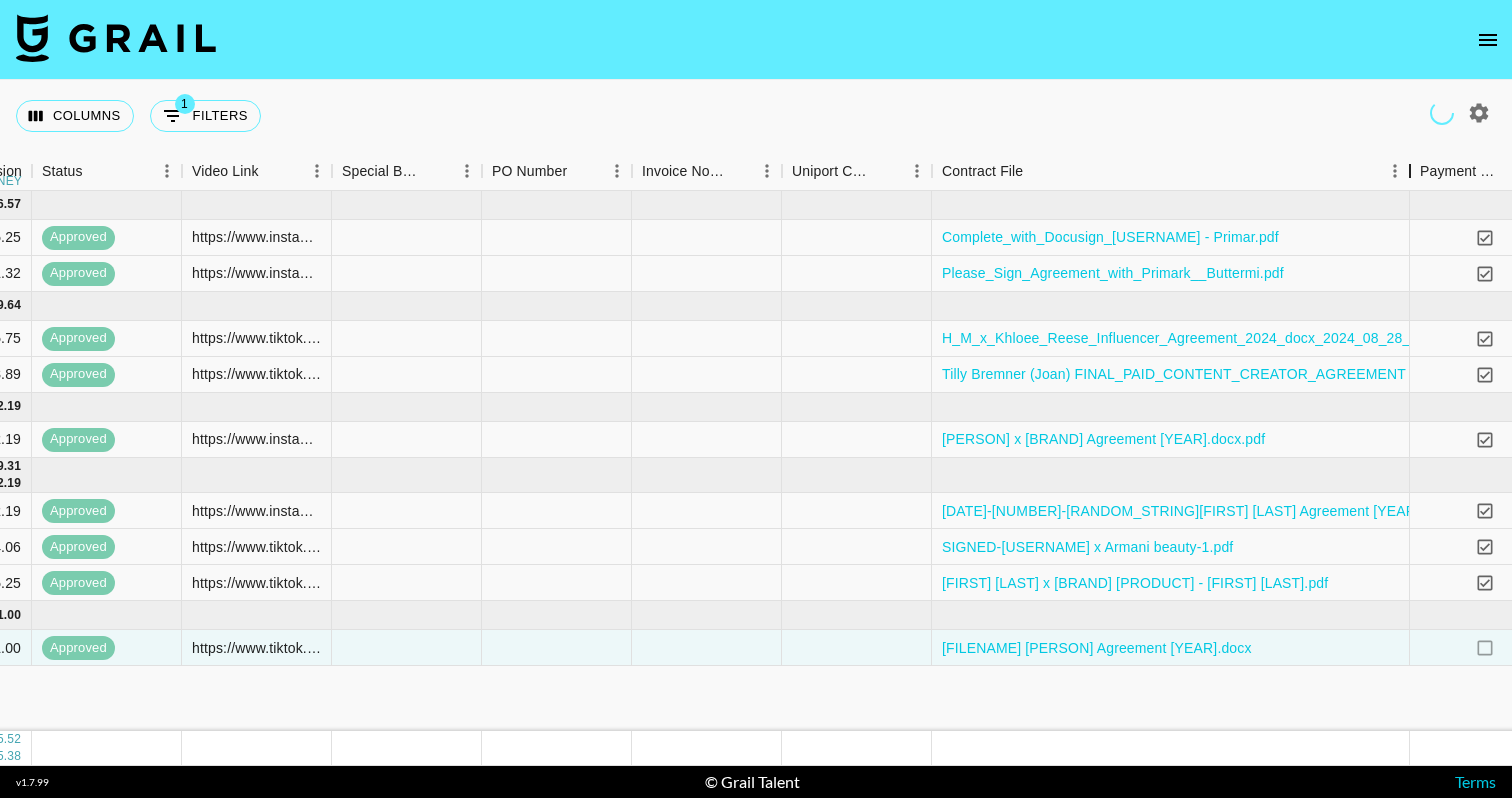 drag, startPoint x: 1072, startPoint y: 159, endPoint x: 1400, endPoint y: 178, distance: 328.54984 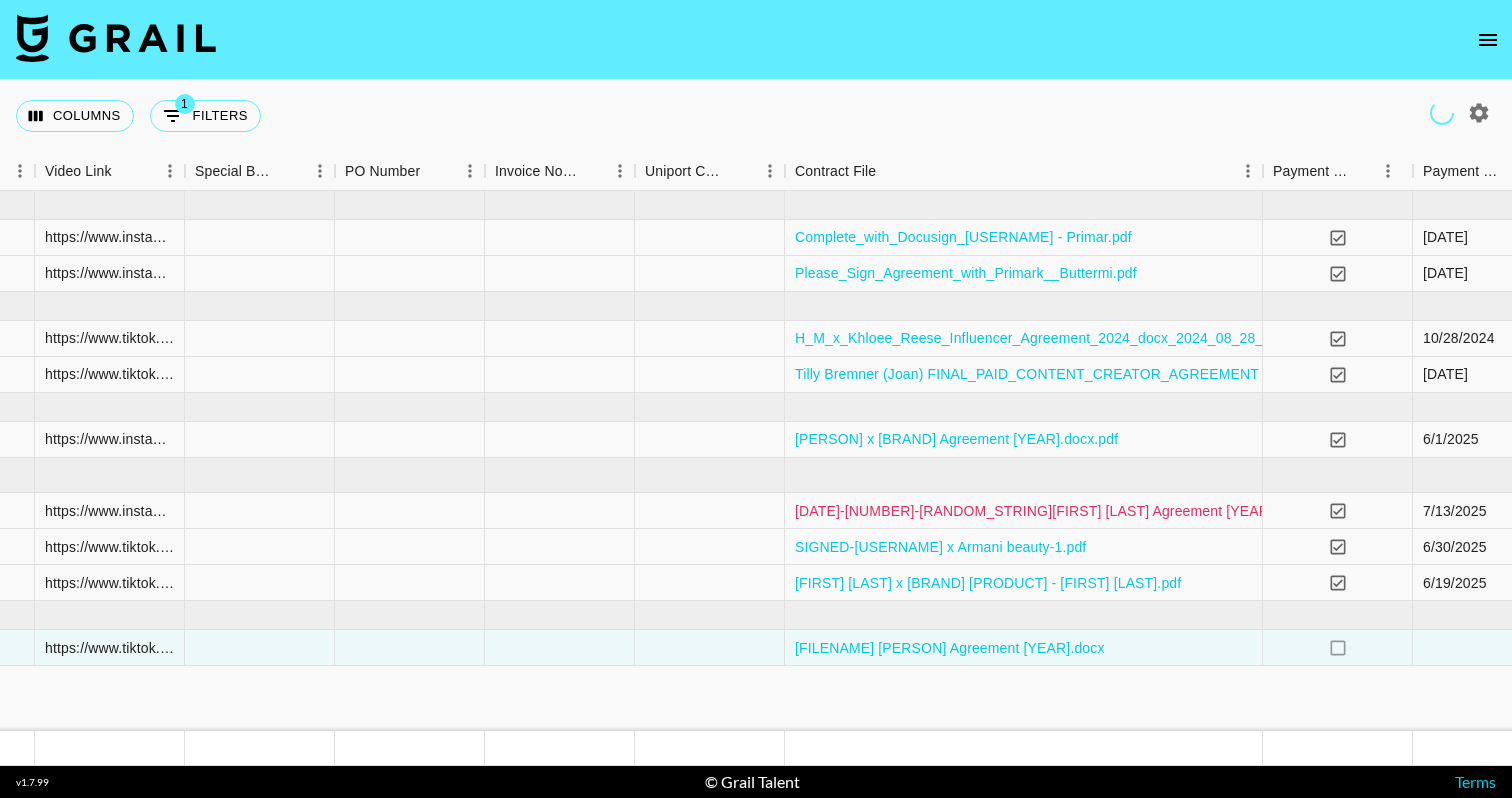 scroll, scrollTop: 0, scrollLeft: 2390, axis: horizontal 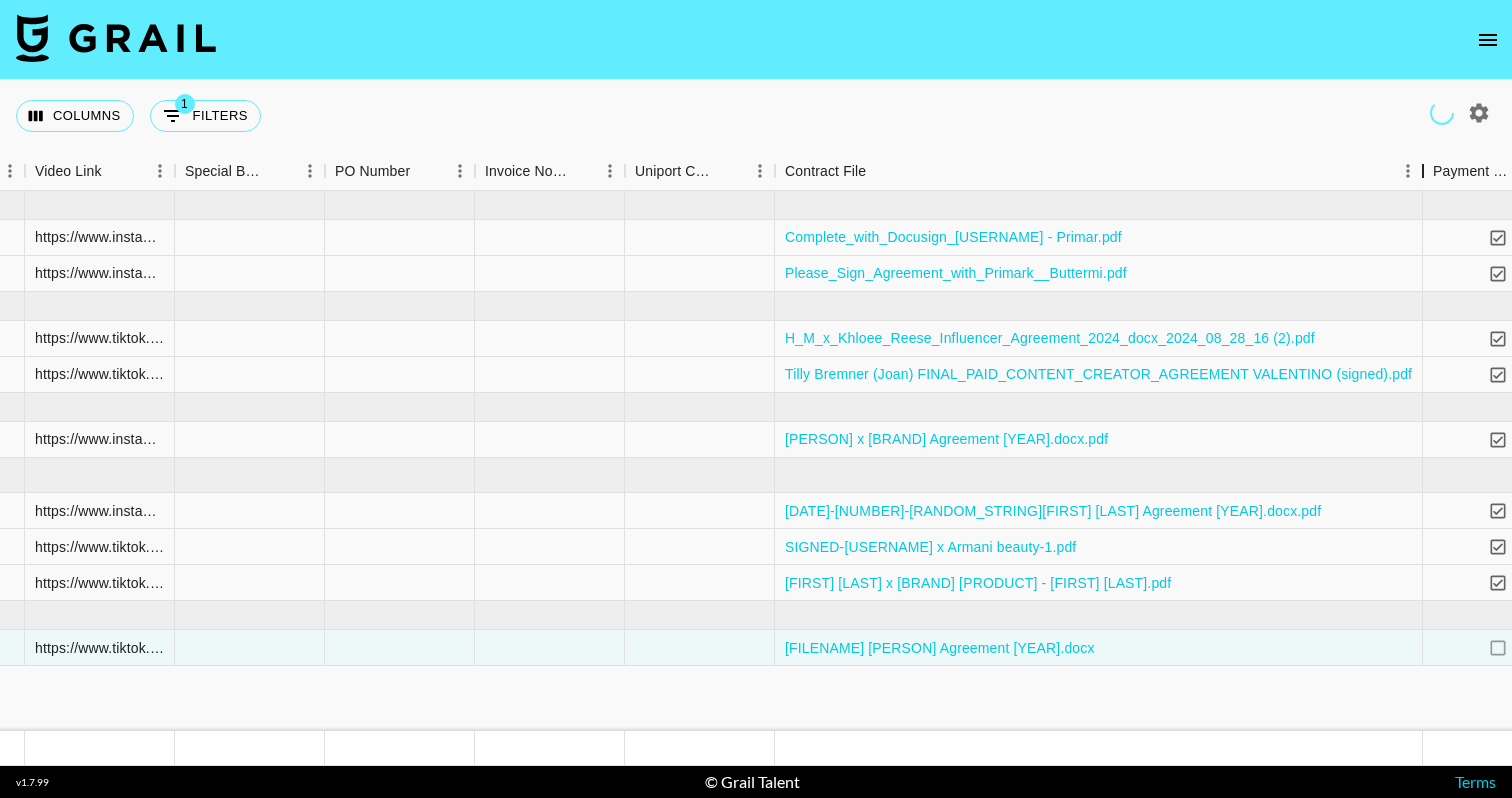 drag, startPoint x: 1248, startPoint y: 187, endPoint x: 1418, endPoint y: 183, distance: 170.04706 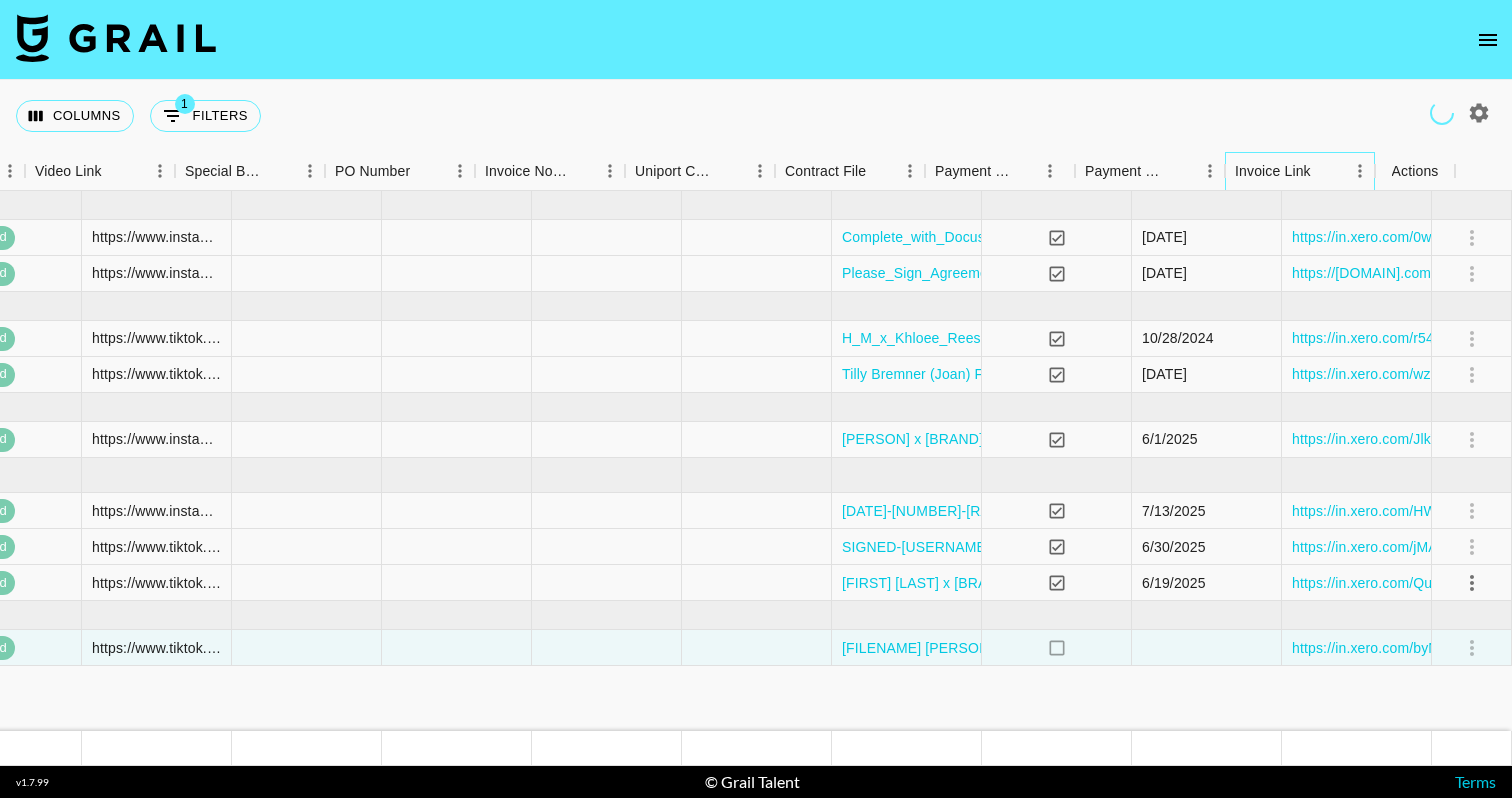 scroll, scrollTop: 0, scrollLeft: 0, axis: both 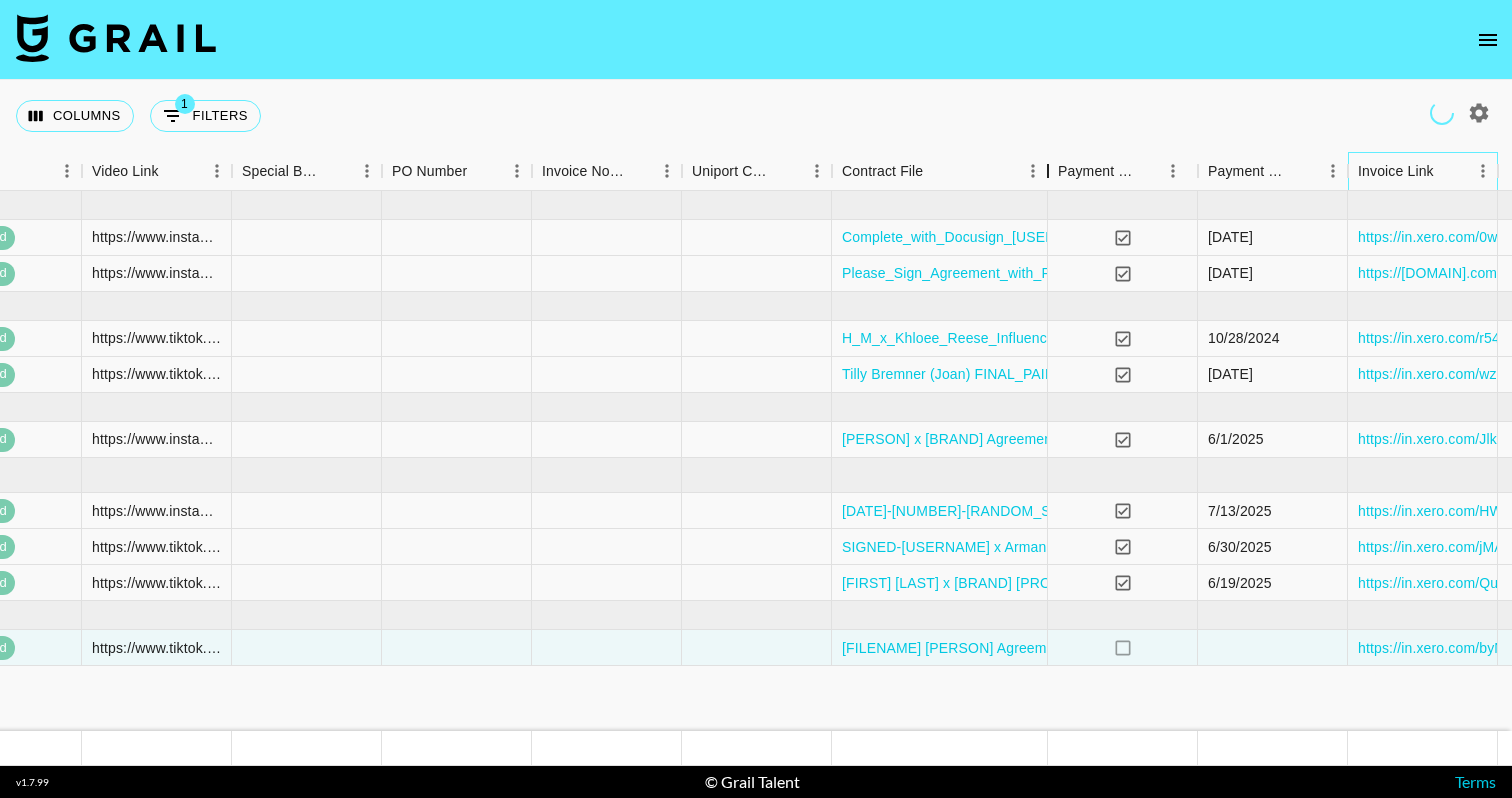 drag, startPoint x: 975, startPoint y: 166, endPoint x: 1021, endPoint y: 167, distance: 46.010868 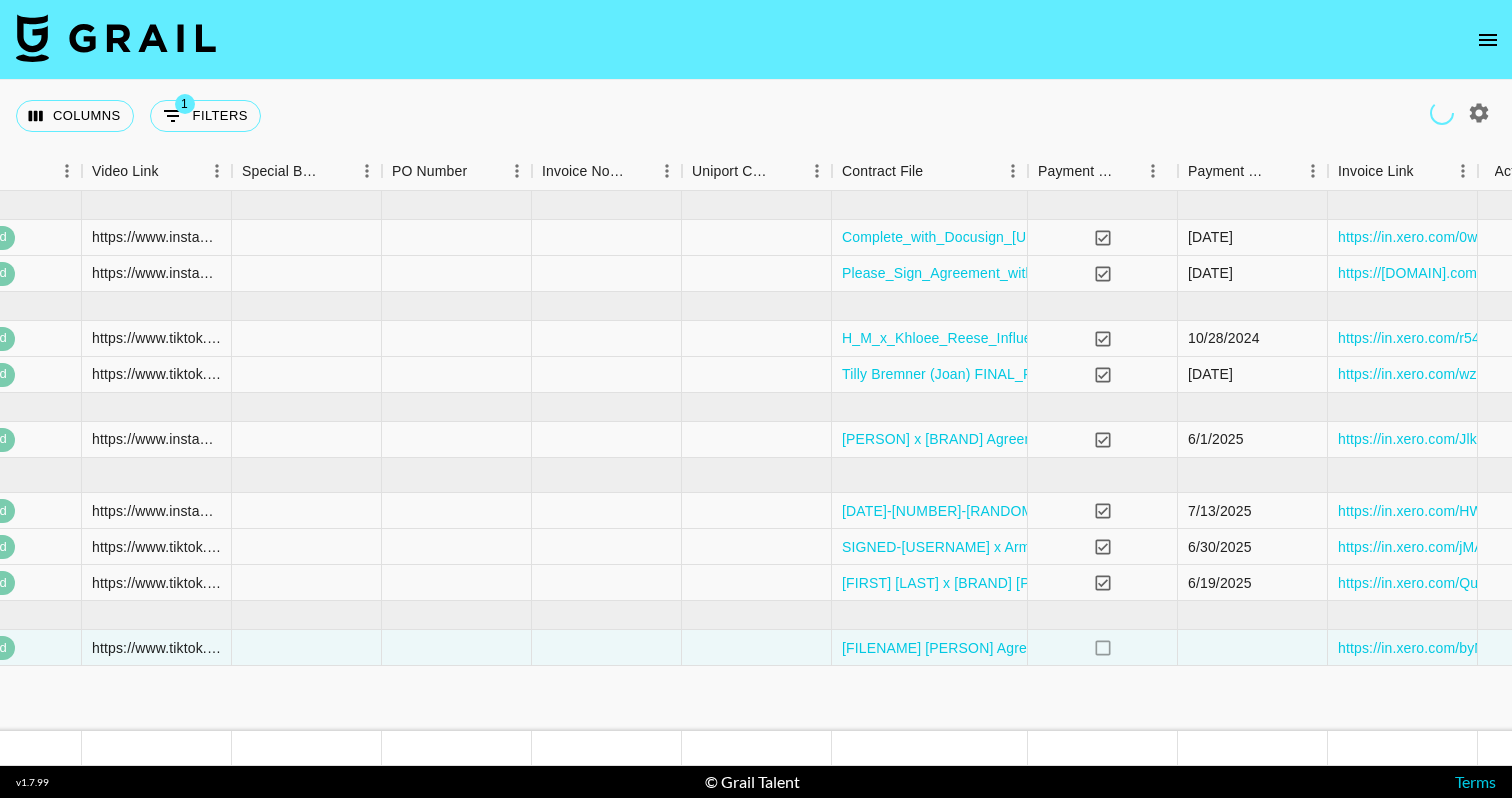 click at bounding box center (116, 38) 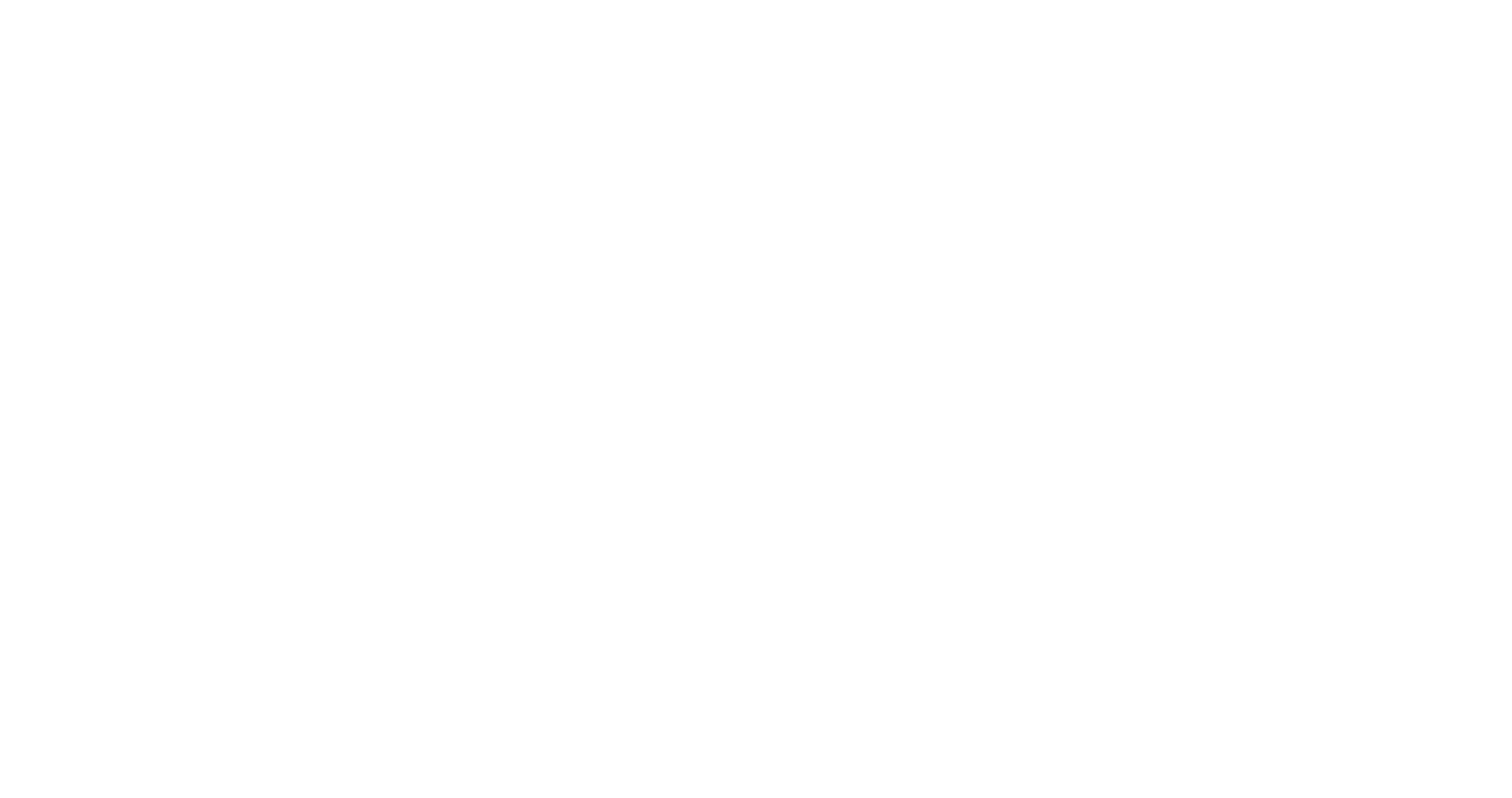 scroll, scrollTop: 0, scrollLeft: 0, axis: both 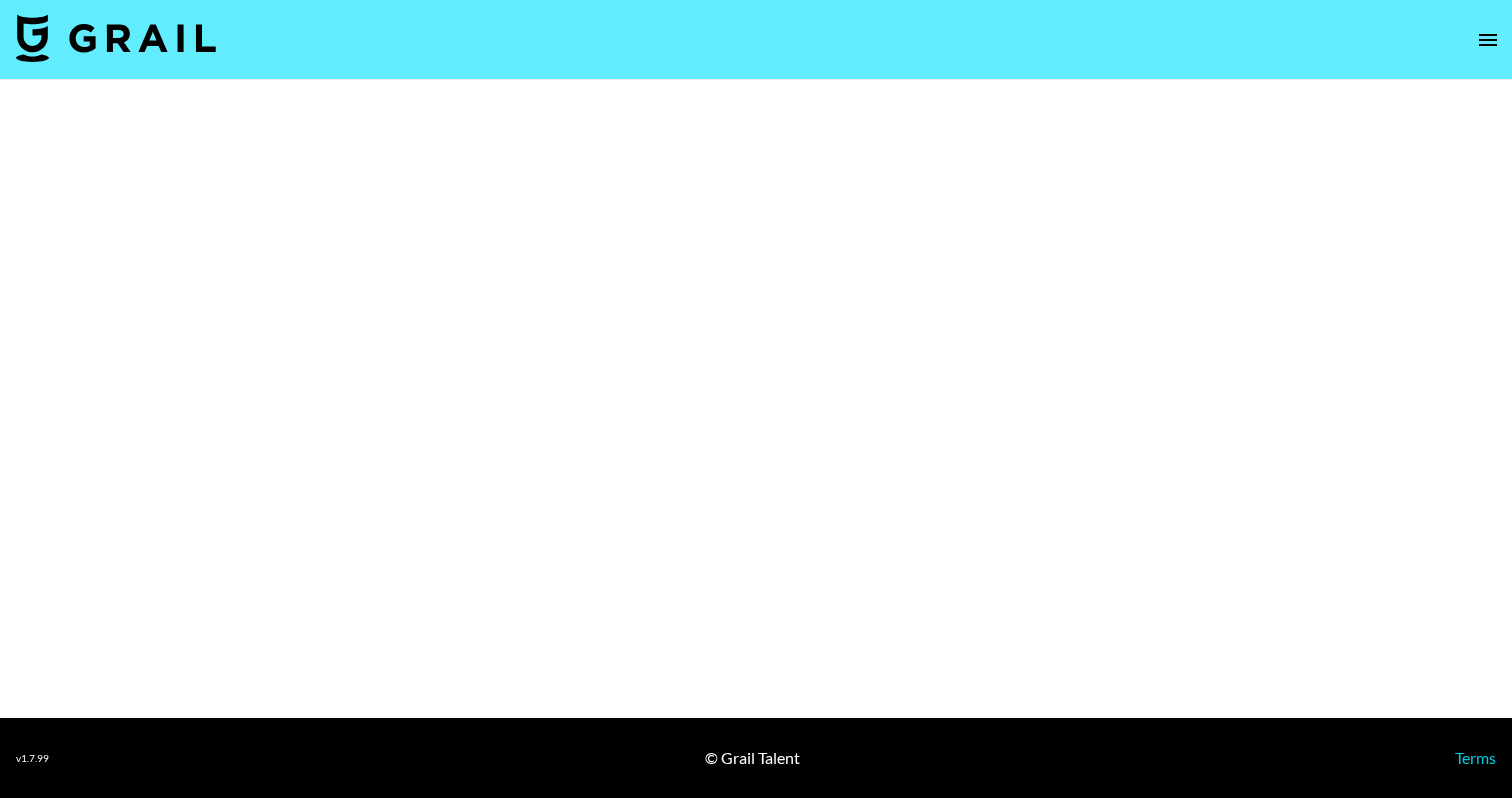 select on "Brand" 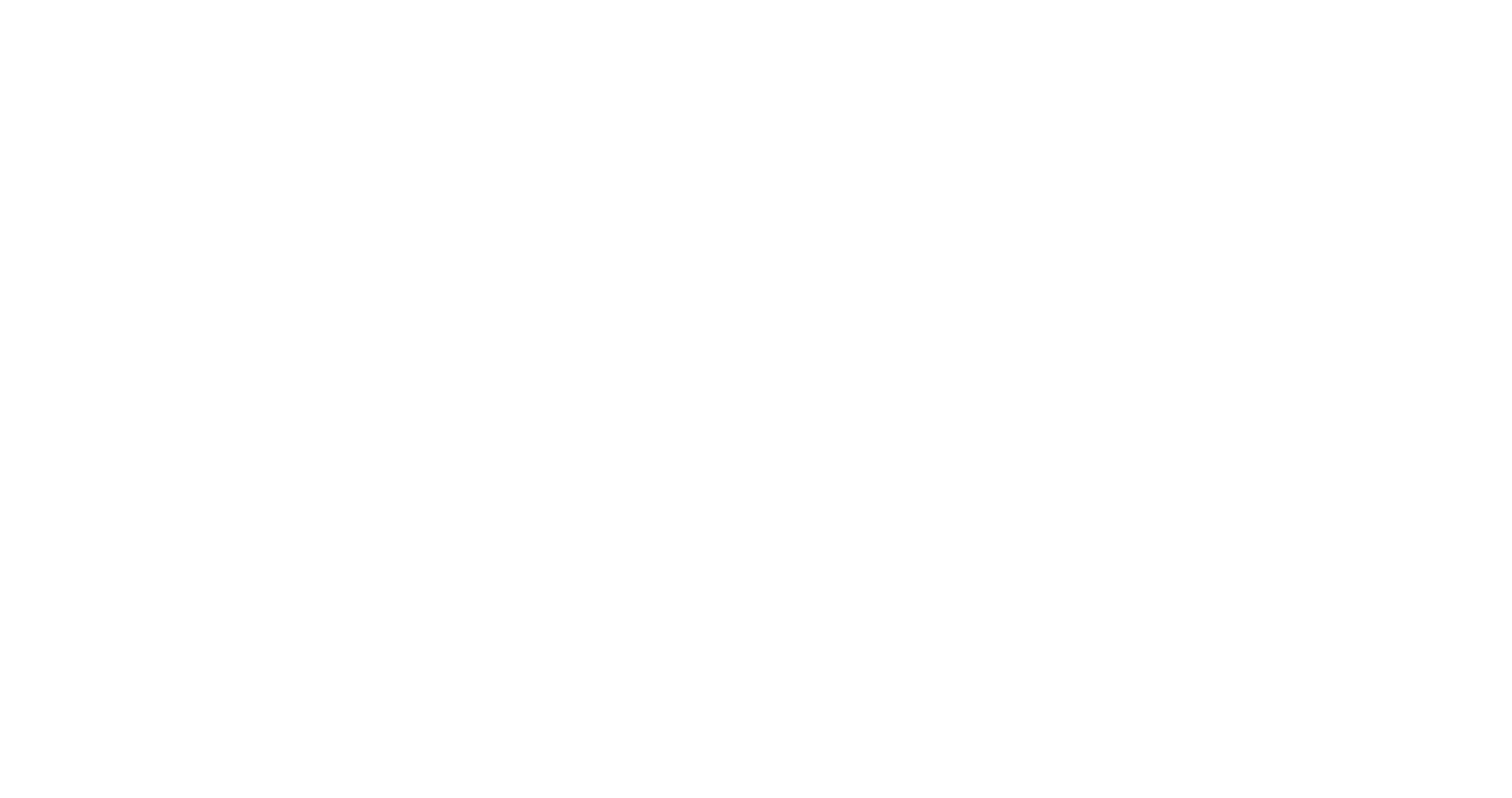 scroll, scrollTop: 0, scrollLeft: 0, axis: both 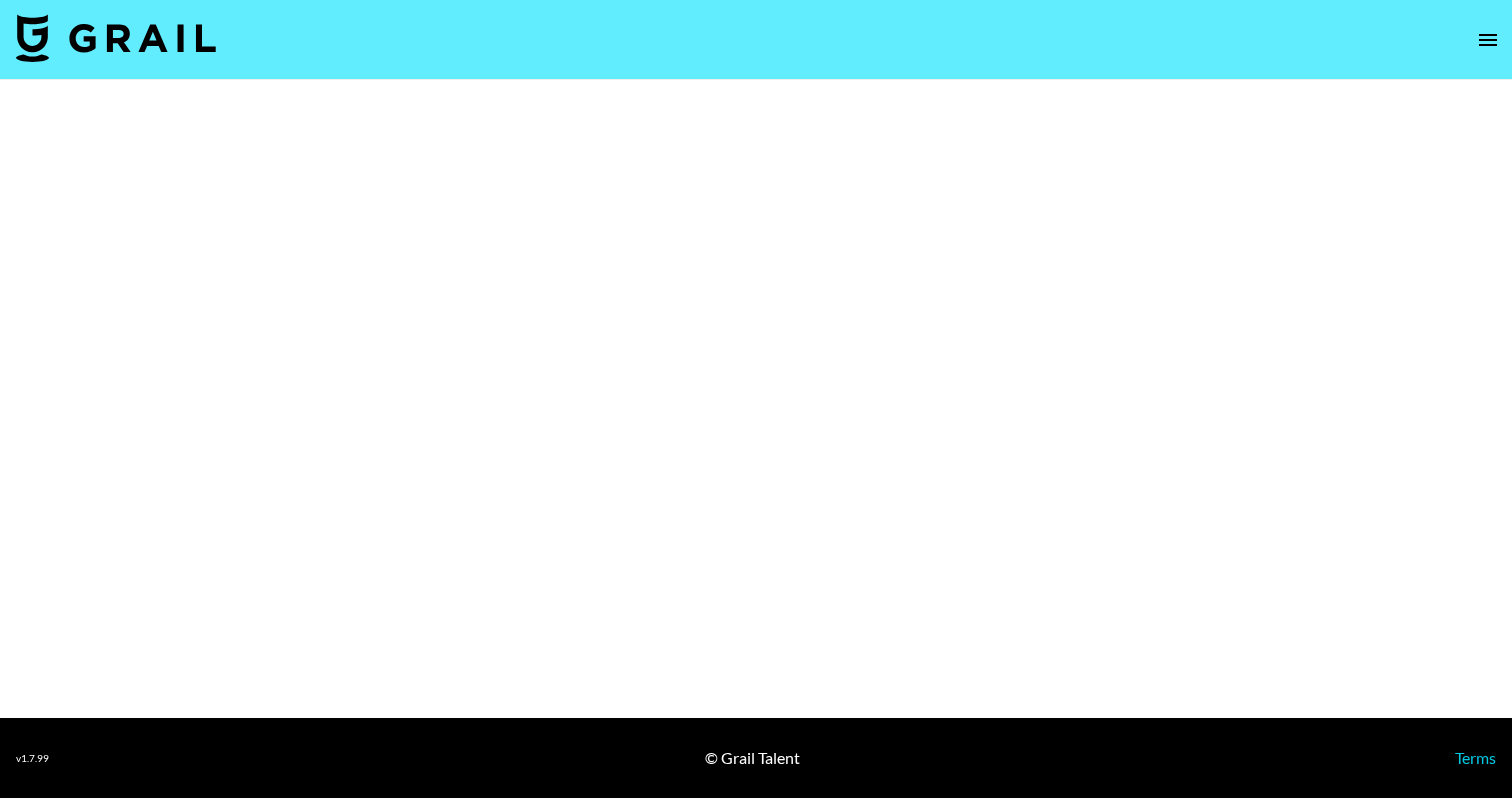 select on "Brand" 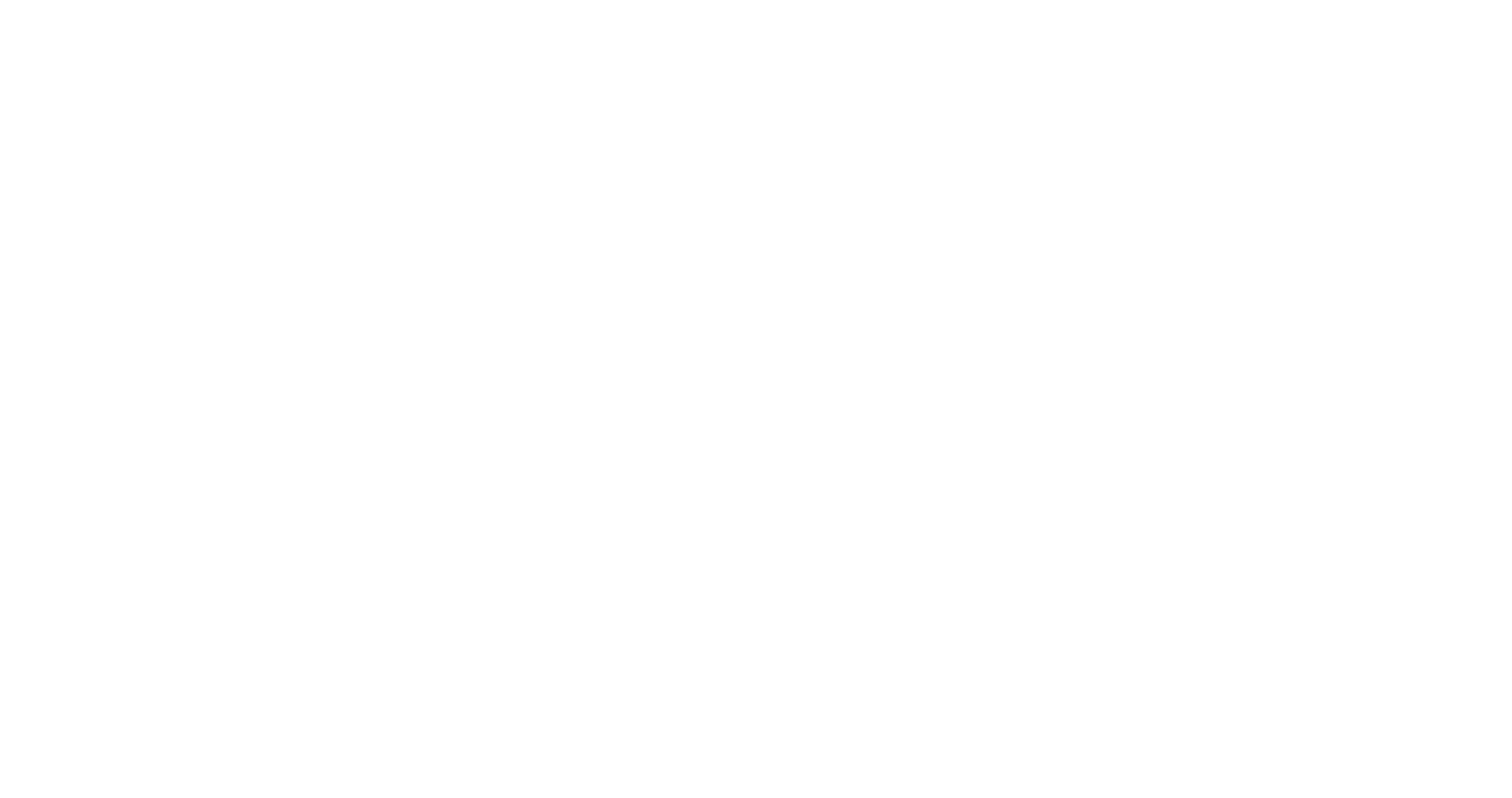 scroll, scrollTop: 0, scrollLeft: 0, axis: both 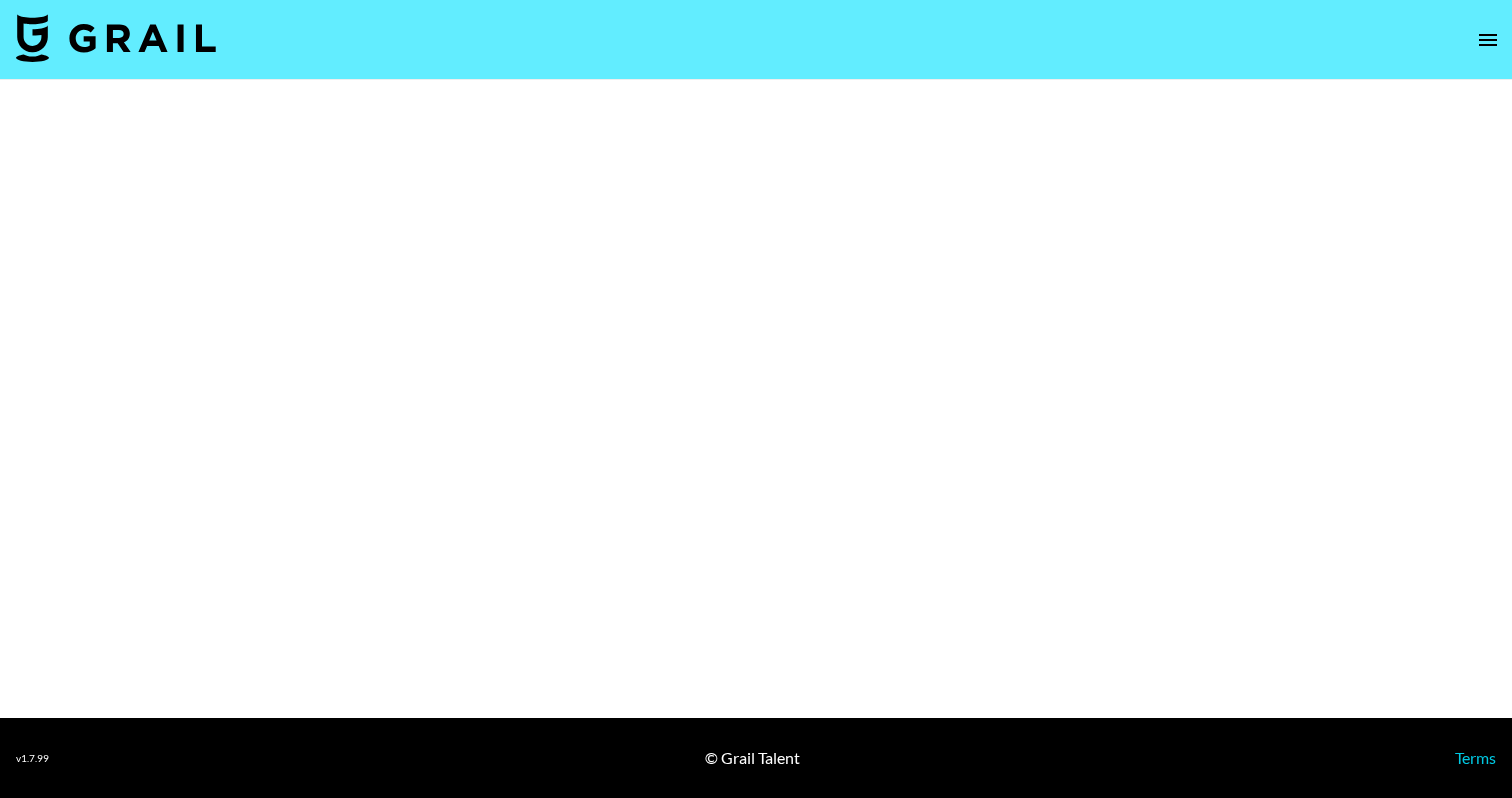 select on "Brand" 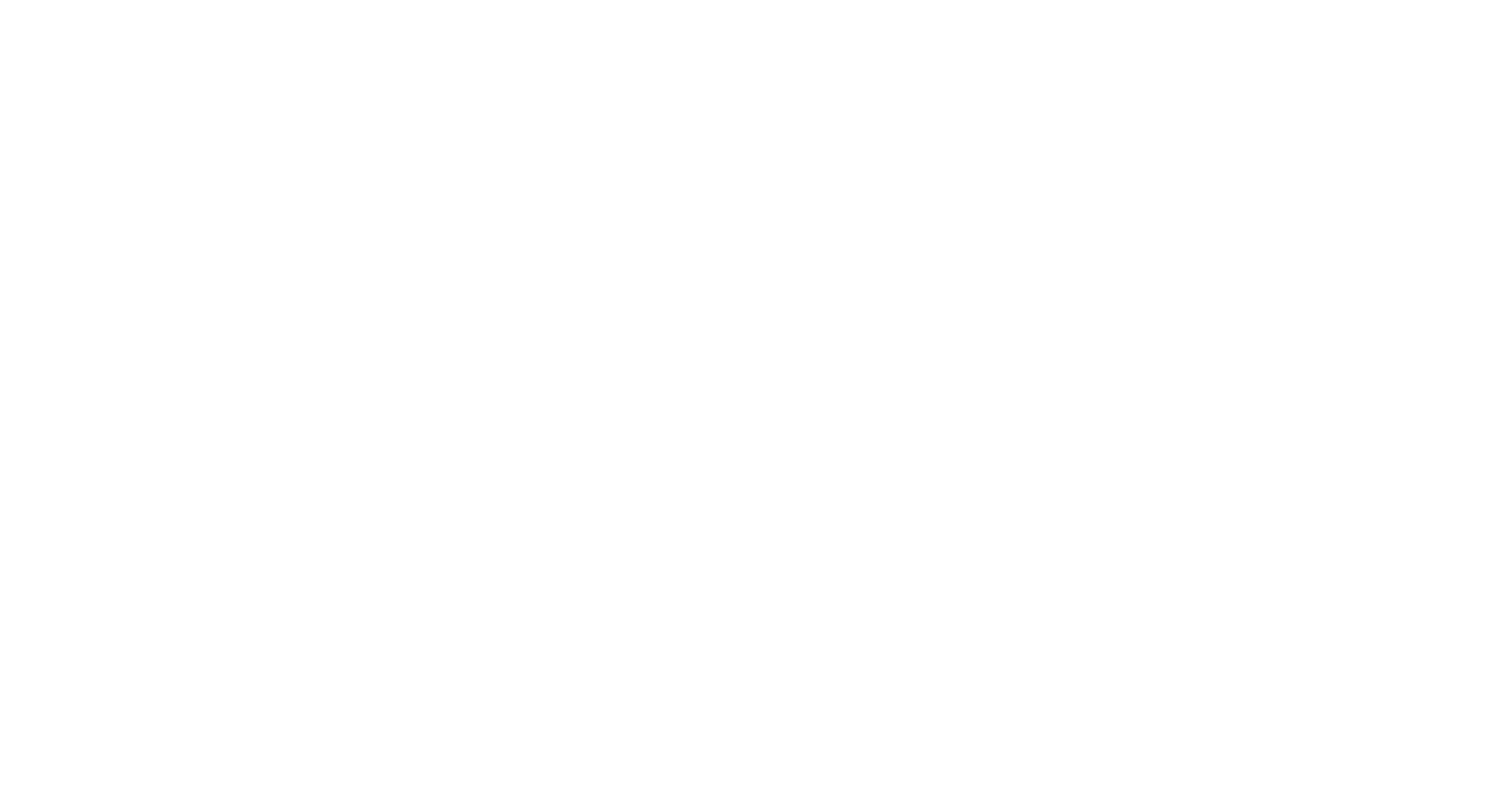 scroll, scrollTop: 0, scrollLeft: 0, axis: both 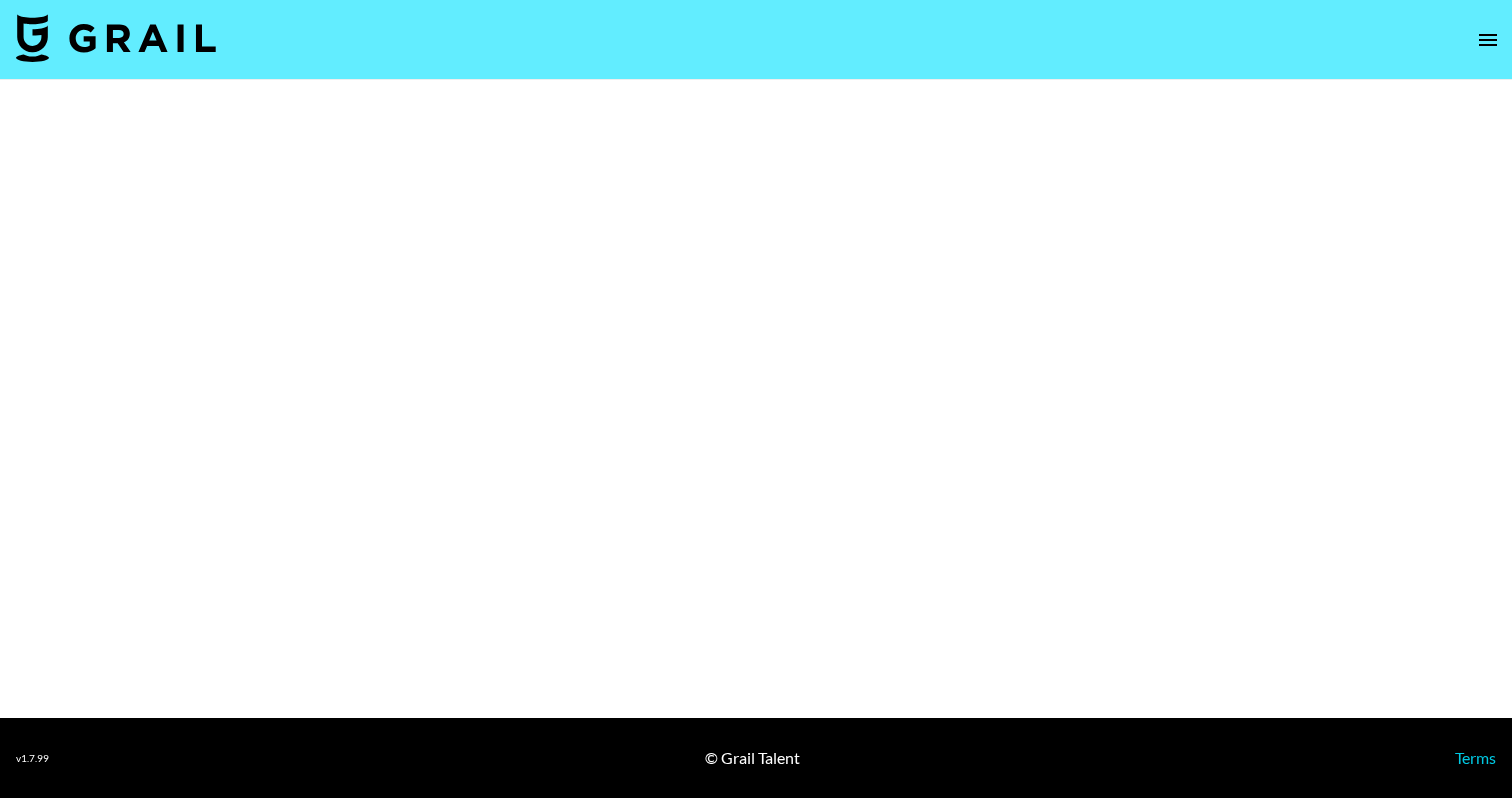 select on "Brand" 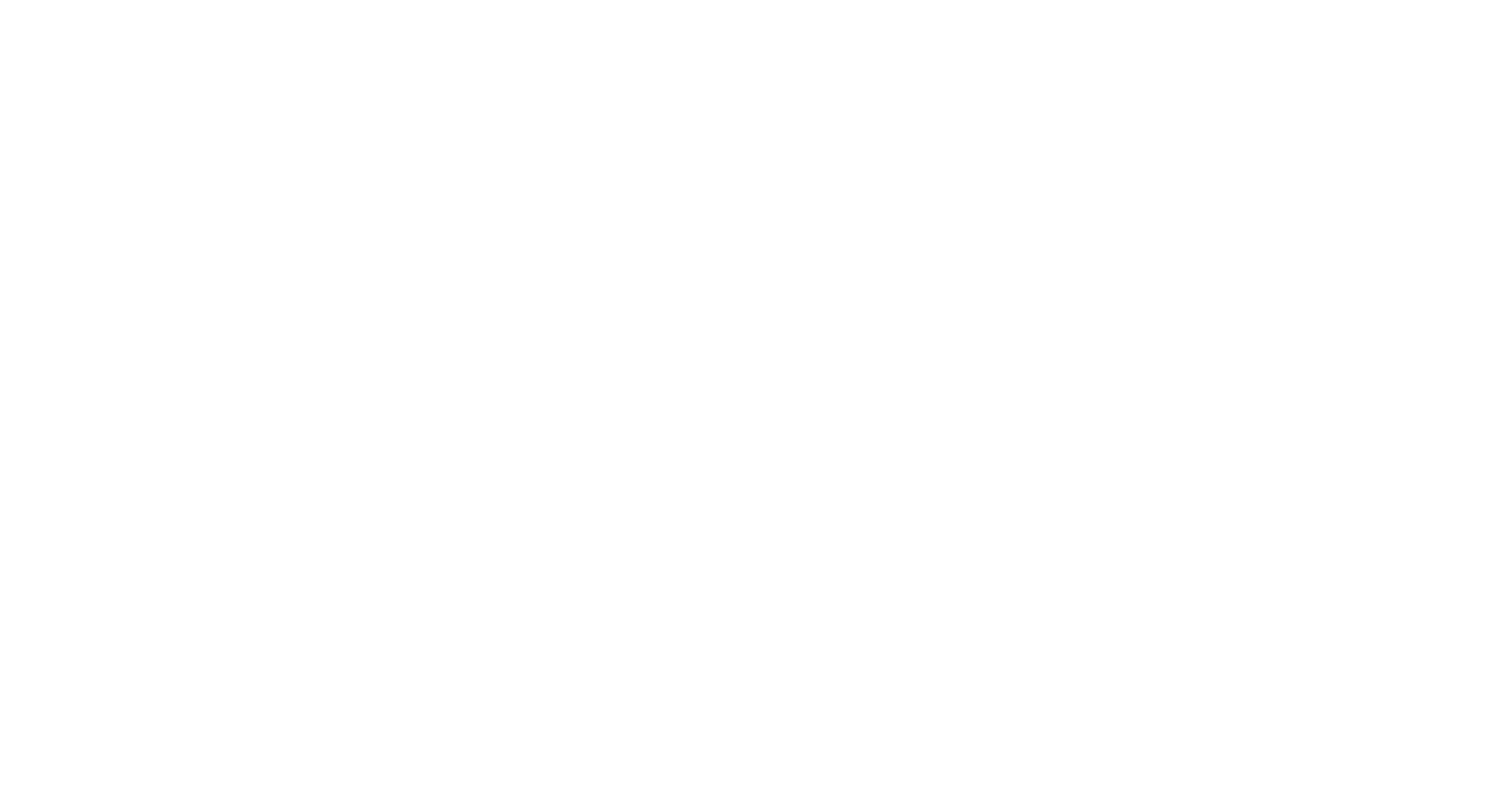 scroll, scrollTop: 0, scrollLeft: 0, axis: both 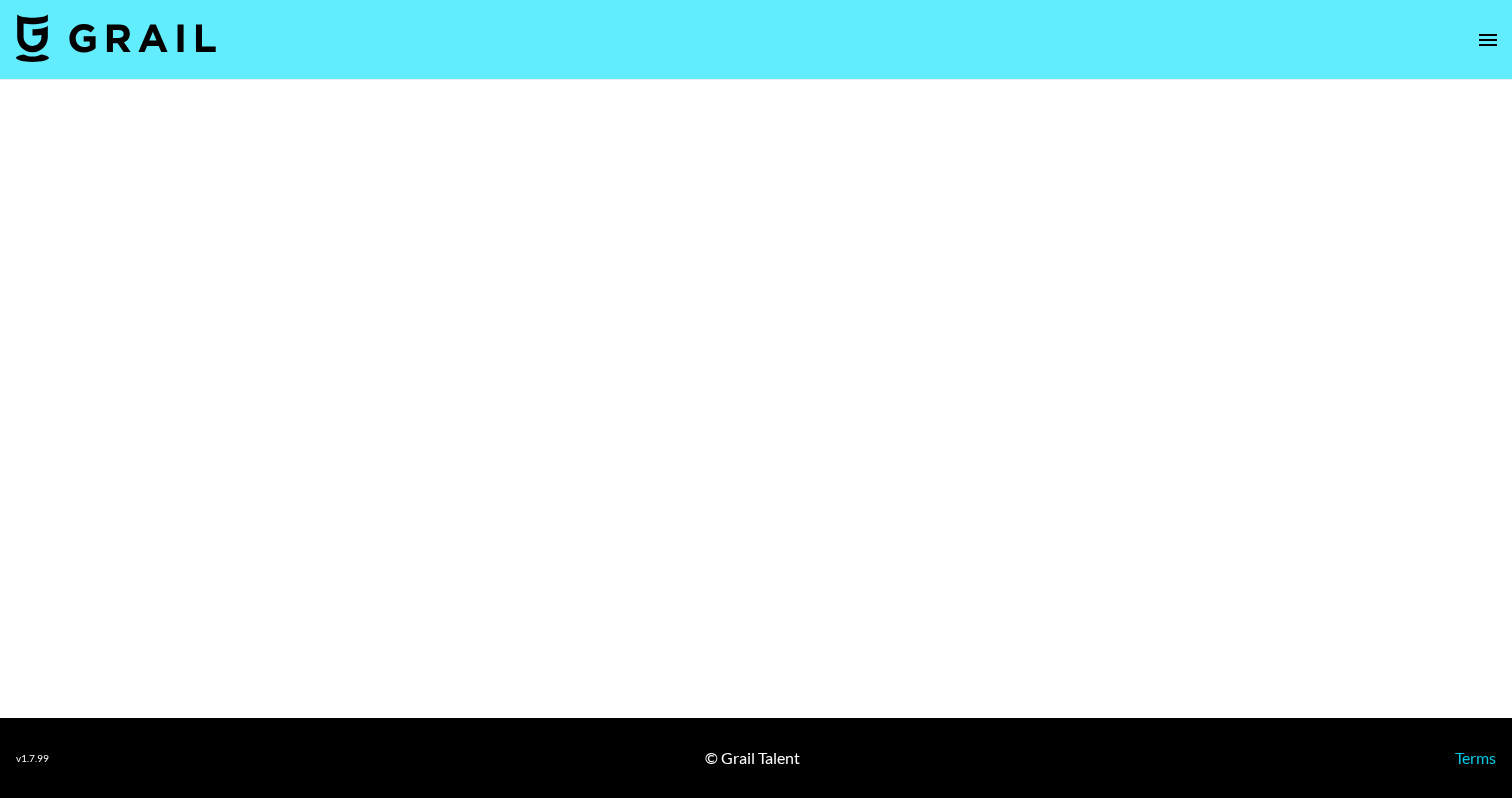 select on "Brand" 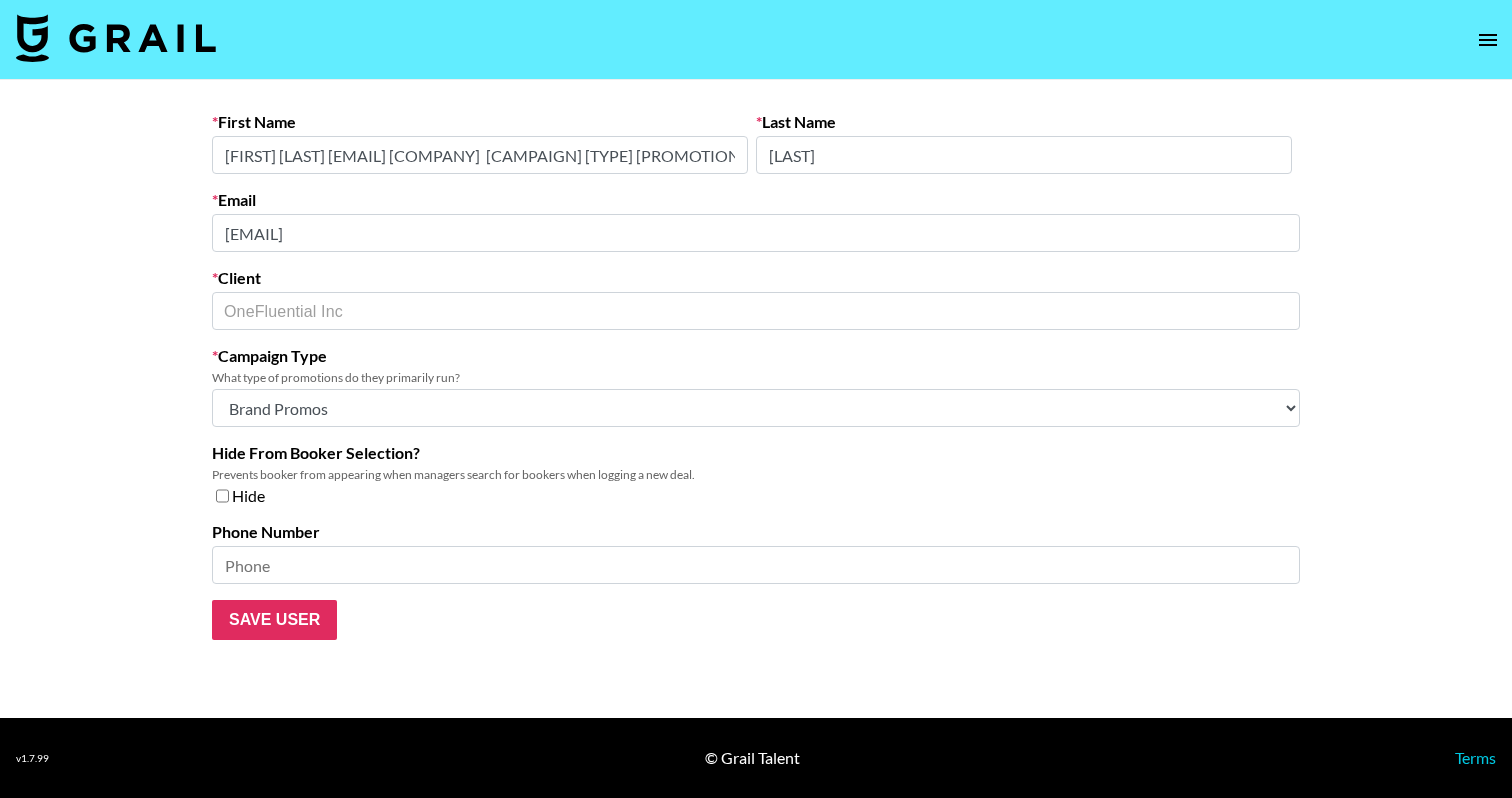 click on "[FIRST] [LAST] [EMAIL] [COMPANY] ​ [CAMPAIGN] [TYPE] [PROMOTIONS] [THEY] [PRIMARILY] [RUN]? [CHOOSE] [TYPE]... [SONG] [PROMOS] [BRAND] [PROMOS] [BOTH] ([THEY] [WORK] [AT] [AN] [AGENCY]) [HIDE] [FROM] [BOOKER] [SELECTION]? [PREVENTS] [BOOKER] [FROM] [APPEARING] [WHEN] [MANAGERS] [SEARCH] [FOR] [BOOKERS] [WHEN] [LOGGING] [A] [NEW] [DEAL]. [HIDE] [PHONE] [NUMBER] [SAVE] [USER]" at bounding box center [756, 376] 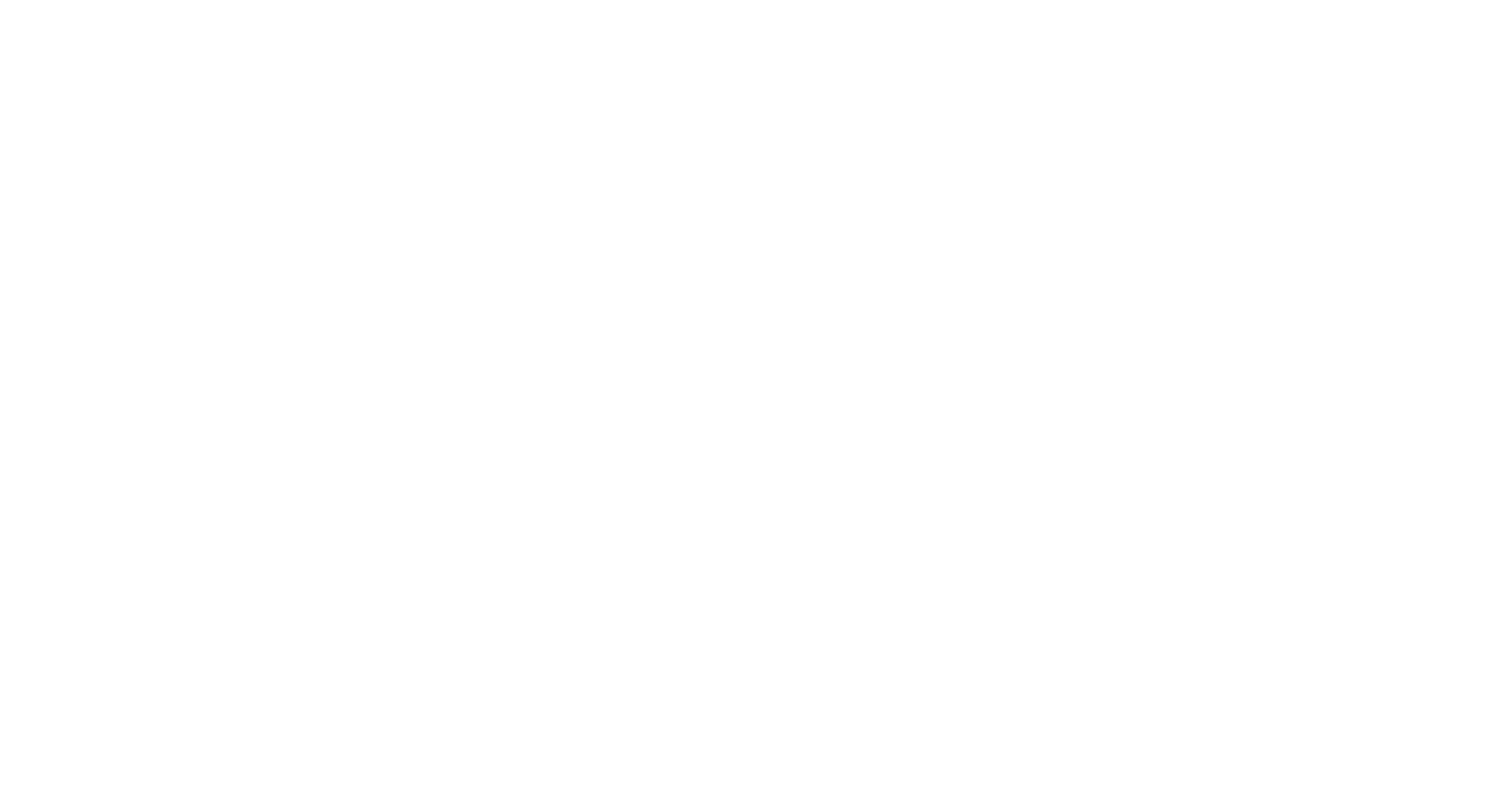 scroll, scrollTop: 0, scrollLeft: 0, axis: both 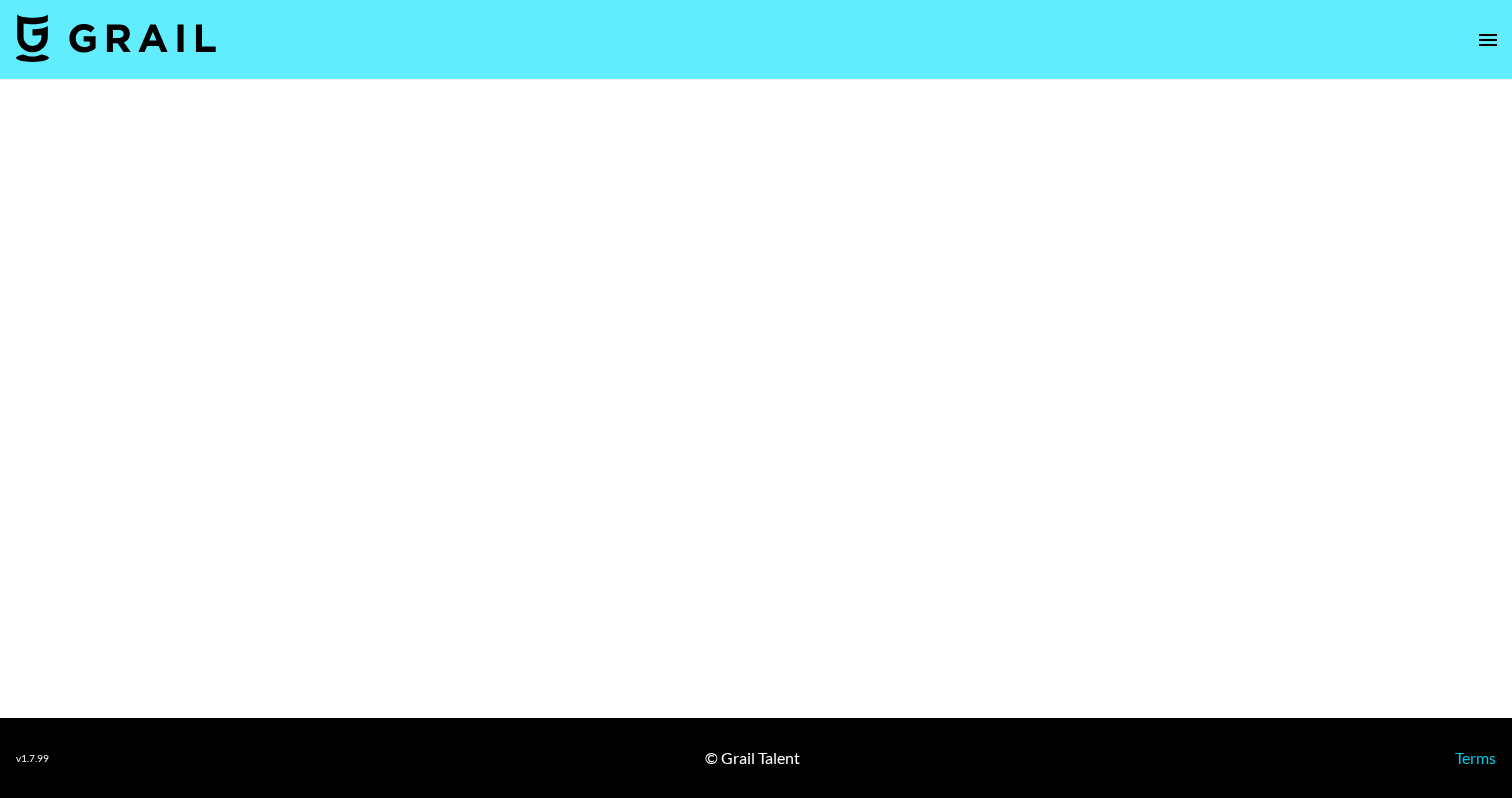 select on "Brand" 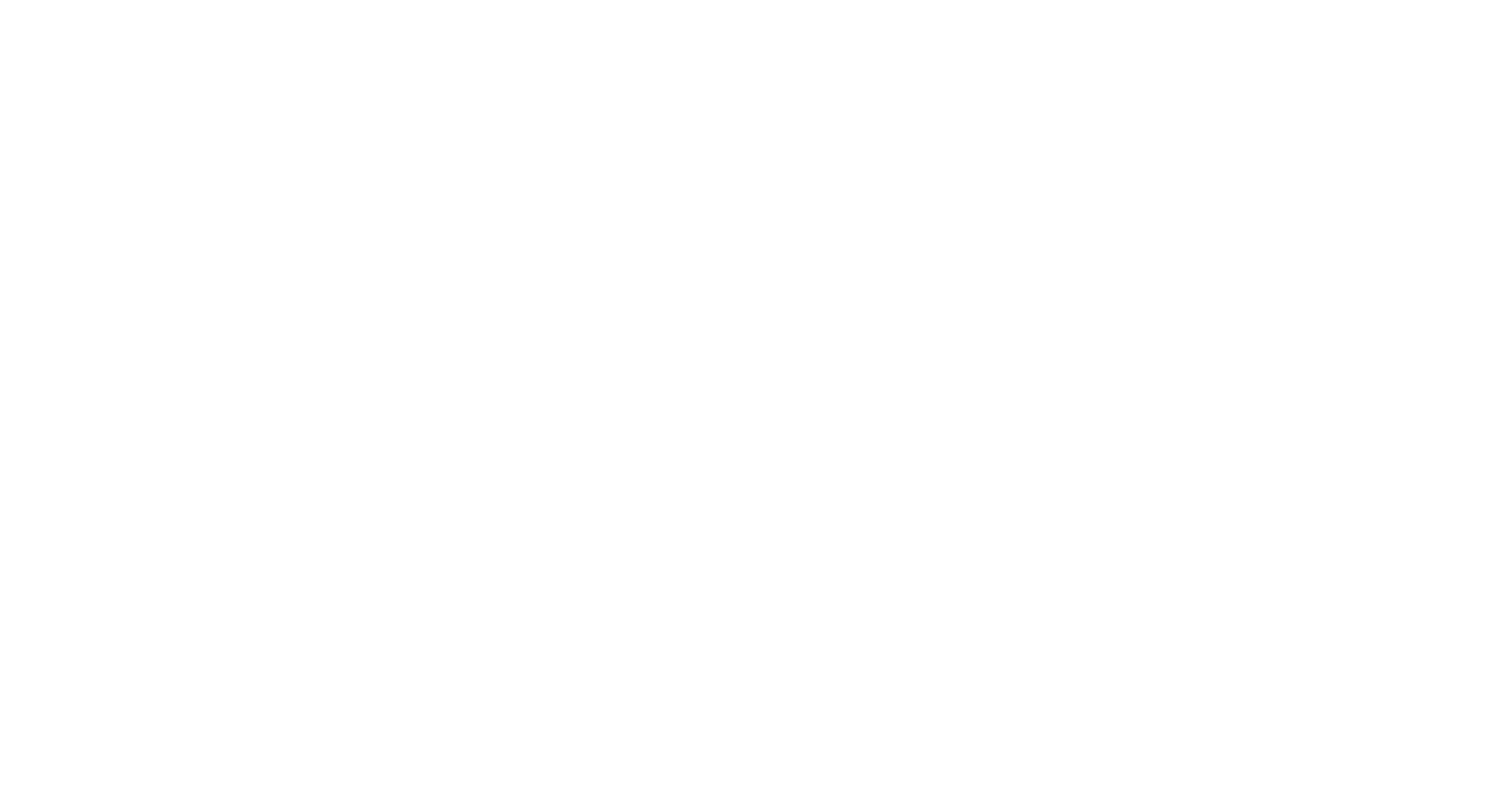 scroll, scrollTop: 0, scrollLeft: 0, axis: both 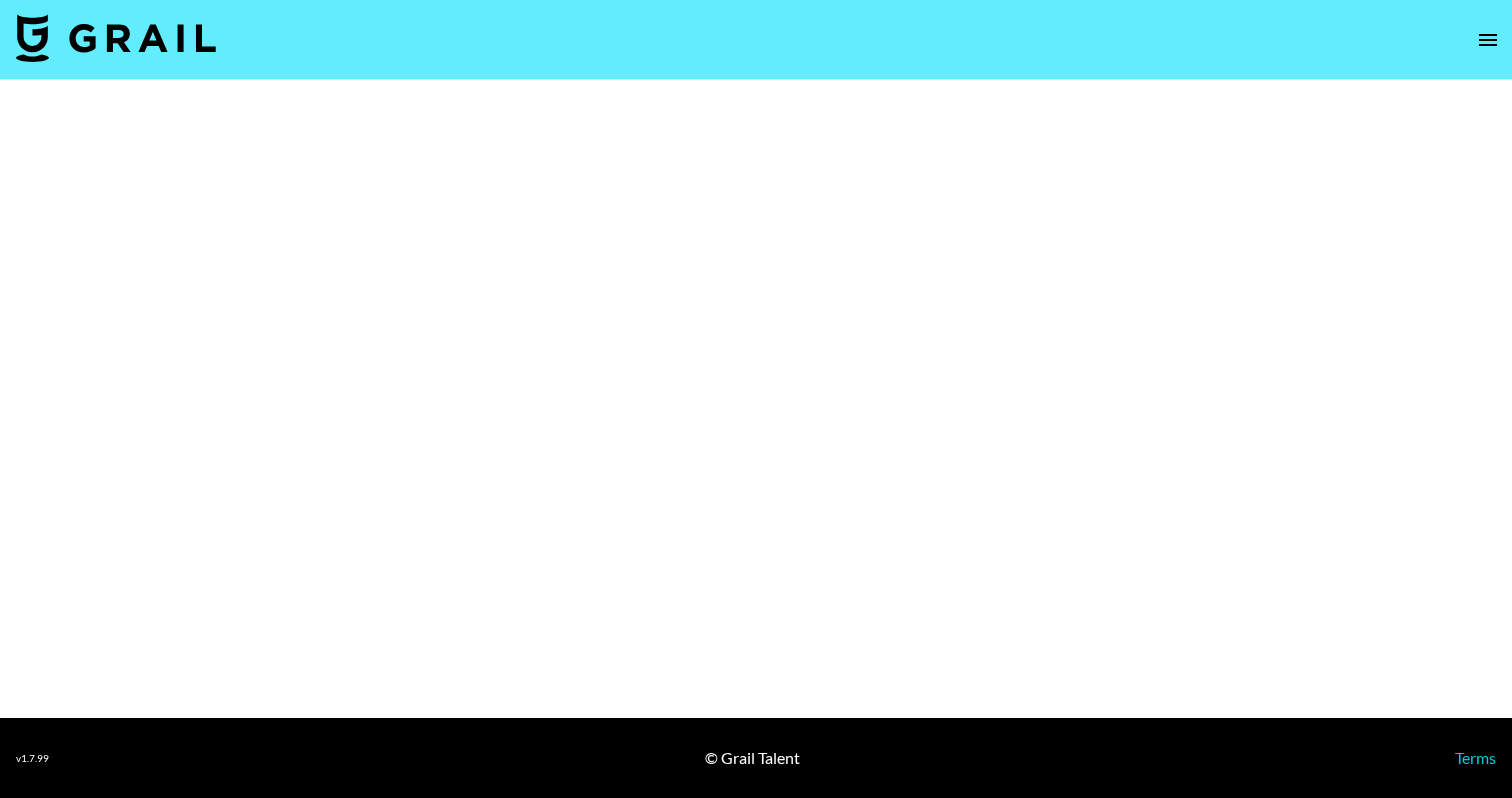 select on "Brand" 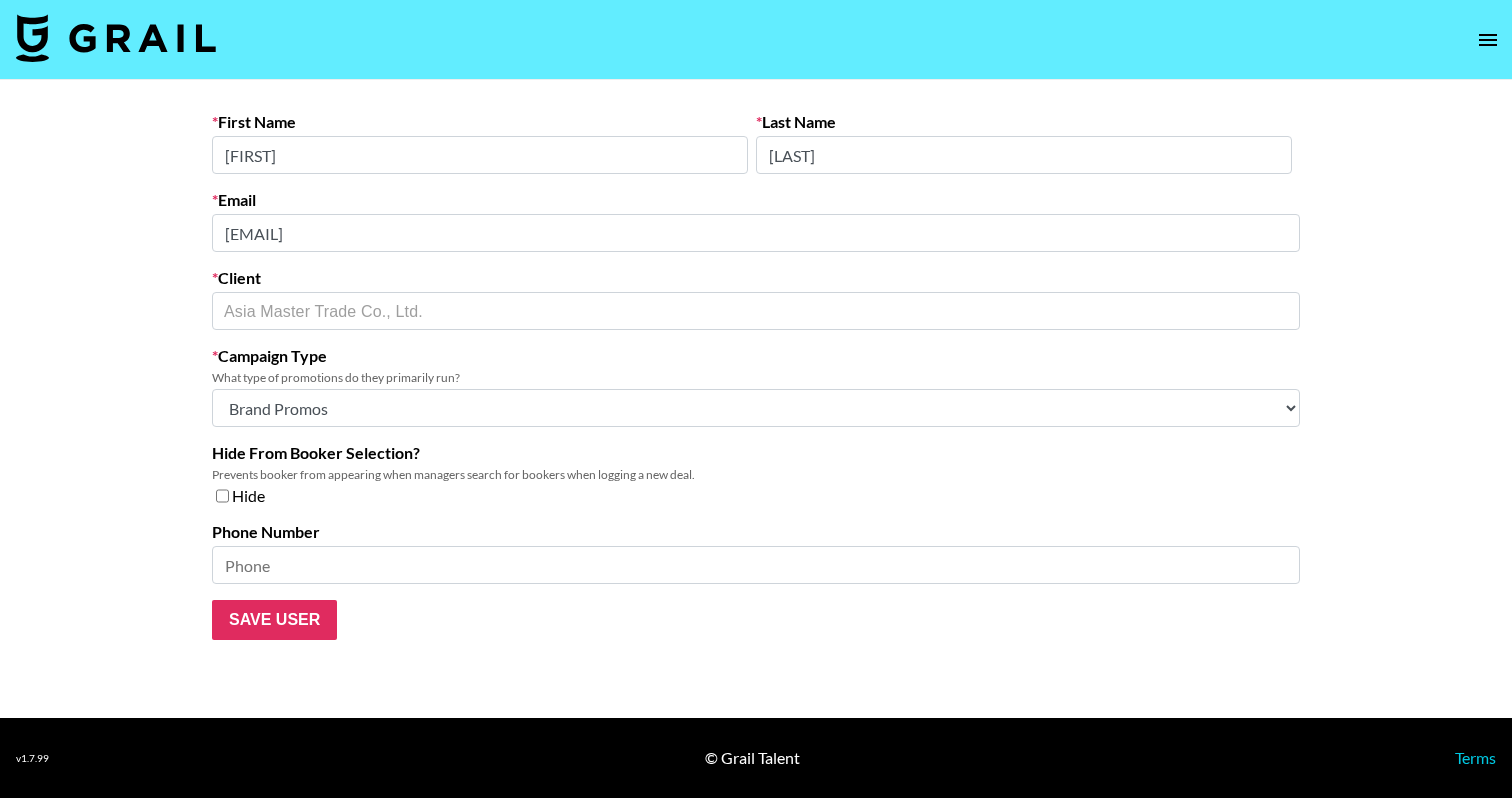 click on "First Name [FIRST] Last Name [LAST] Email [EMAIL] Client Asia Master Trade Co., Ltd. ​ Campaign Type What type of promotions do they primarily run? Choose Type... Song Promos Brand Promos Both (They work at an agency) Hide From Booker Selection? Prevents booker from appearing when managers search for bookers when logging a new deal. Hide Phone Number Save User" at bounding box center (756, 399) 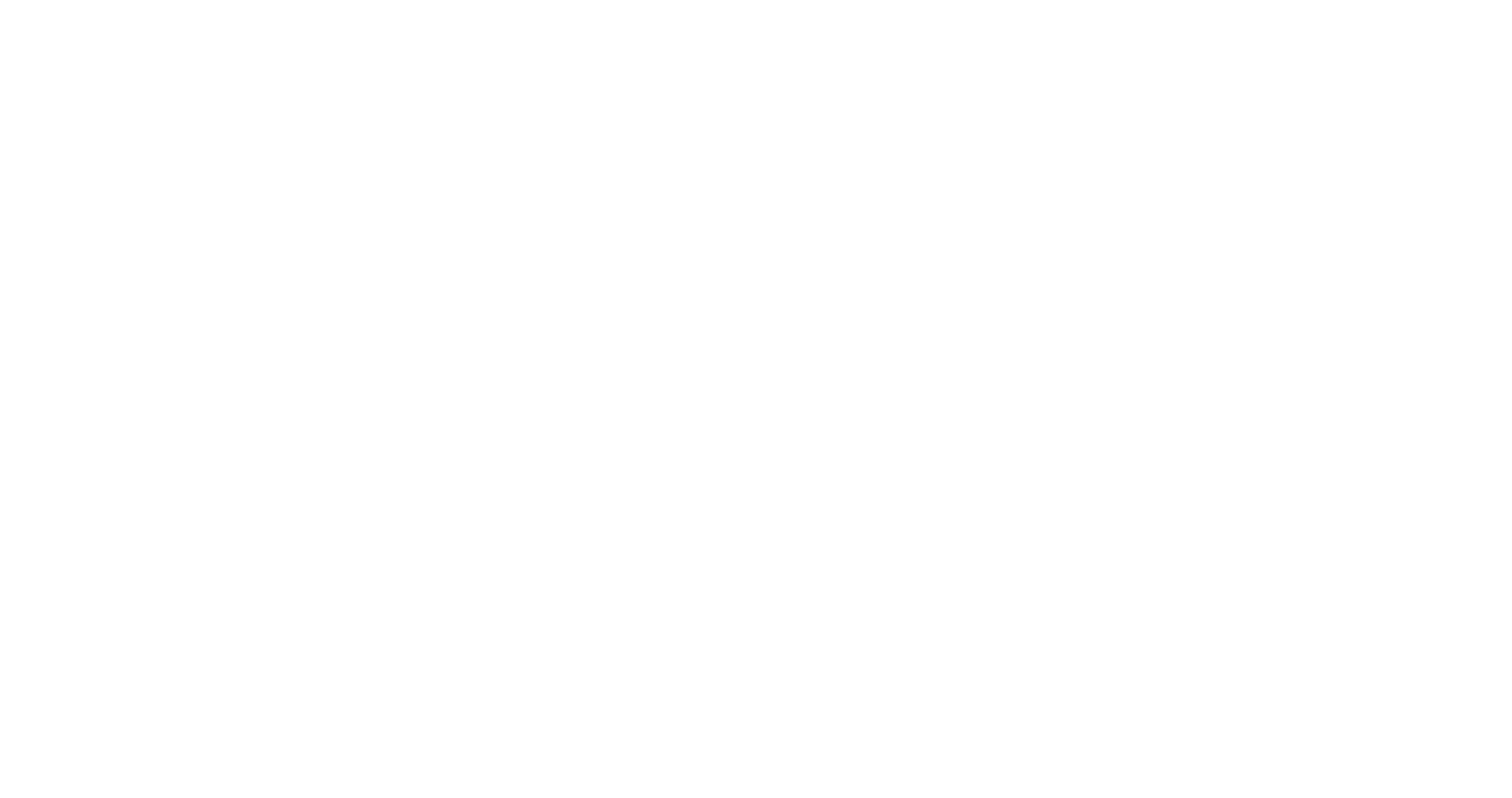 scroll, scrollTop: 0, scrollLeft: 0, axis: both 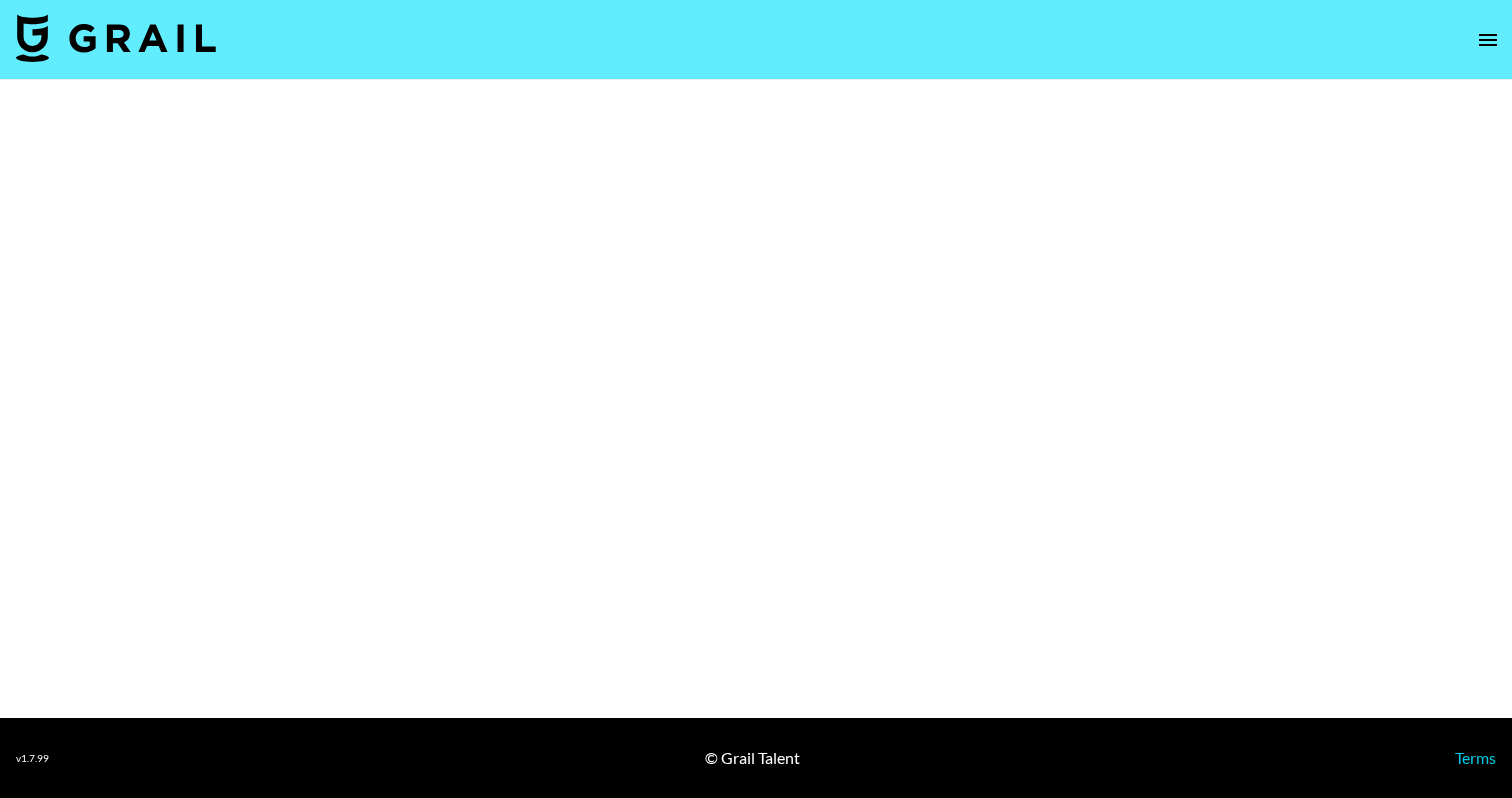 select on "Brand" 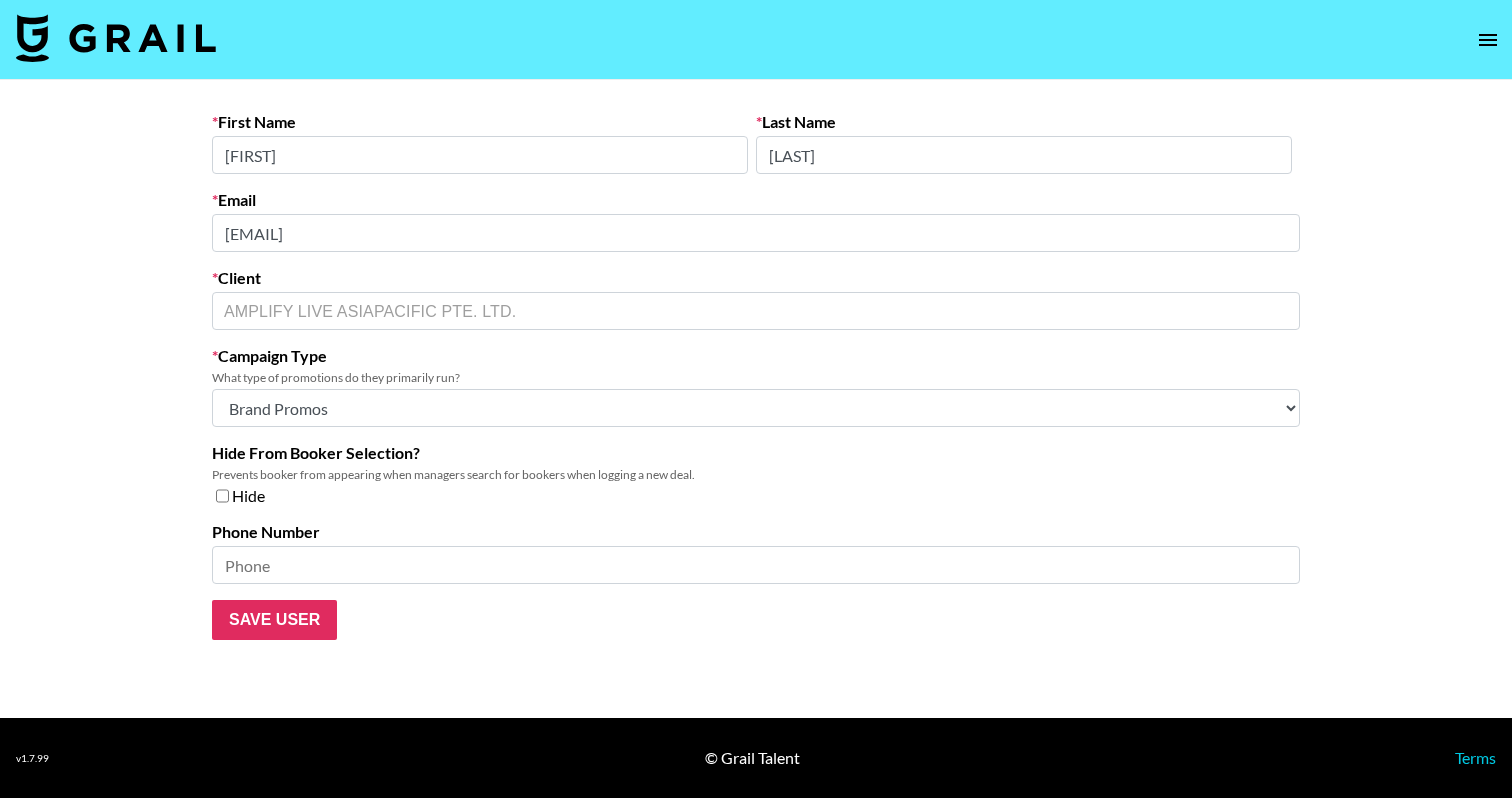 click on "First Name [FIRST] Last Name [LAST] Email [EMAIL] Client [ORGANIZATION] ​ Campaign Type What type of promotions do they primarily run? Choose Type... Song Promos Brand Promos Both (They work at an agency) Hide From Booker Selection? Prevents booker from appearing when managers search for bookers when logging a new deal.   Hide [PHONE] Save User" at bounding box center [756, 399] 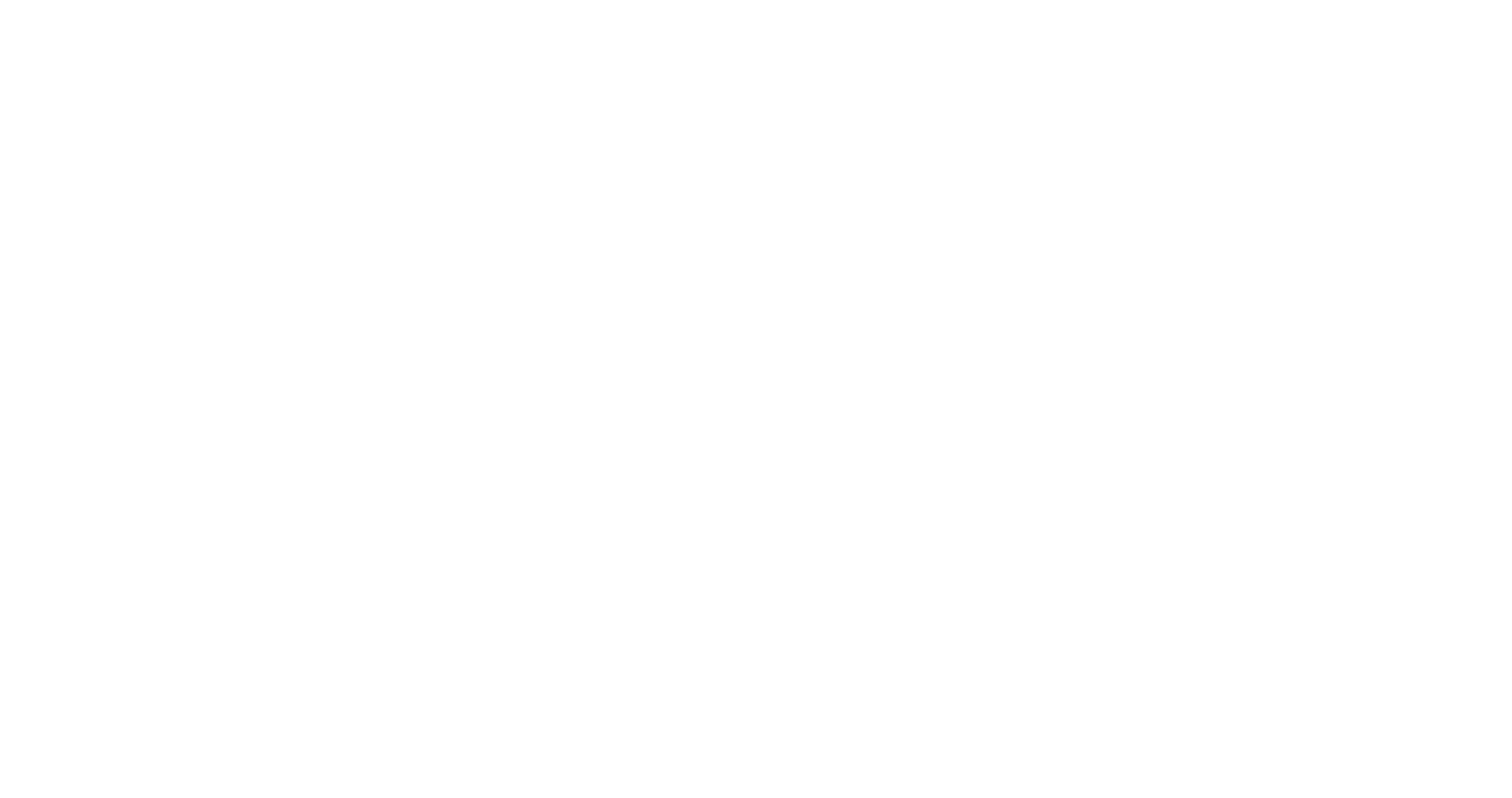 scroll, scrollTop: 0, scrollLeft: 0, axis: both 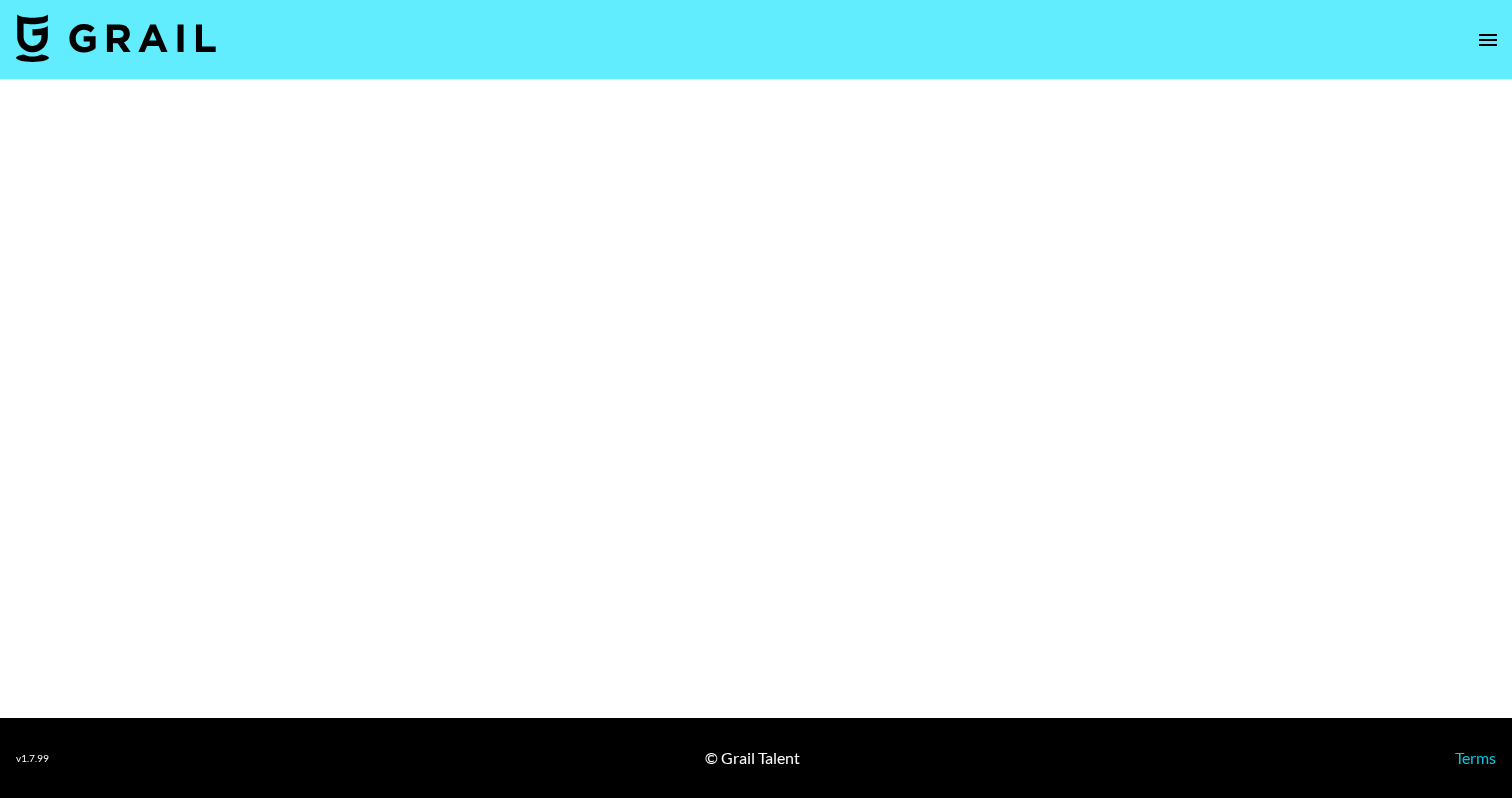 select on "Brand" 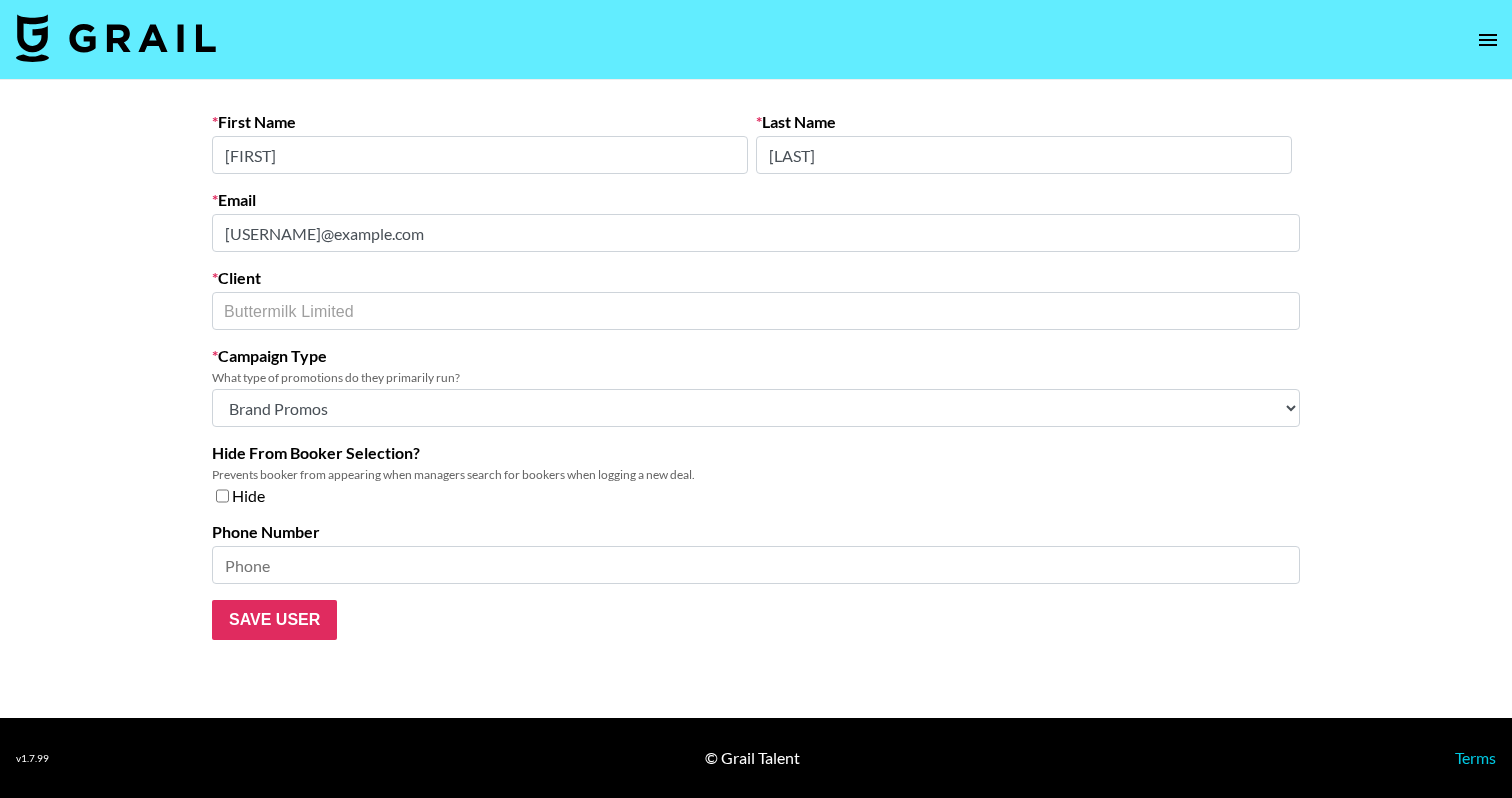 click on "First Name Isabella Last Name Treacy Email isabella@buttermilk.com Client Buttermilk Limited ​ Campaign Type What type of promotions do they primarily run? Choose Type... Song Promos Brand Promos Both (They work at an agency) Hide From Booker Selection? Prevents booker from appearing when managers search for bookers when logging a new deal.   Hide Phone Number Save User" at bounding box center (756, 399) 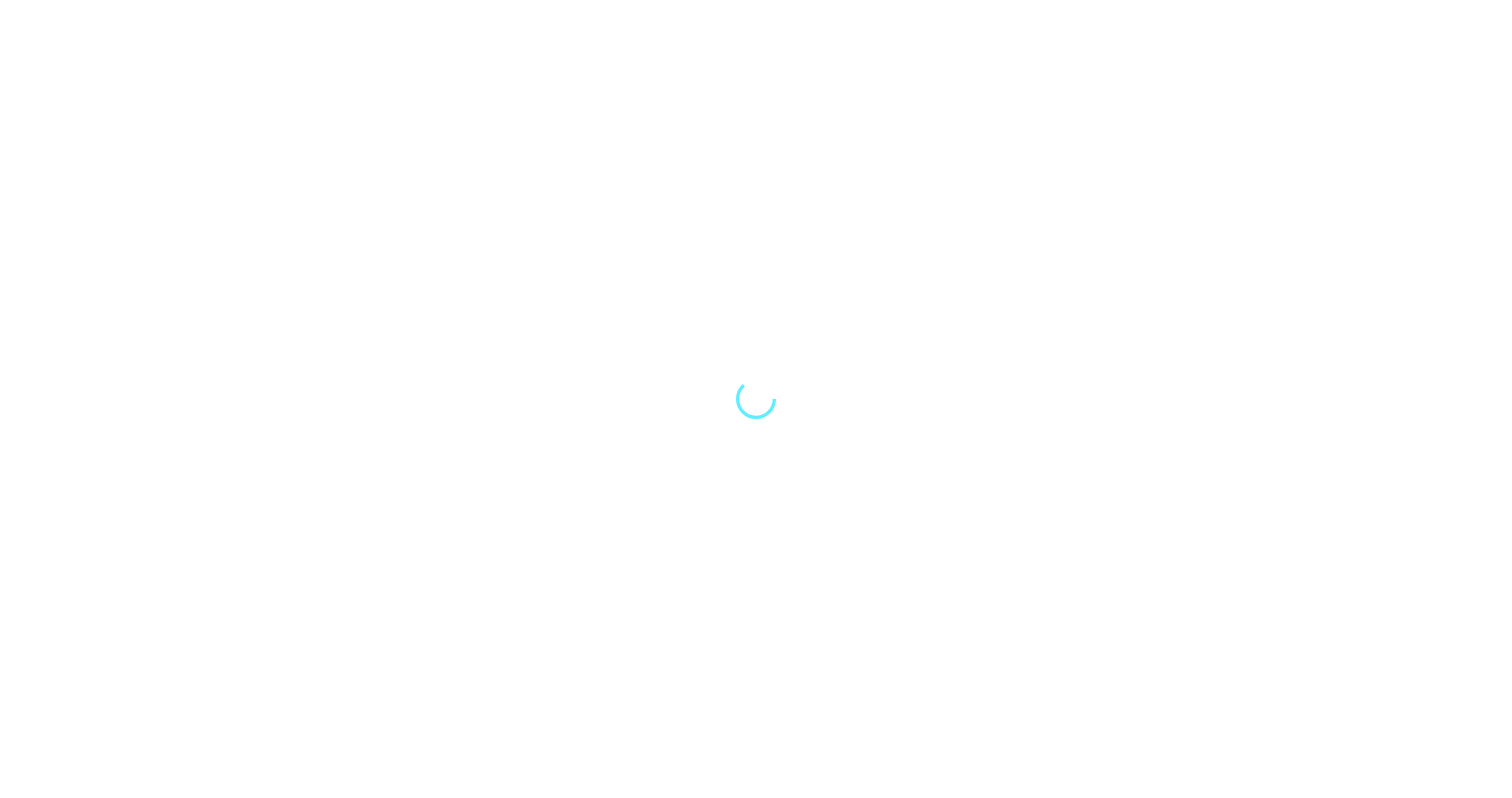 scroll, scrollTop: 0, scrollLeft: 0, axis: both 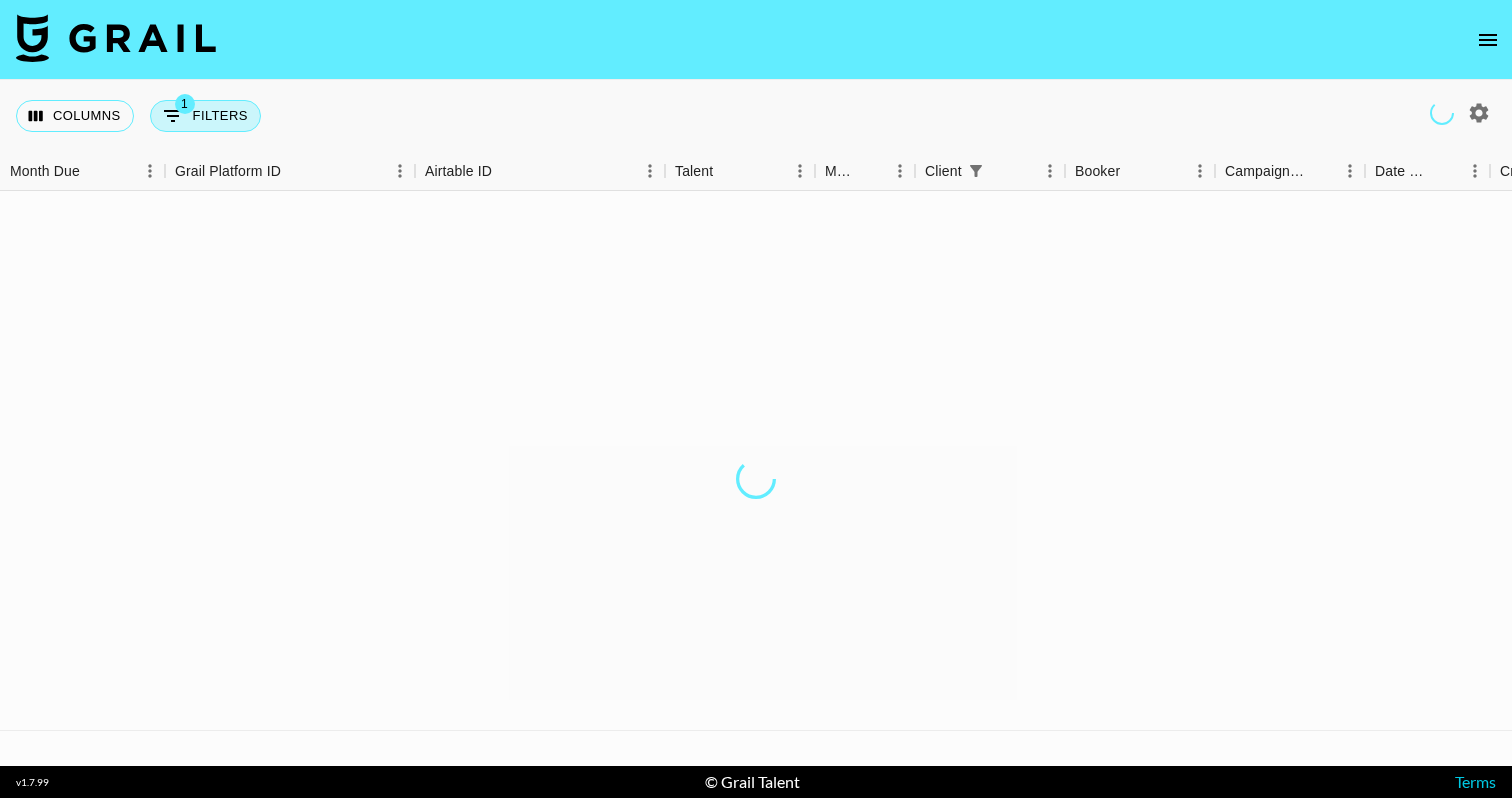 click on "1 Filters" at bounding box center [205, 116] 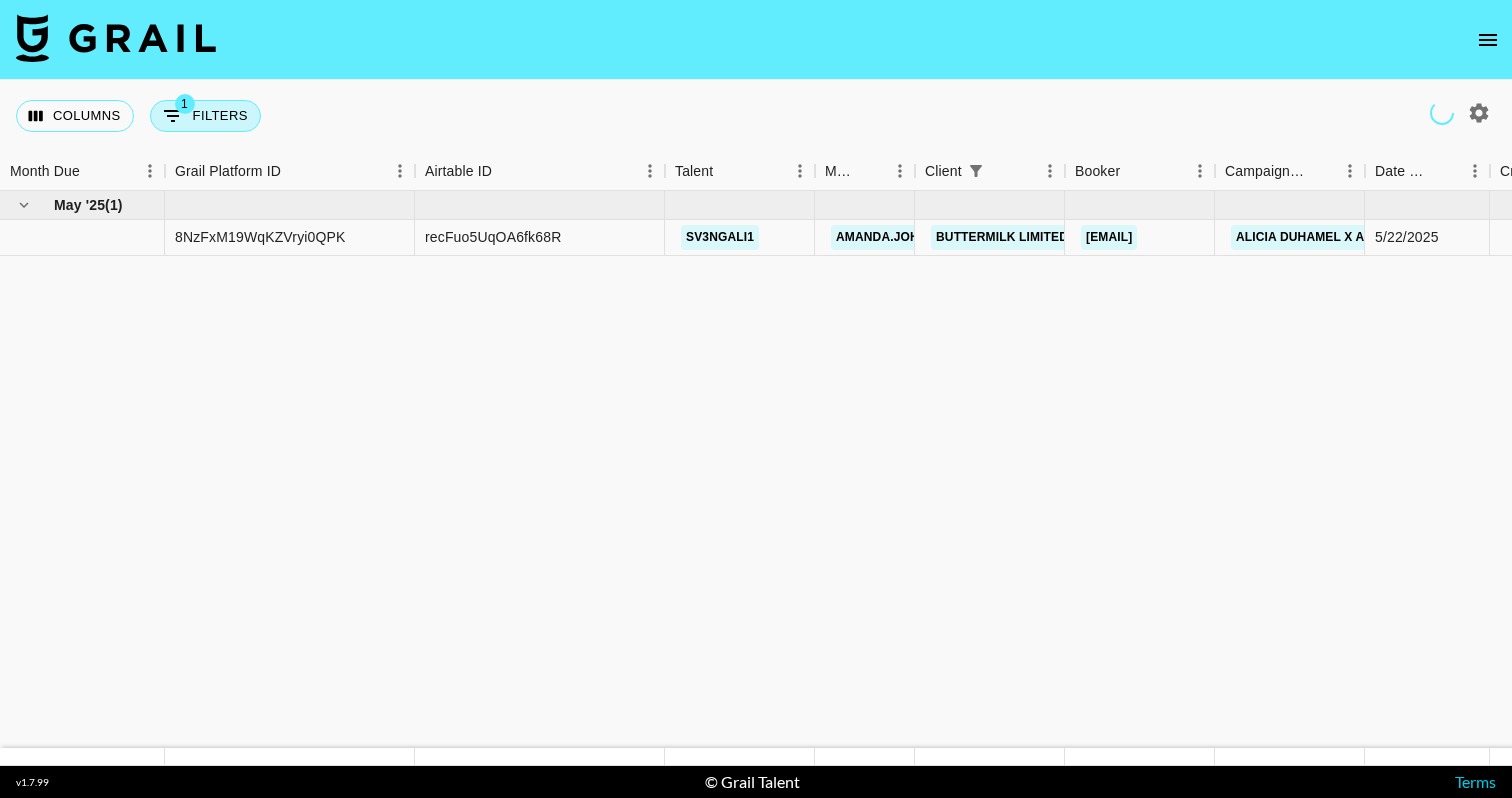 click on "1 Filters" at bounding box center [205, 116] 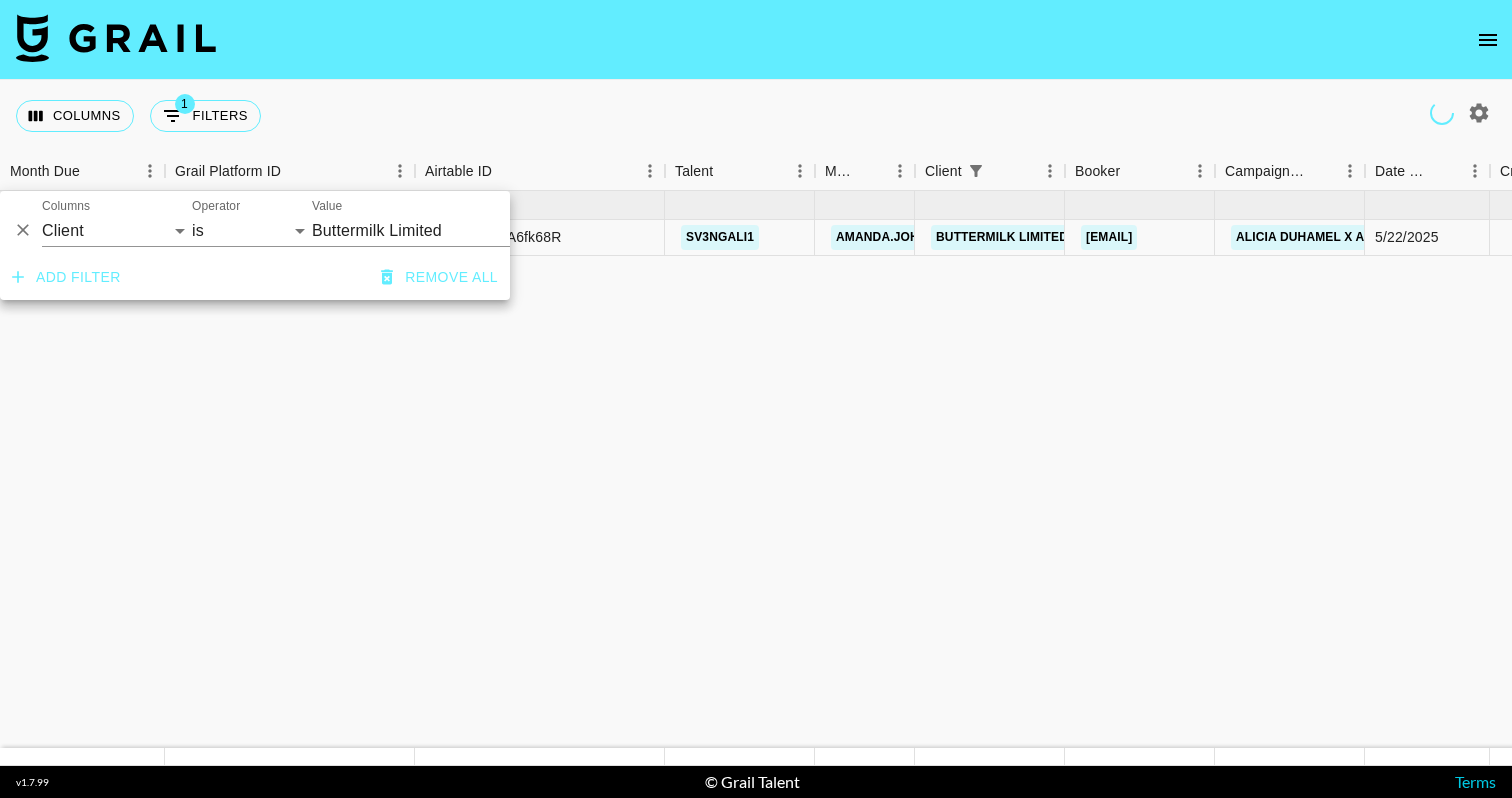 click on "Add filter Remove all" at bounding box center [255, 277] 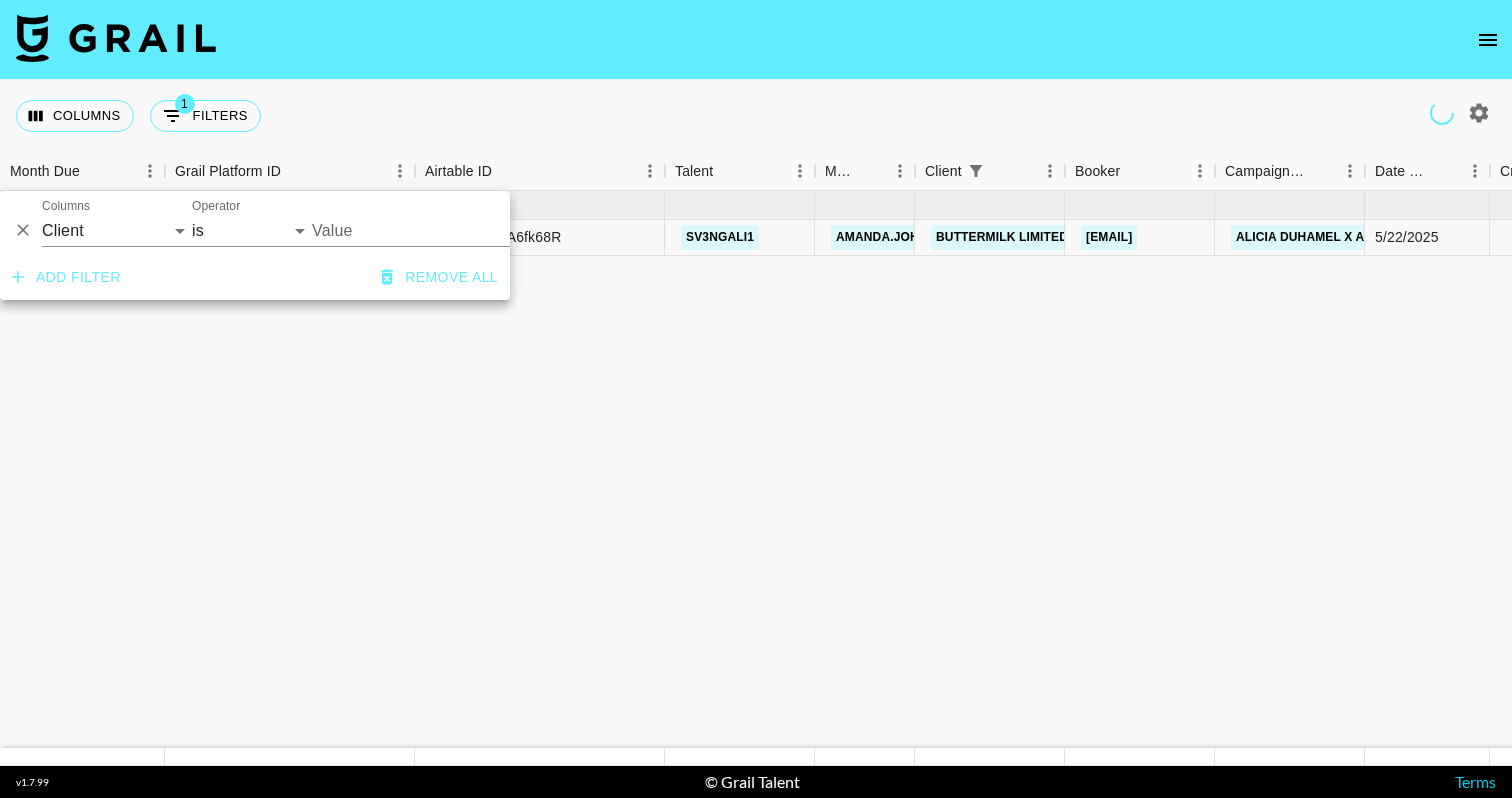click on "Remove all" at bounding box center (439, 277) 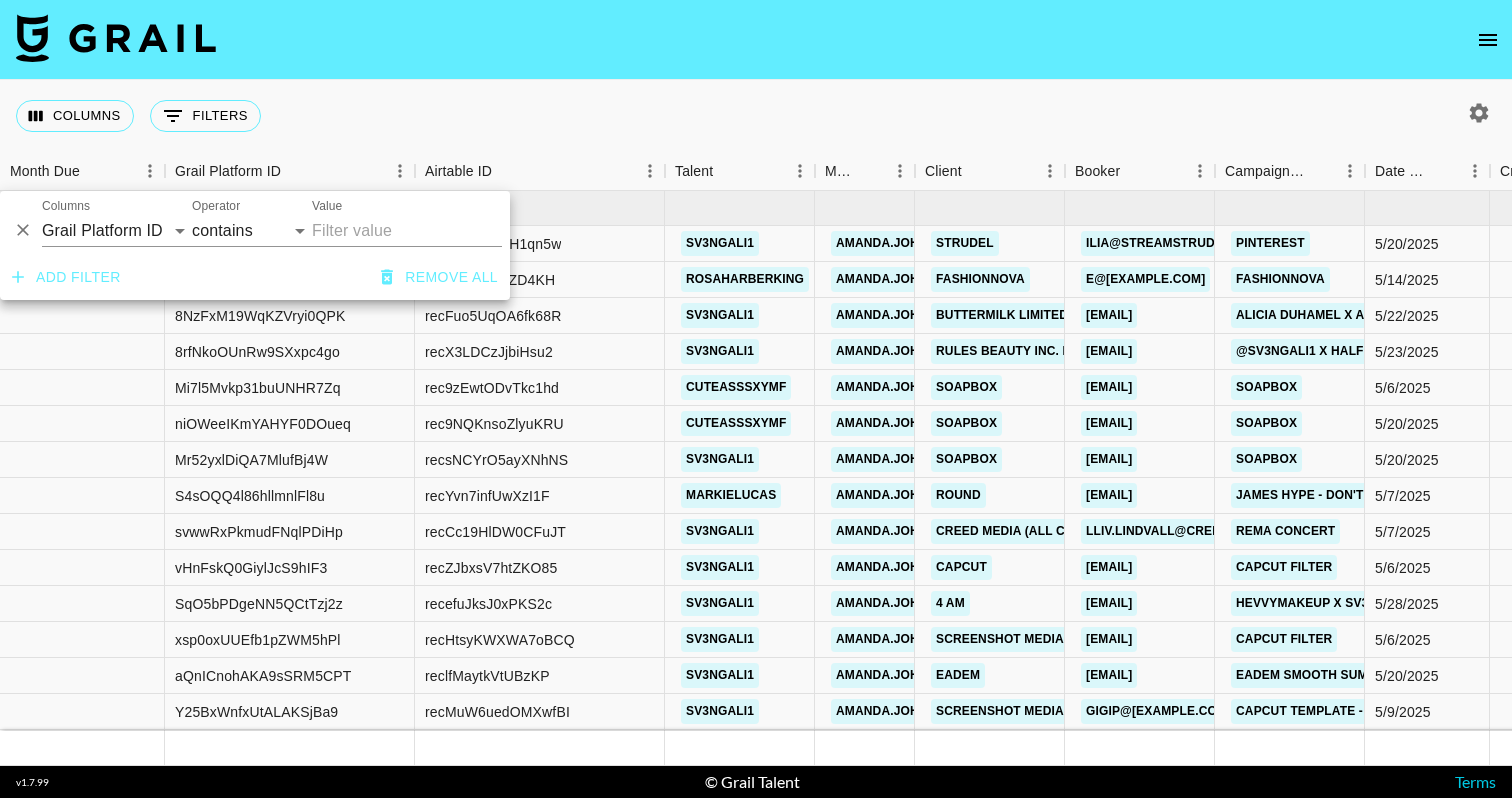 click on "Remove all" at bounding box center (439, 277) 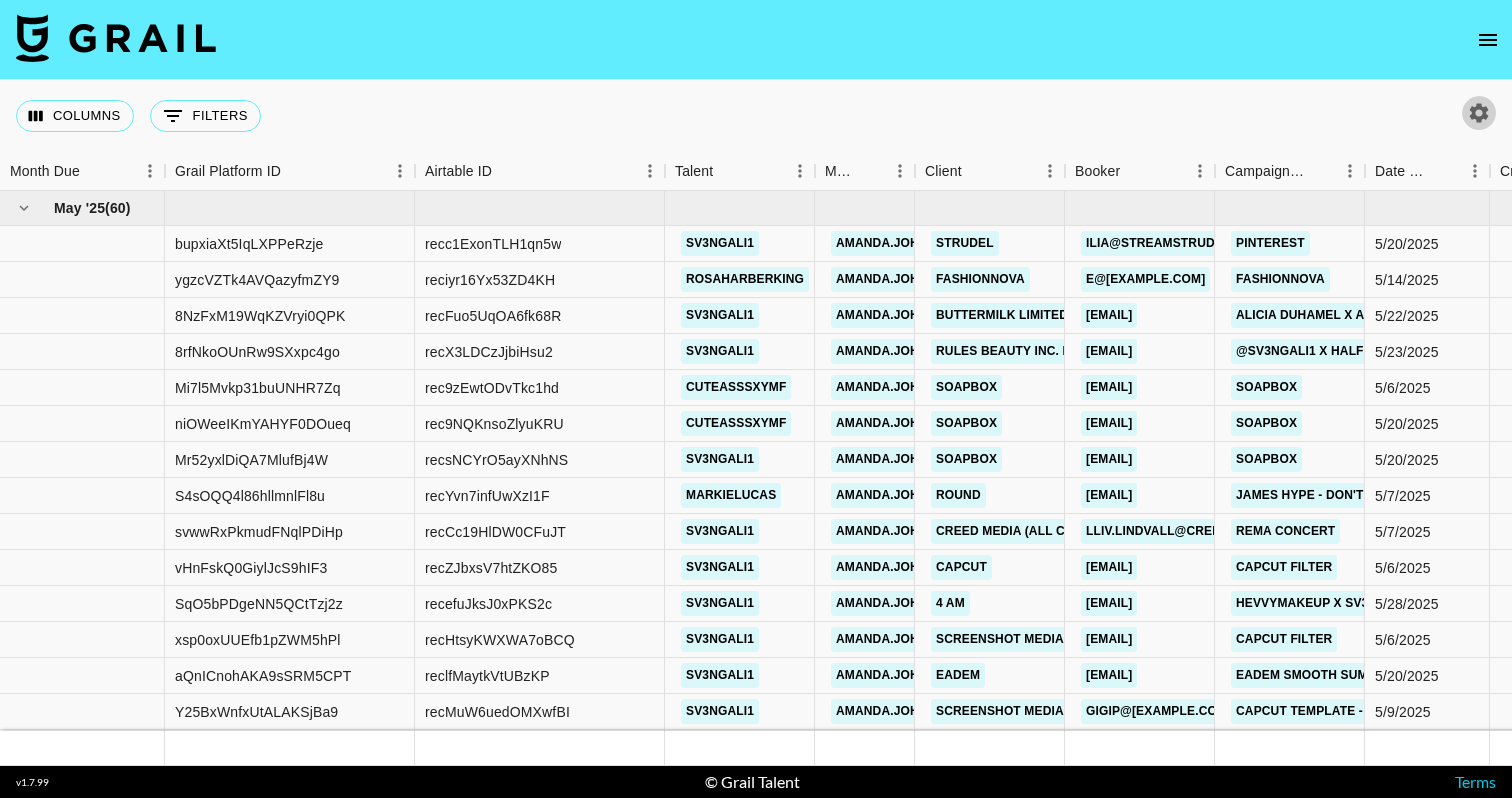 click 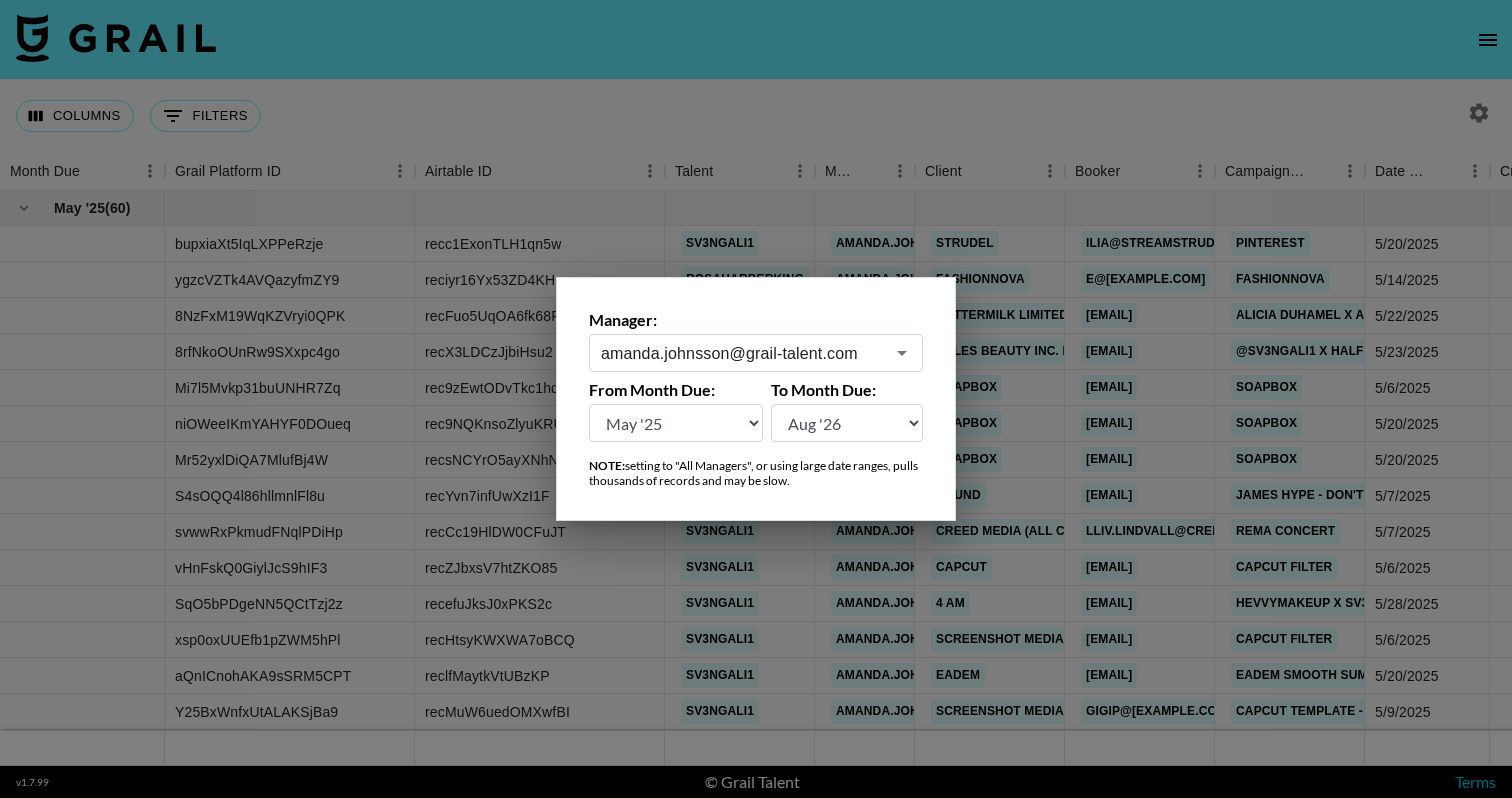 click 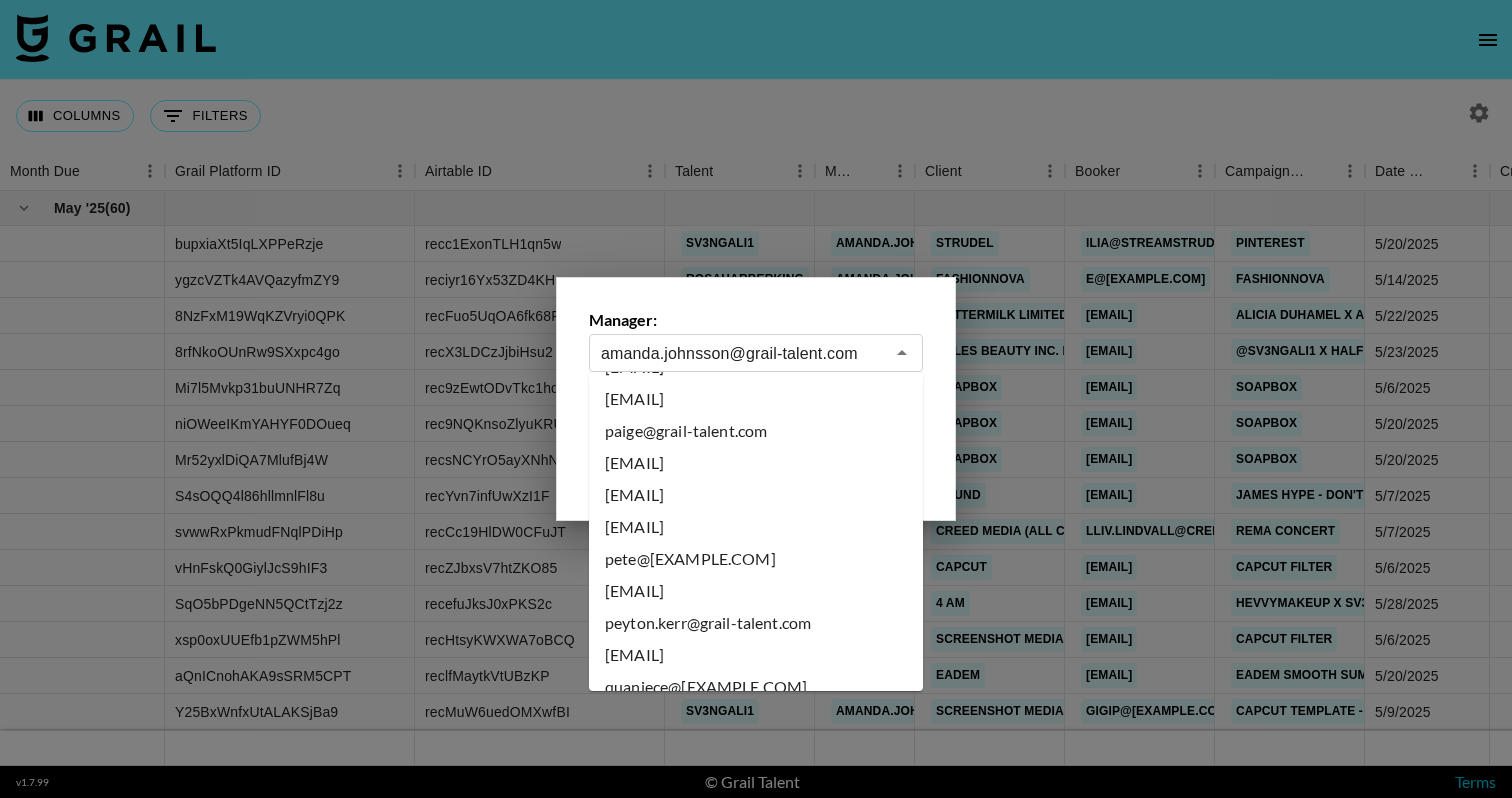 scroll, scrollTop: 9039, scrollLeft: 0, axis: vertical 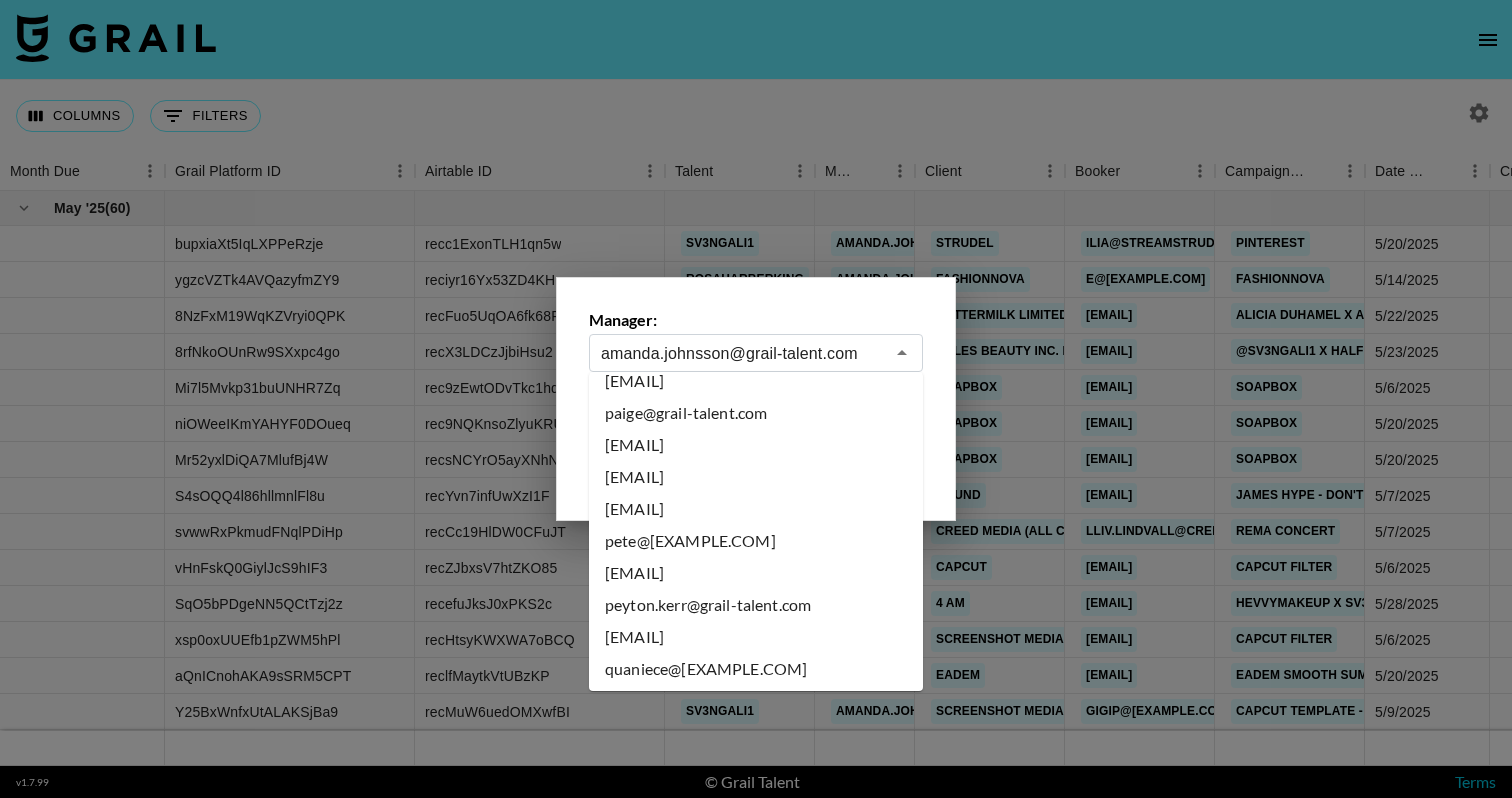 click on "[FIRST]@[DOMAIN].com" at bounding box center (756, 541) 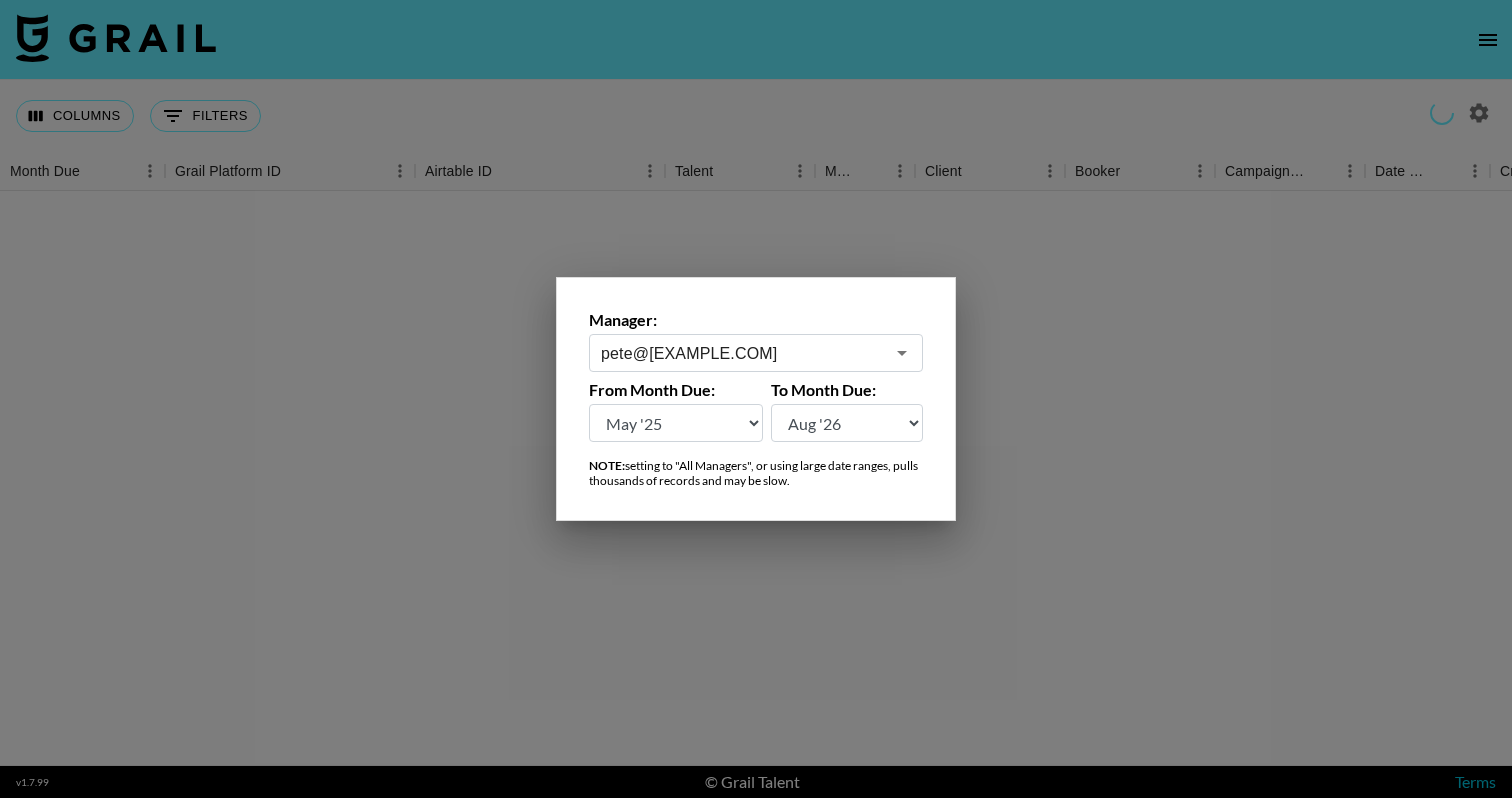 click at bounding box center [756, 399] 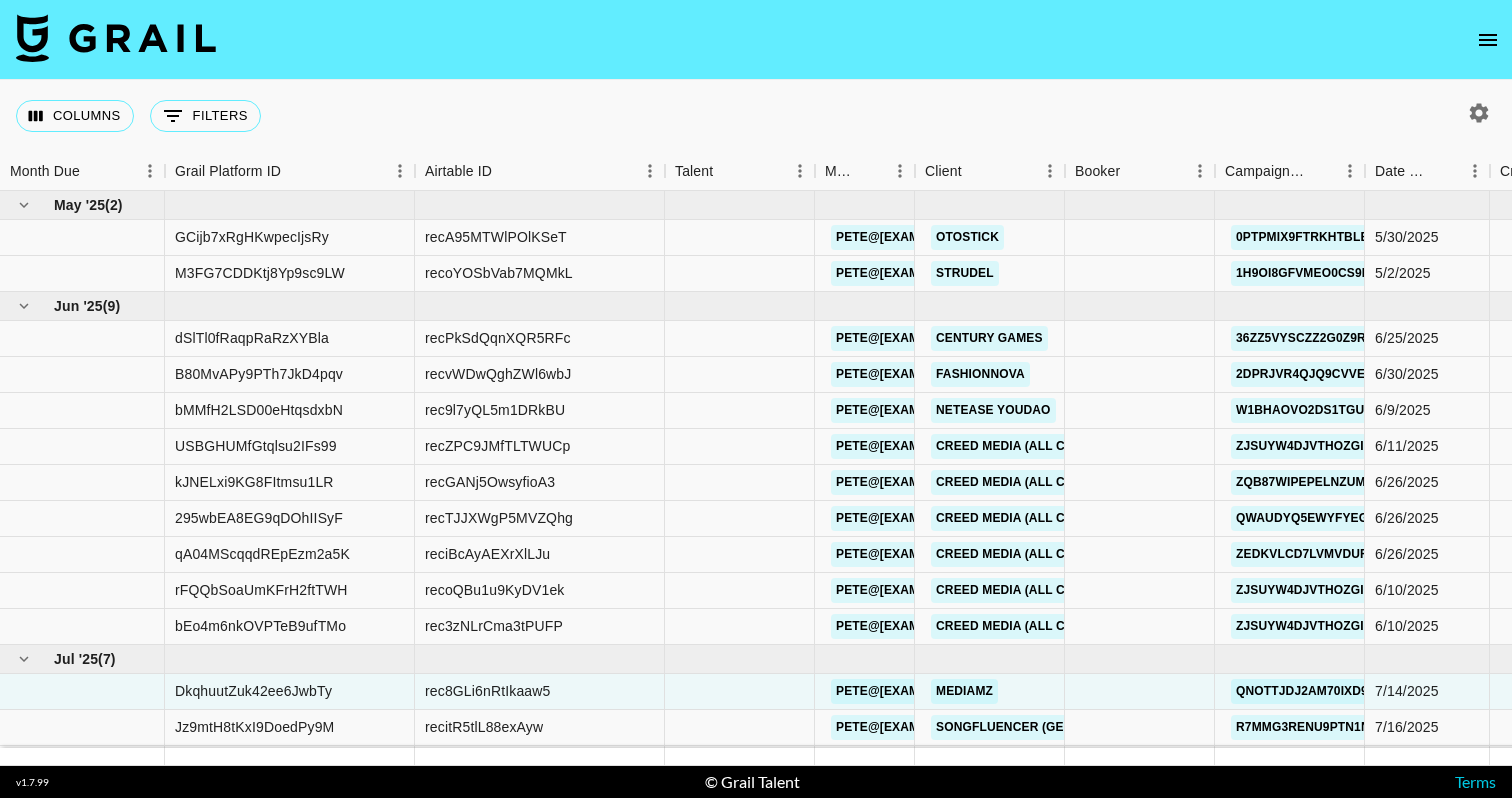 scroll, scrollTop: 0, scrollLeft: 0, axis: both 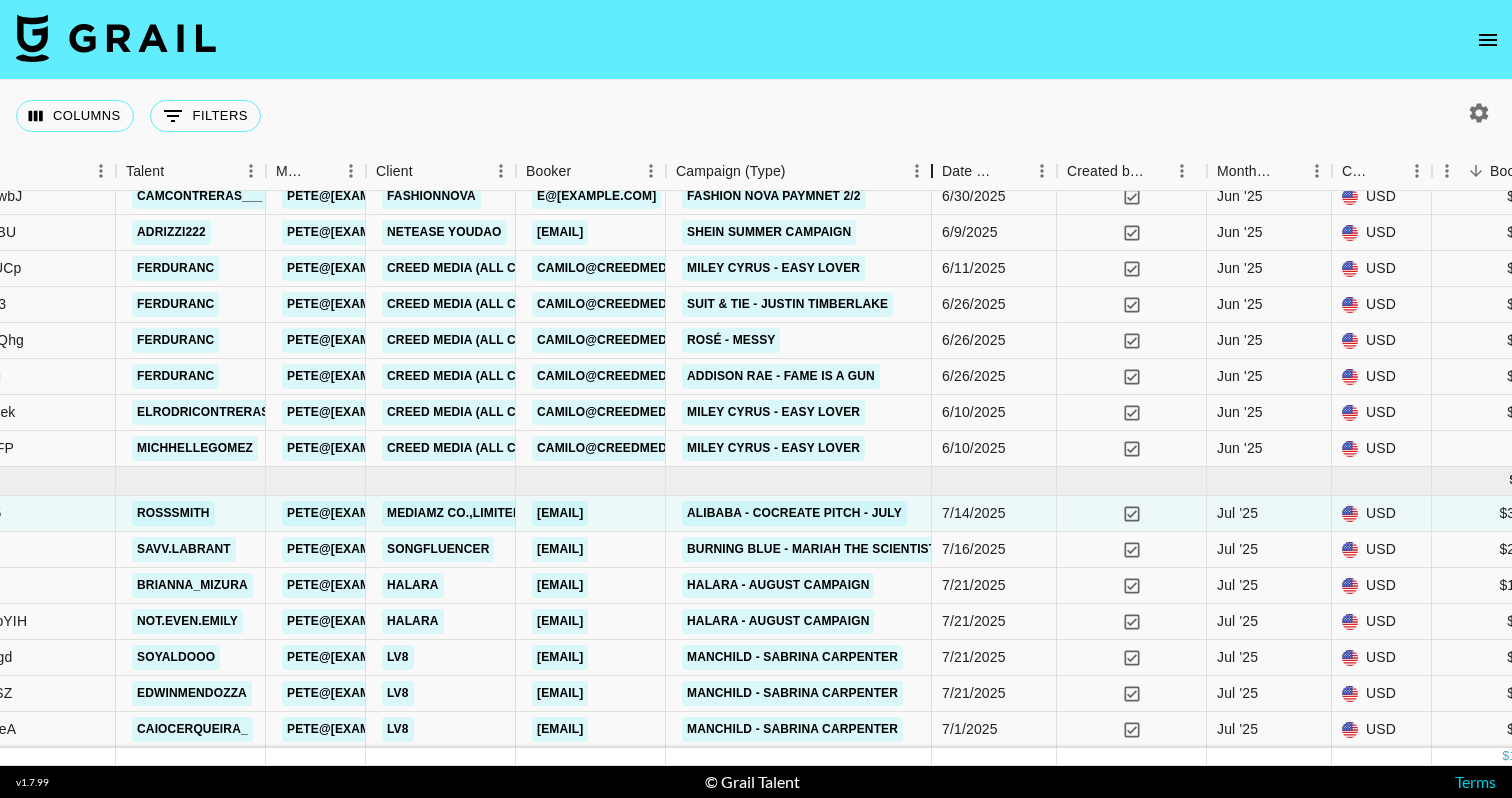 drag, startPoint x: 827, startPoint y: 162, endPoint x: 943, endPoint y: 173, distance: 116.520386 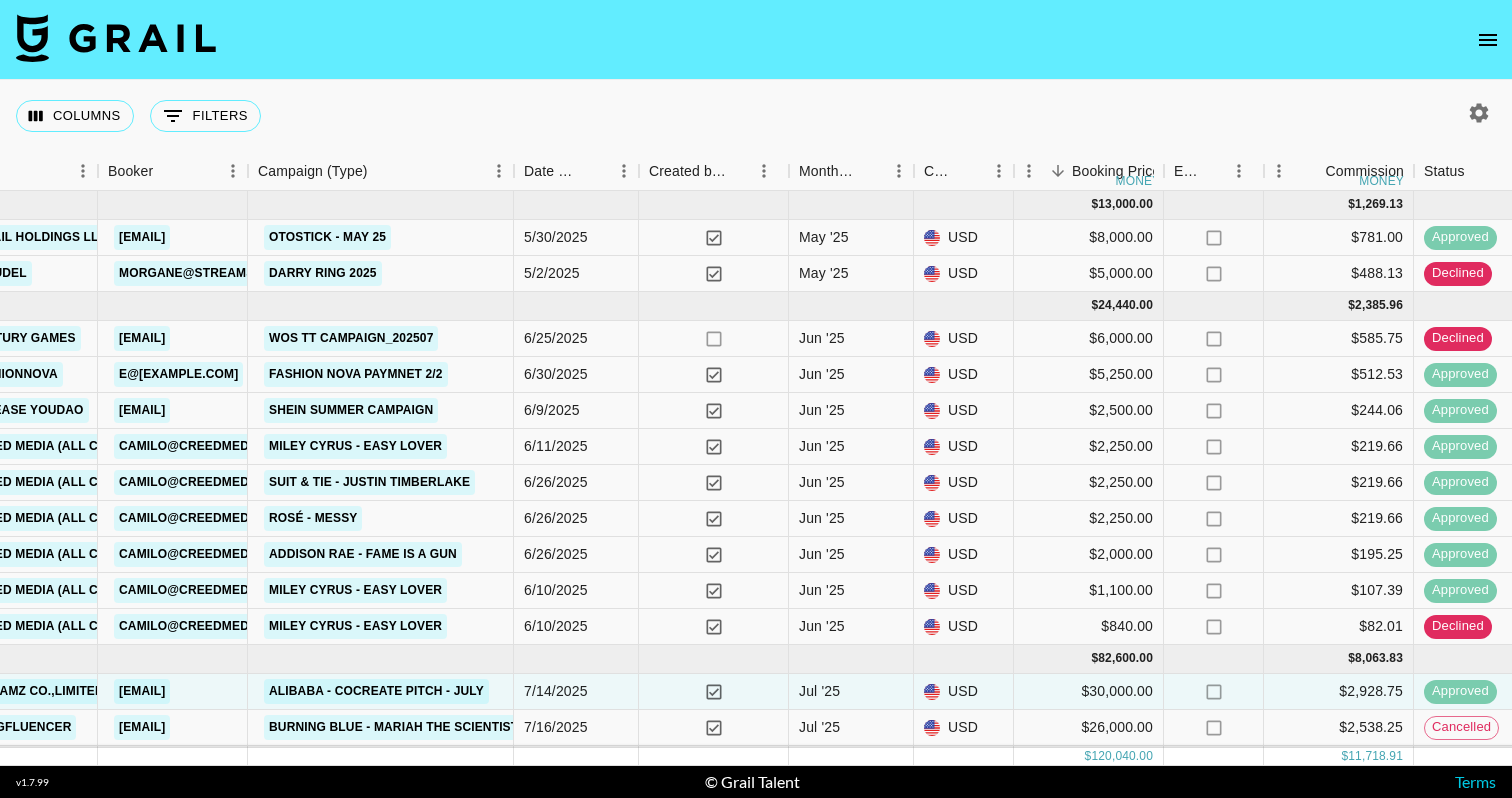 scroll, scrollTop: -1, scrollLeft: 967, axis: both 